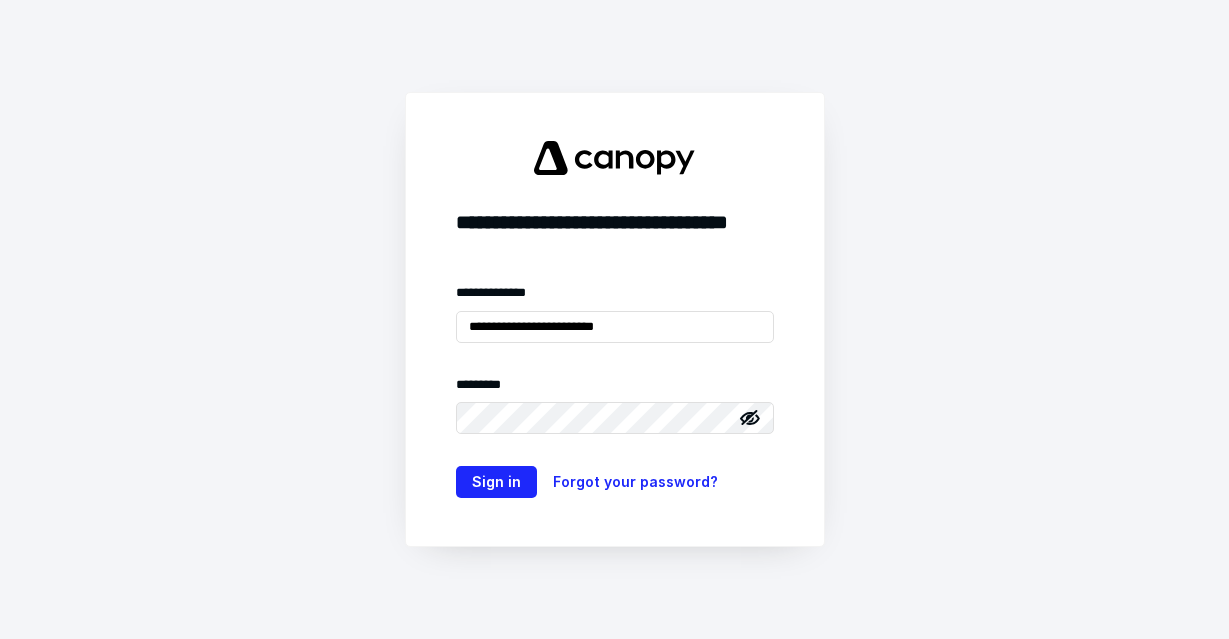 scroll, scrollTop: 0, scrollLeft: 0, axis: both 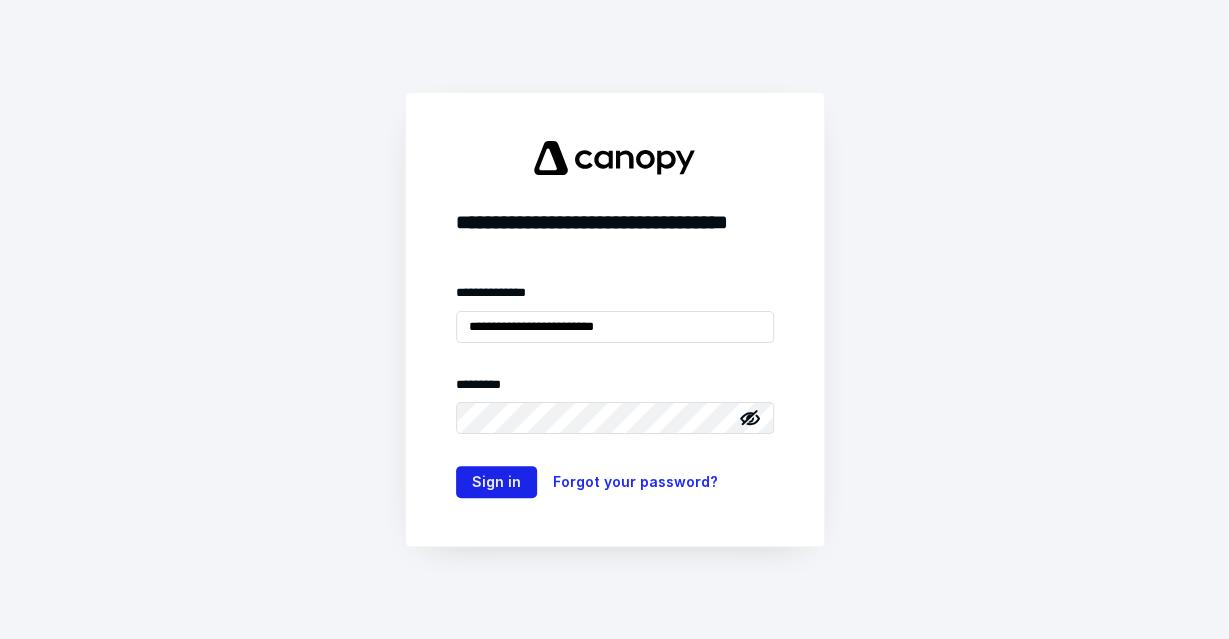 type on "**********" 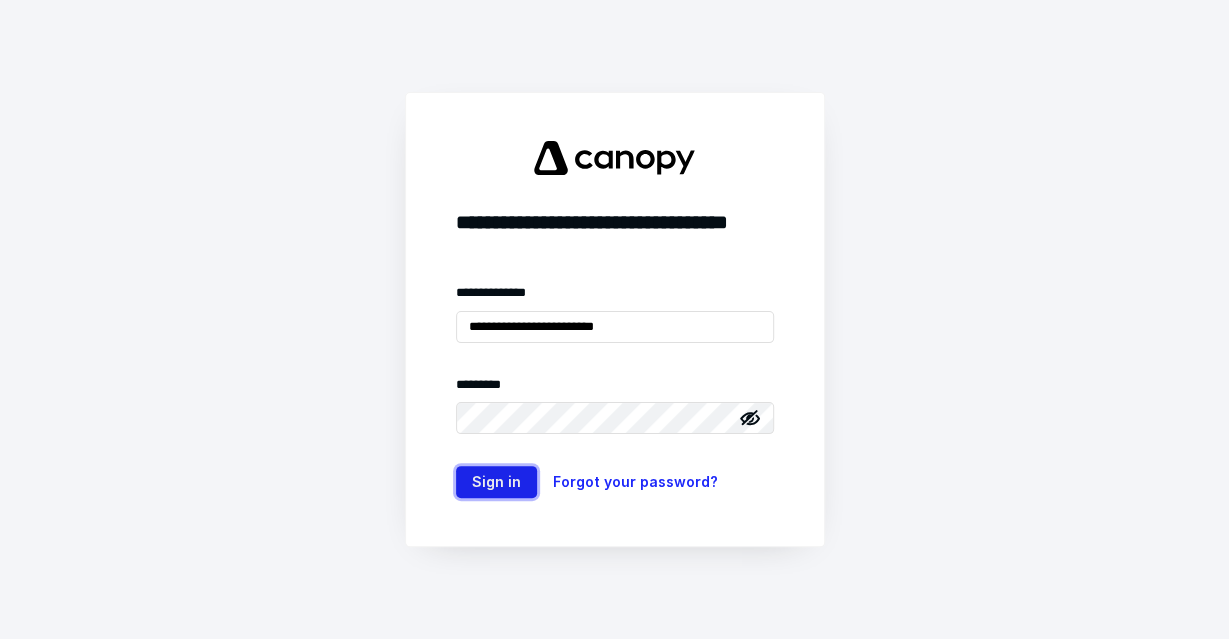 click on "Sign in" at bounding box center (496, 482) 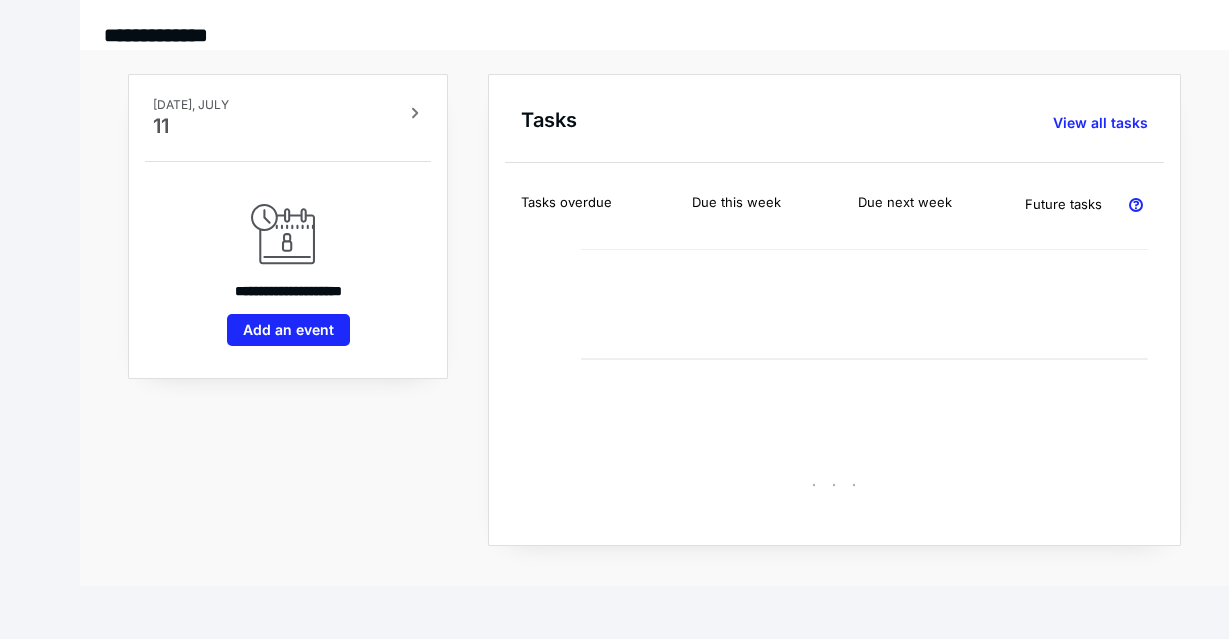scroll, scrollTop: 0, scrollLeft: 0, axis: both 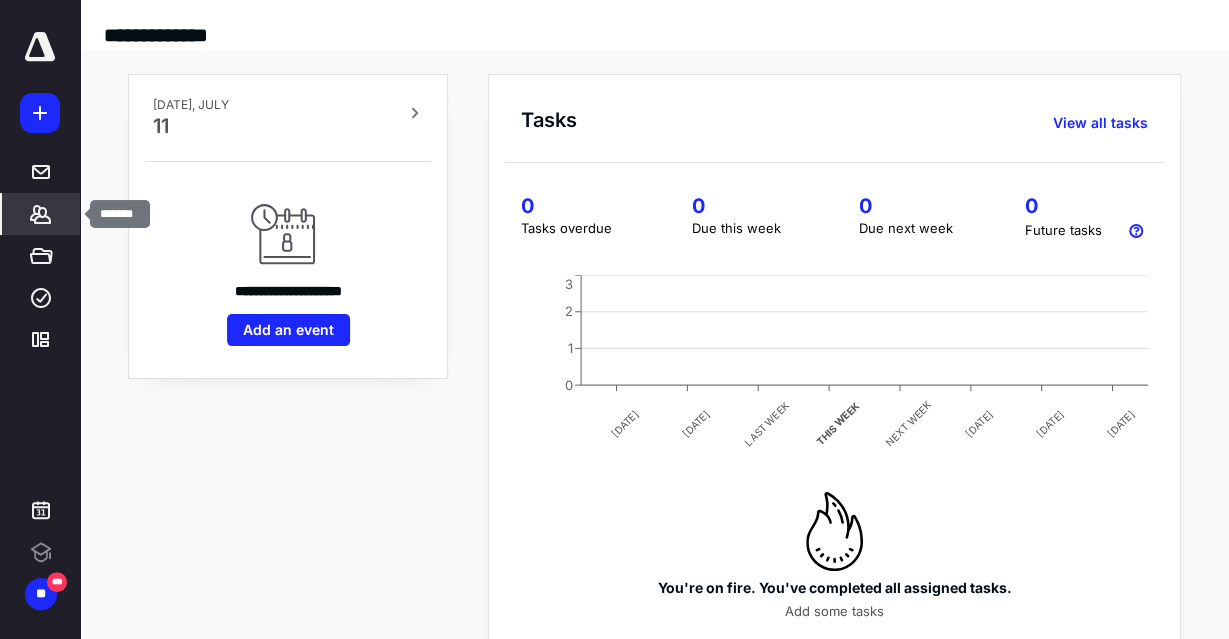 click 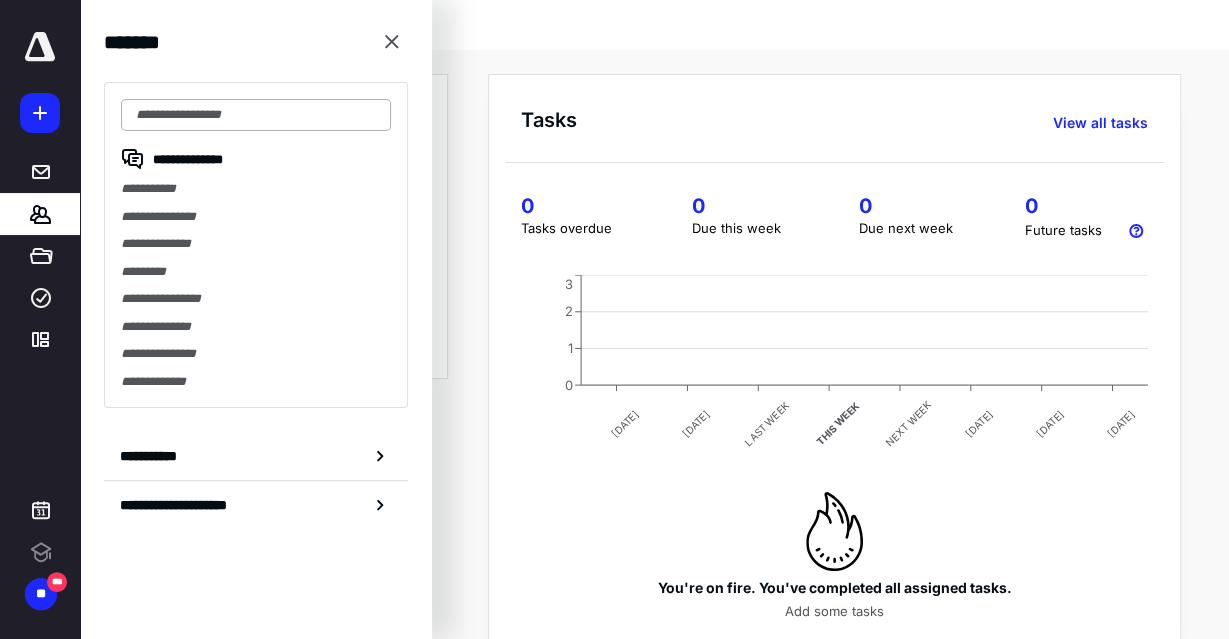 click at bounding box center [256, 115] 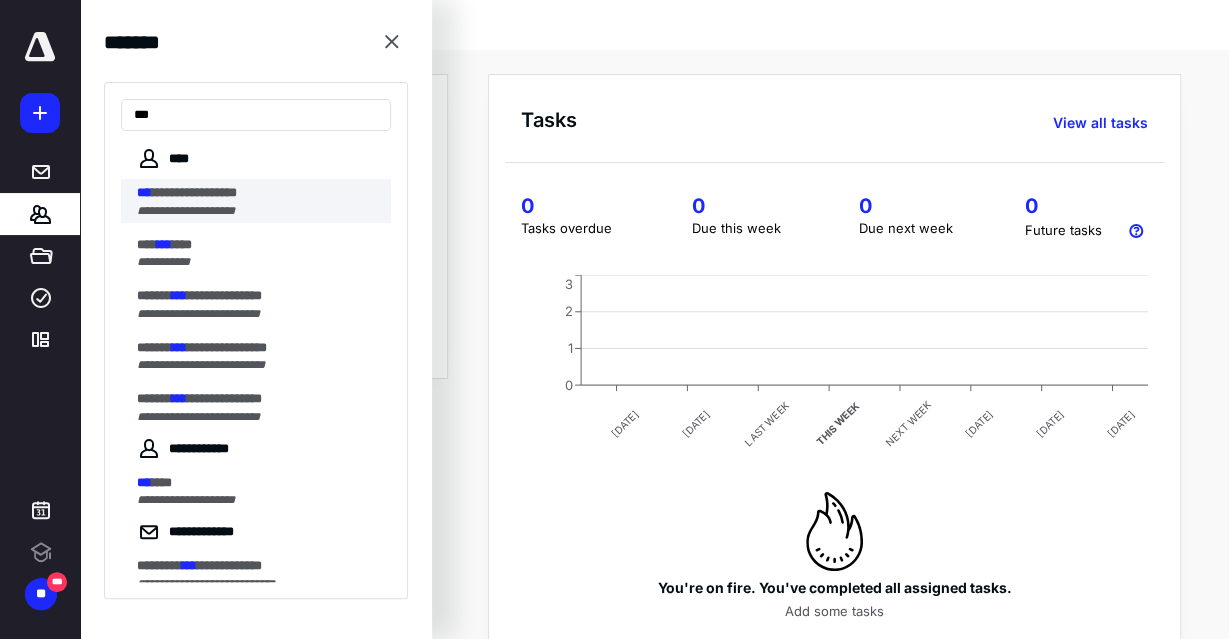type on "***" 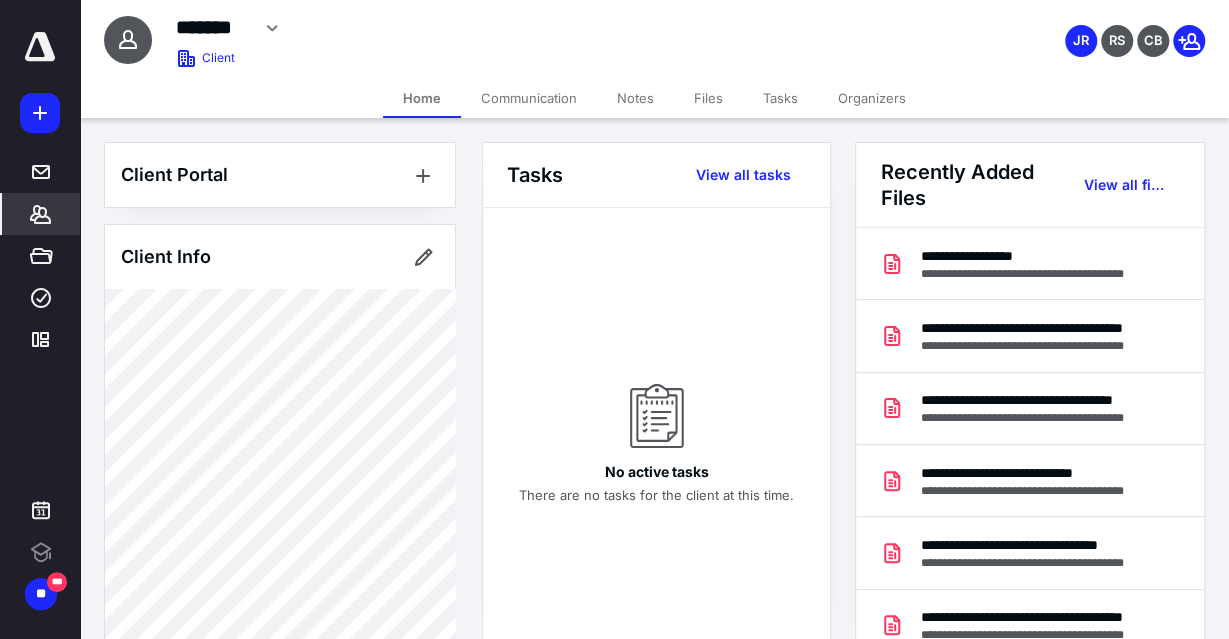 click on "Files" at bounding box center [708, 98] 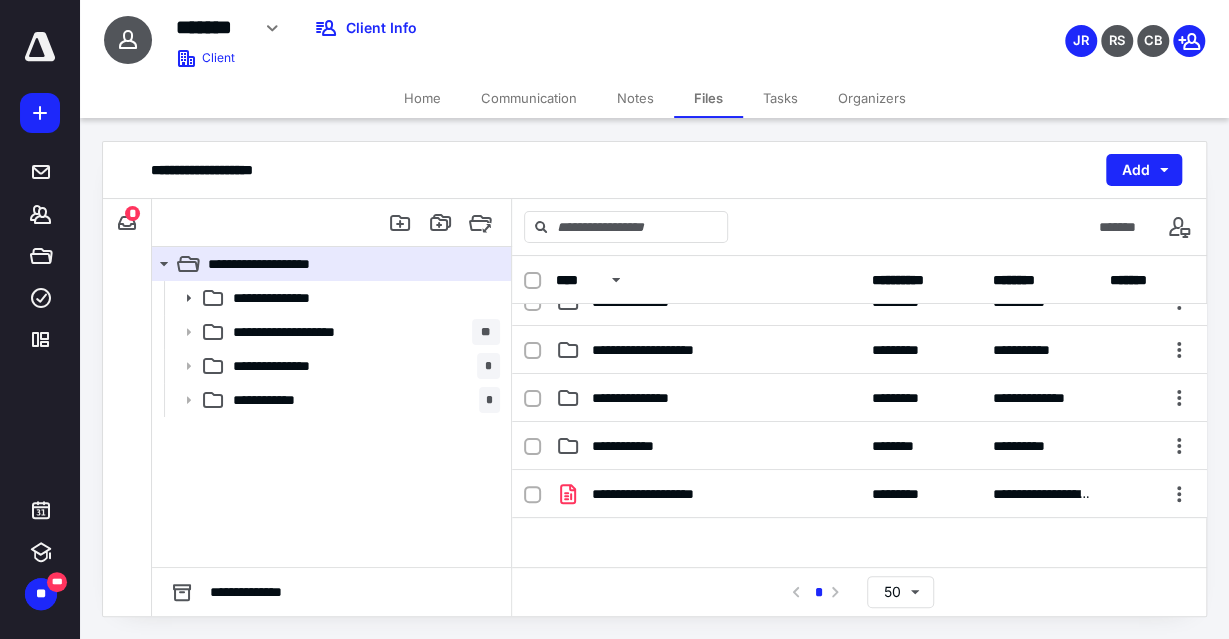 scroll, scrollTop: 0, scrollLeft: 0, axis: both 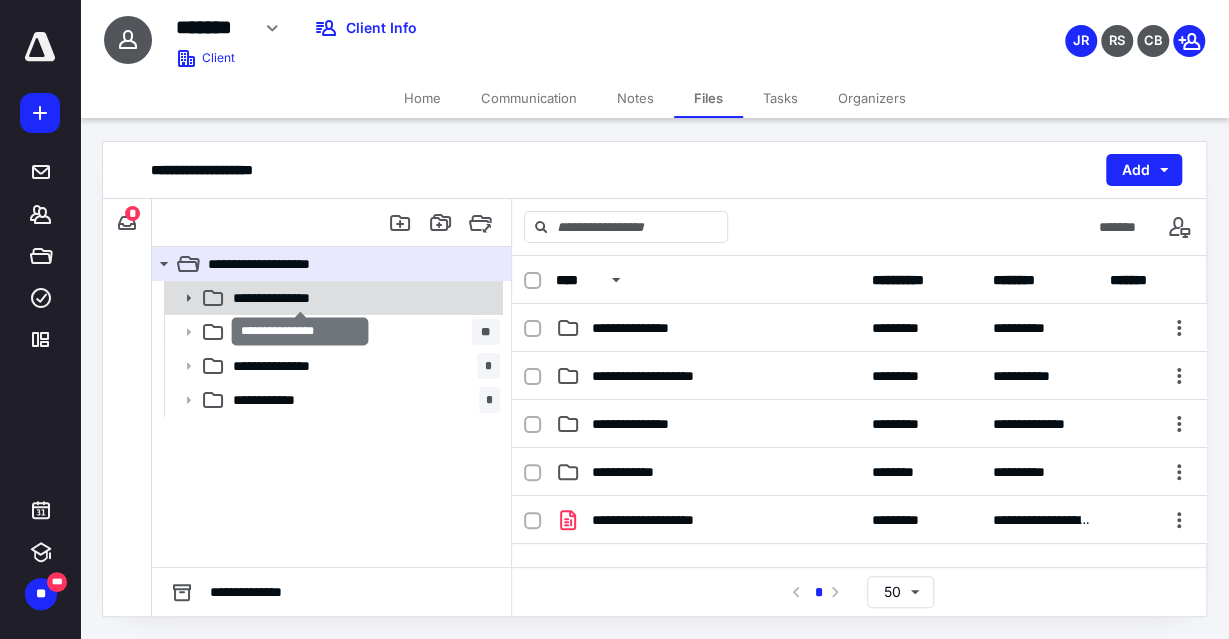 click on "**********" at bounding box center (300, 298) 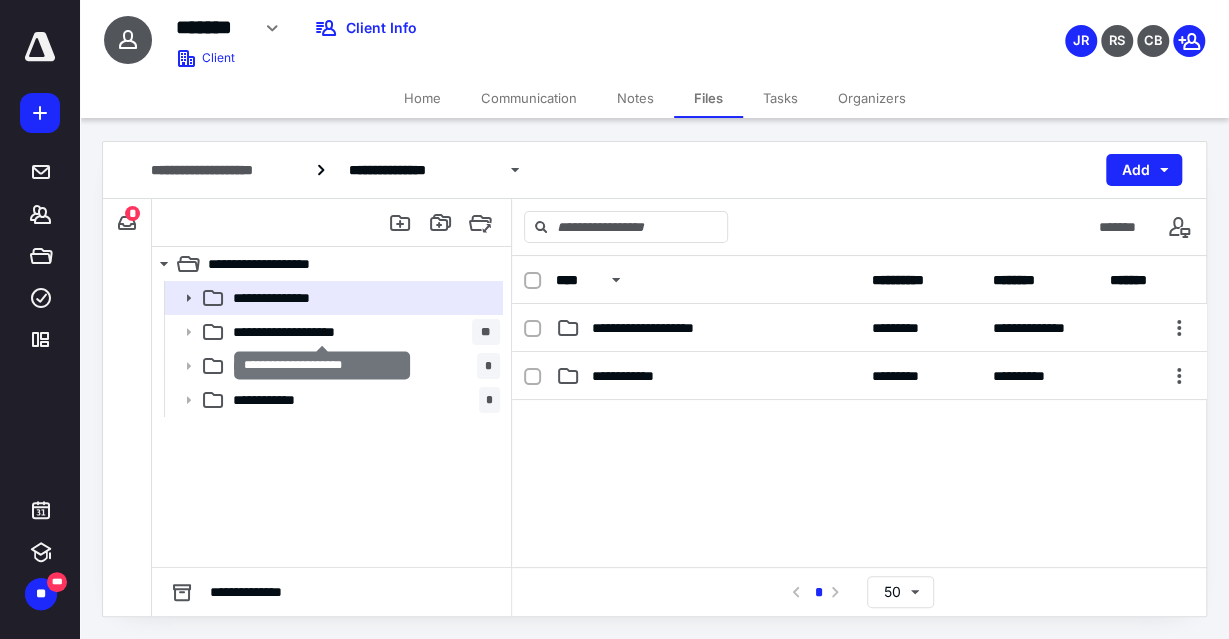 click on "**********" at bounding box center (323, 332) 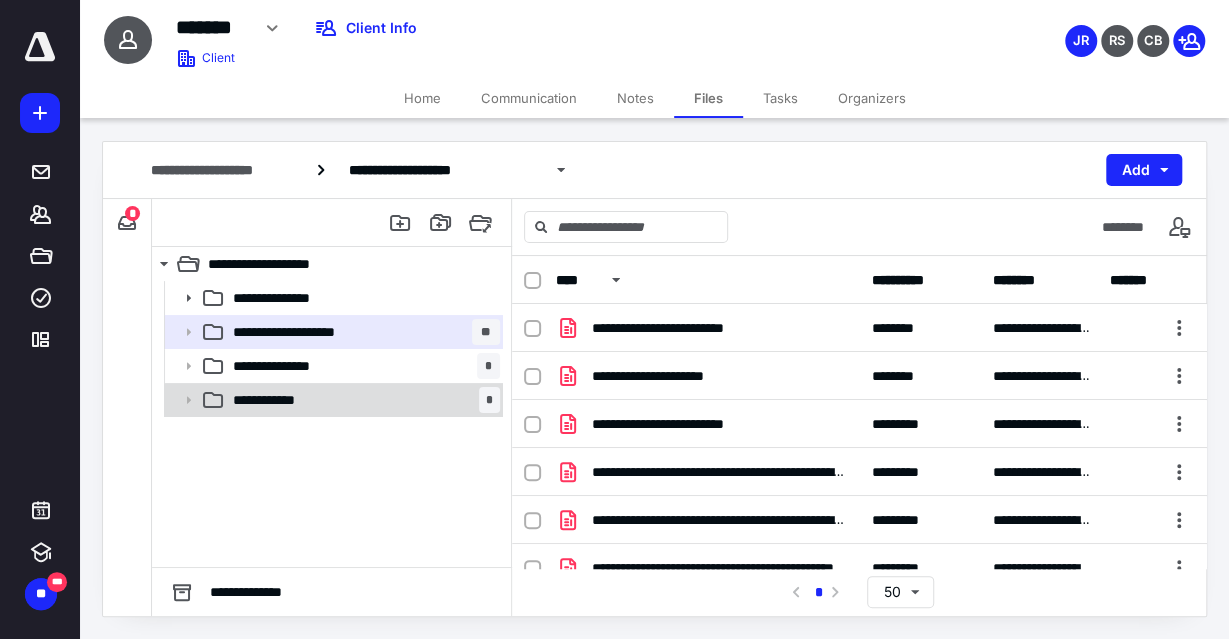 click on "**********" at bounding box center [332, 400] 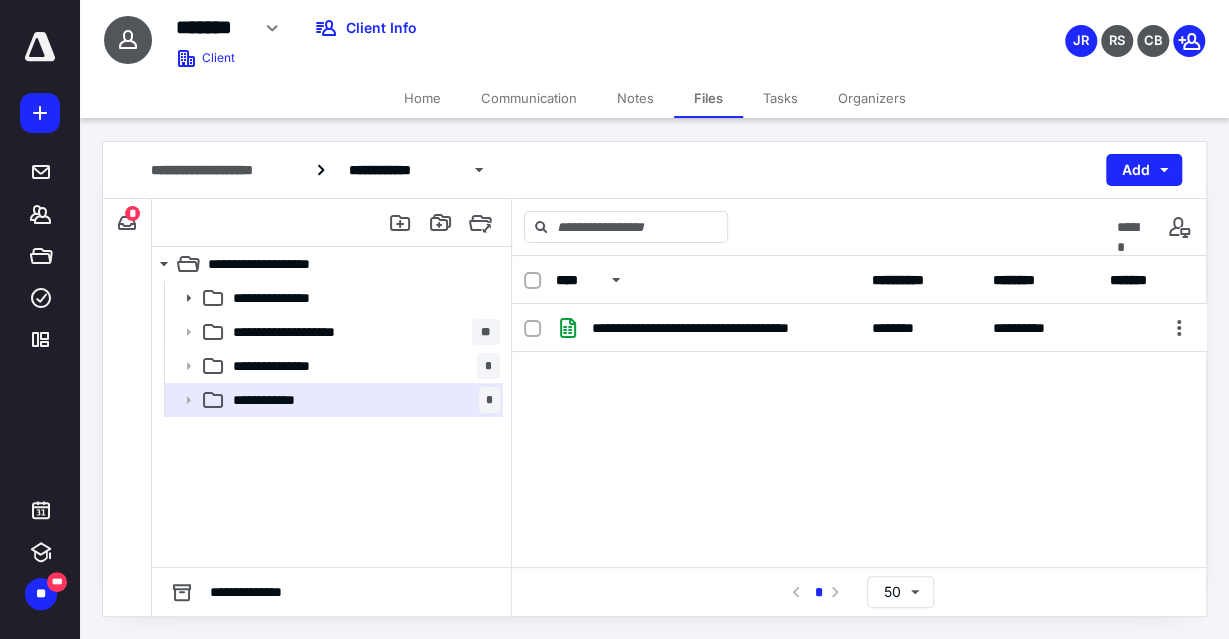 click on "*******" at bounding box center (212, 27) 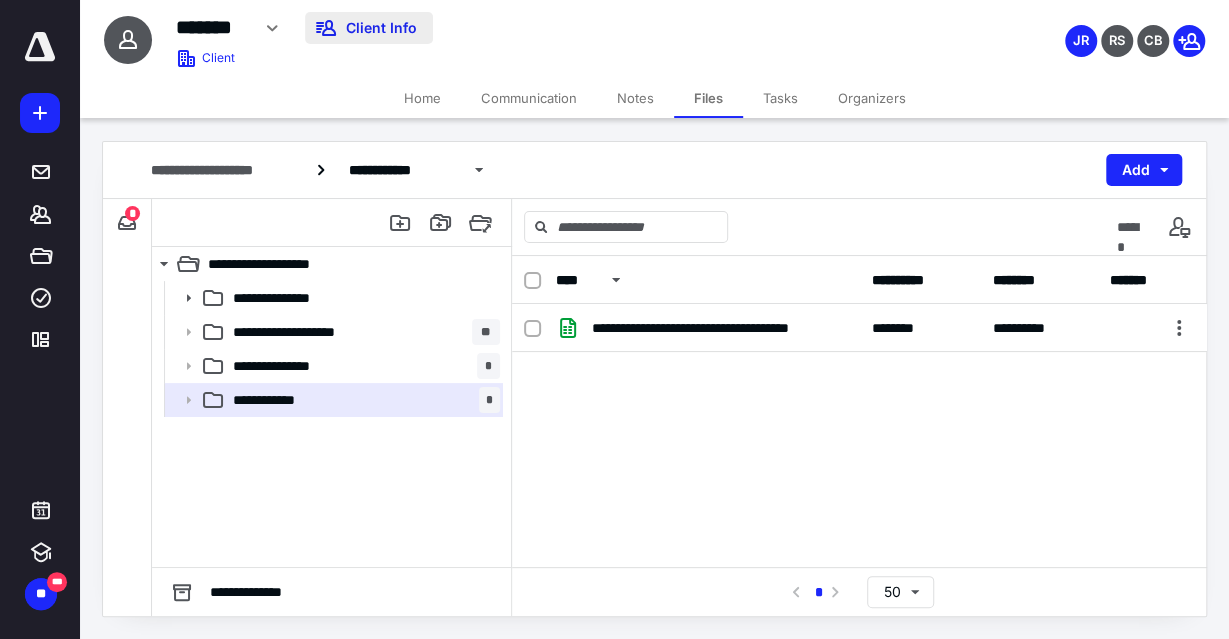 click on "Client Info" at bounding box center (369, 28) 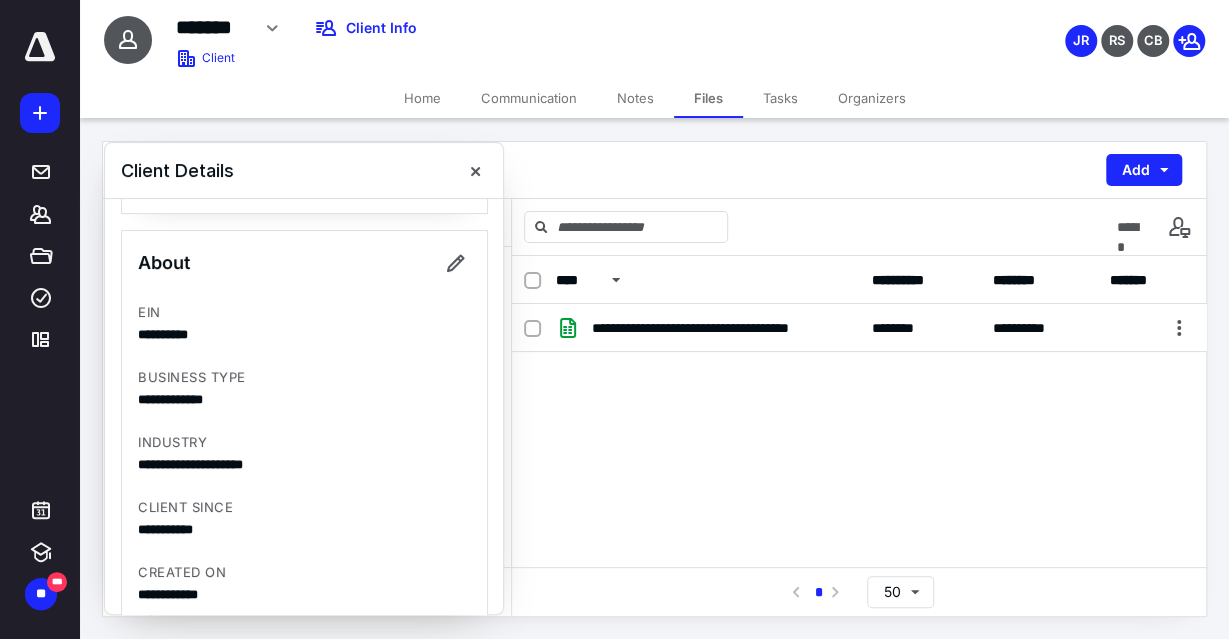 scroll, scrollTop: 542, scrollLeft: 0, axis: vertical 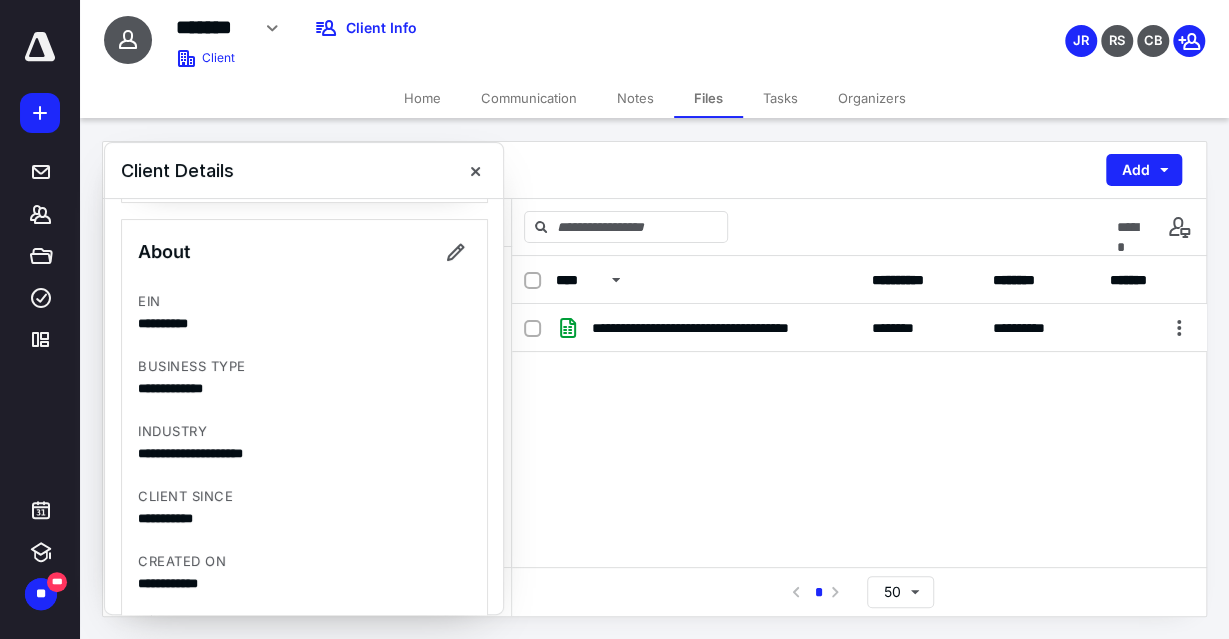 click on "Files" at bounding box center [708, 98] 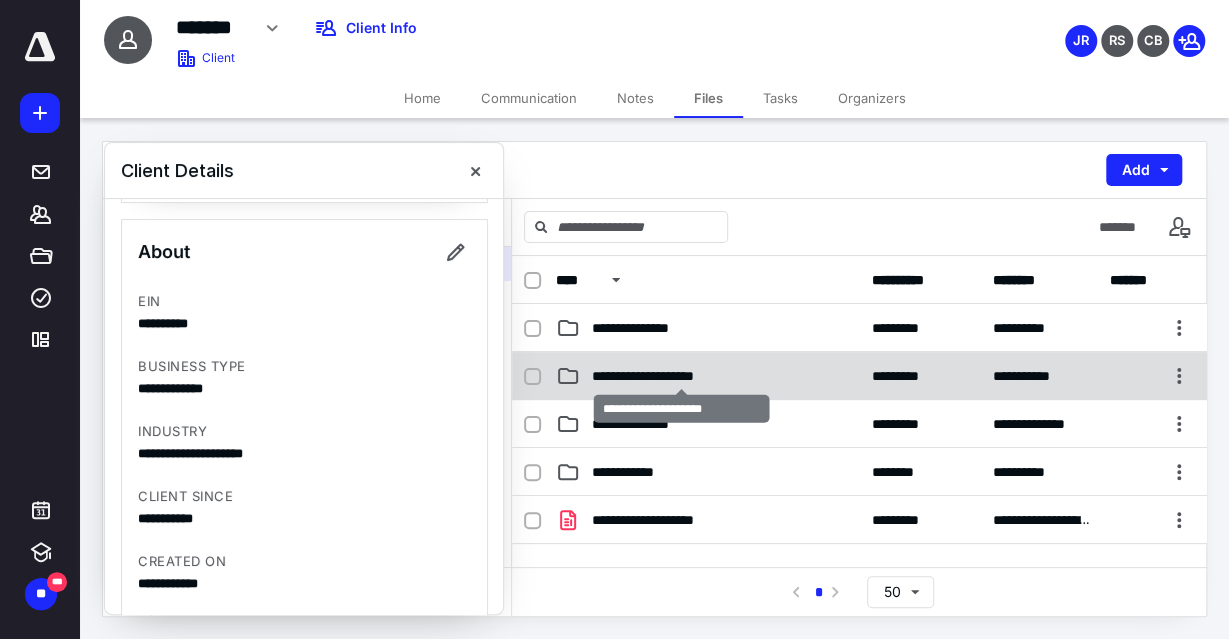 click on "**********" at bounding box center [682, 376] 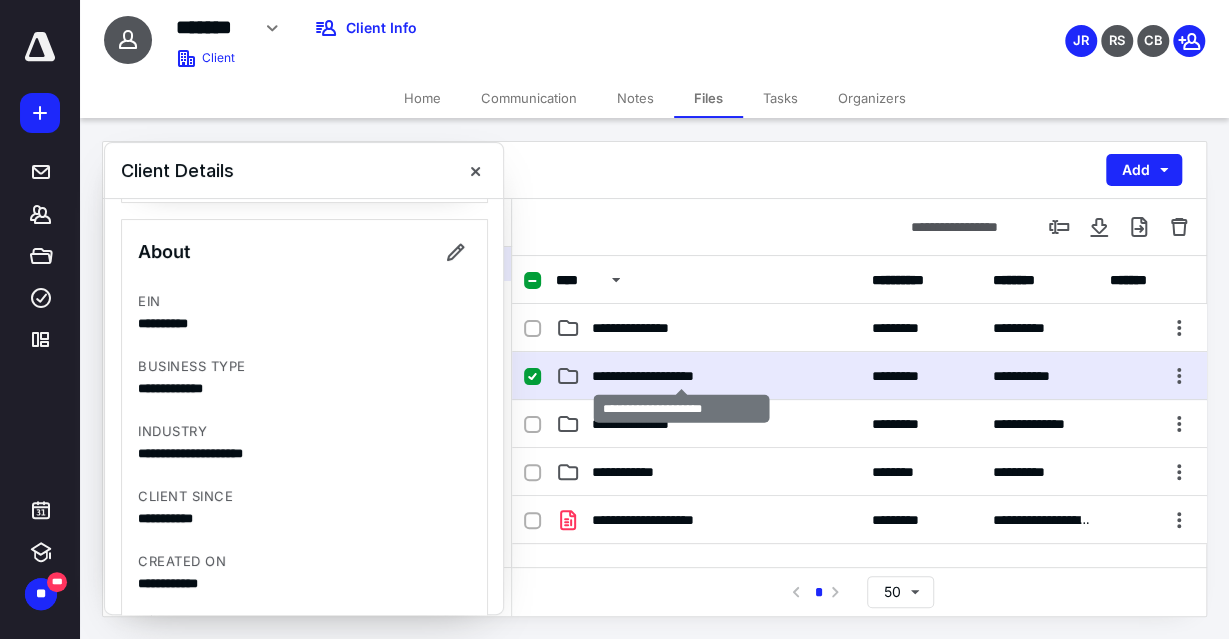 click on "**********" at bounding box center [682, 376] 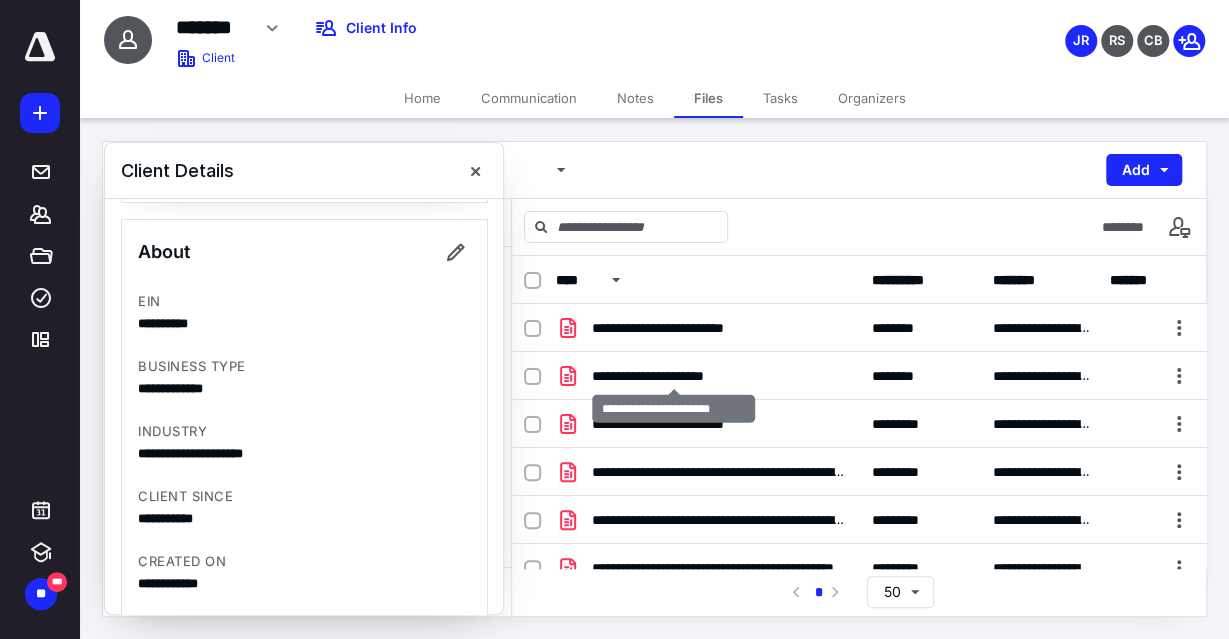 click on "**********" at bounding box center [674, 376] 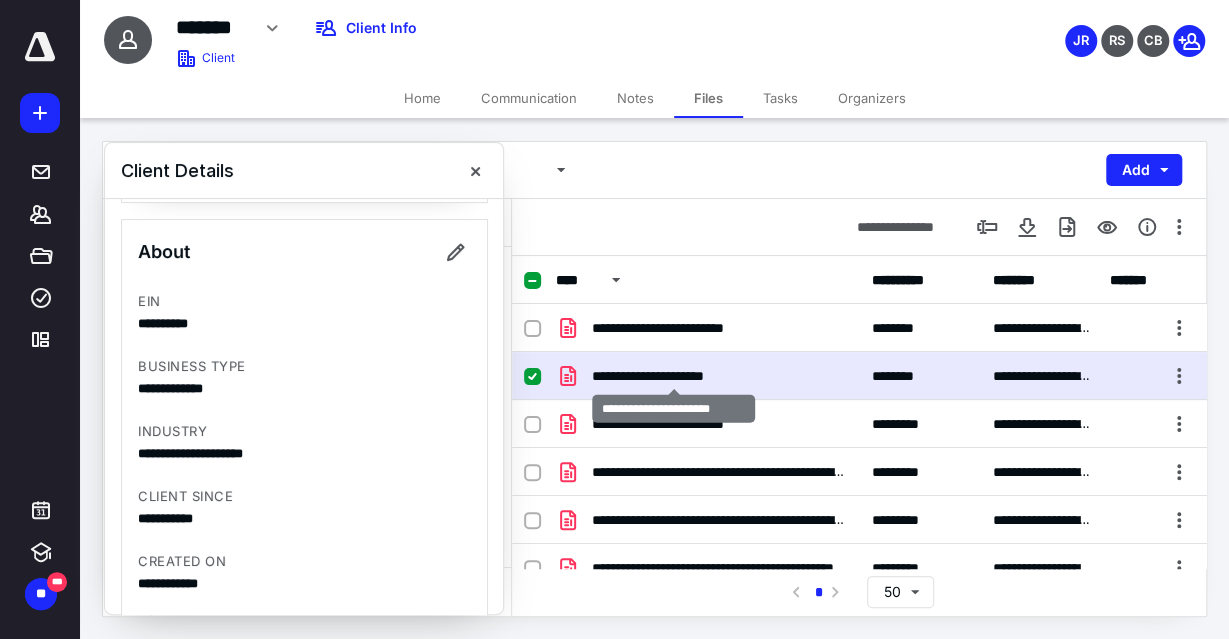 click on "**********" at bounding box center (674, 376) 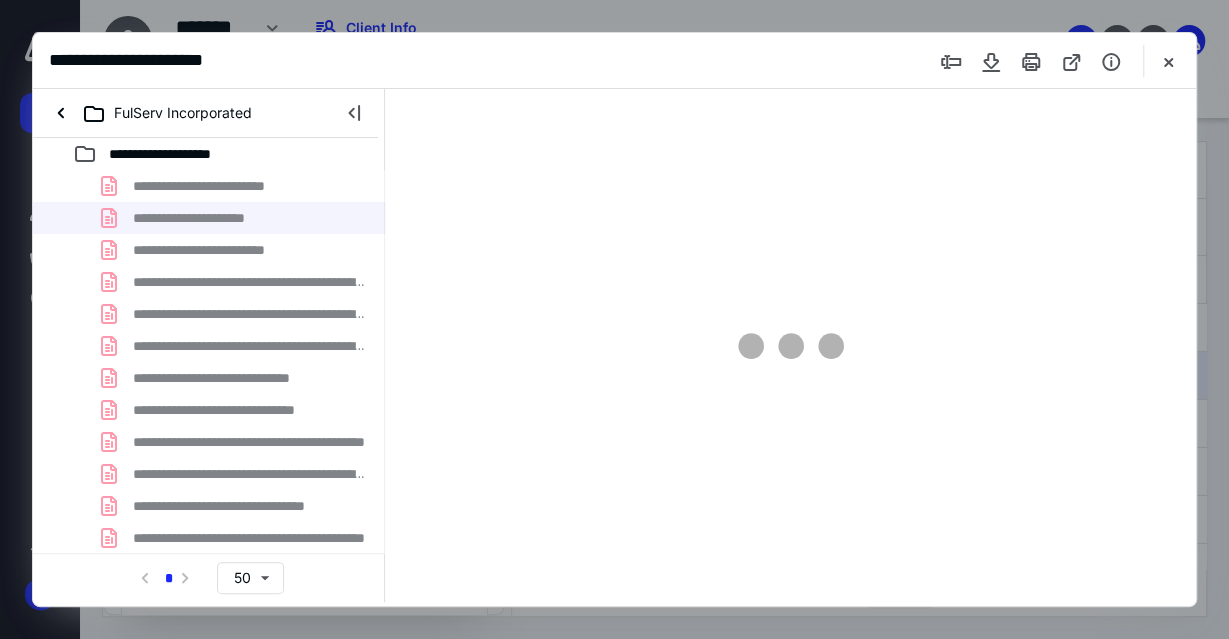 scroll, scrollTop: 0, scrollLeft: 0, axis: both 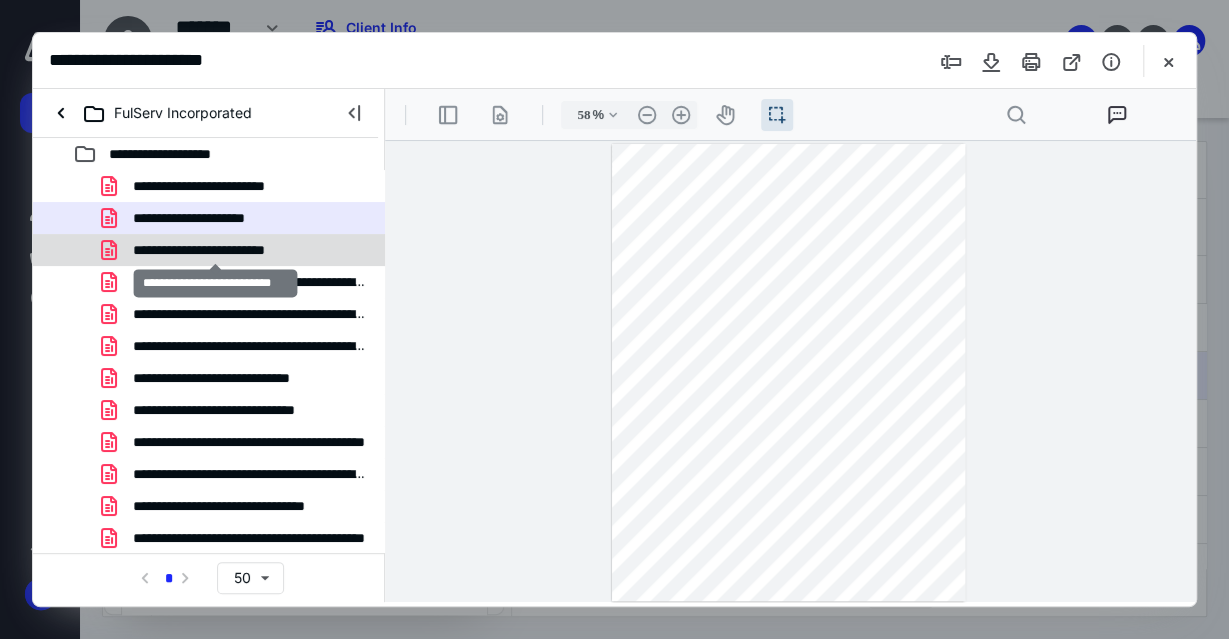 click on "**********" at bounding box center [215, 250] 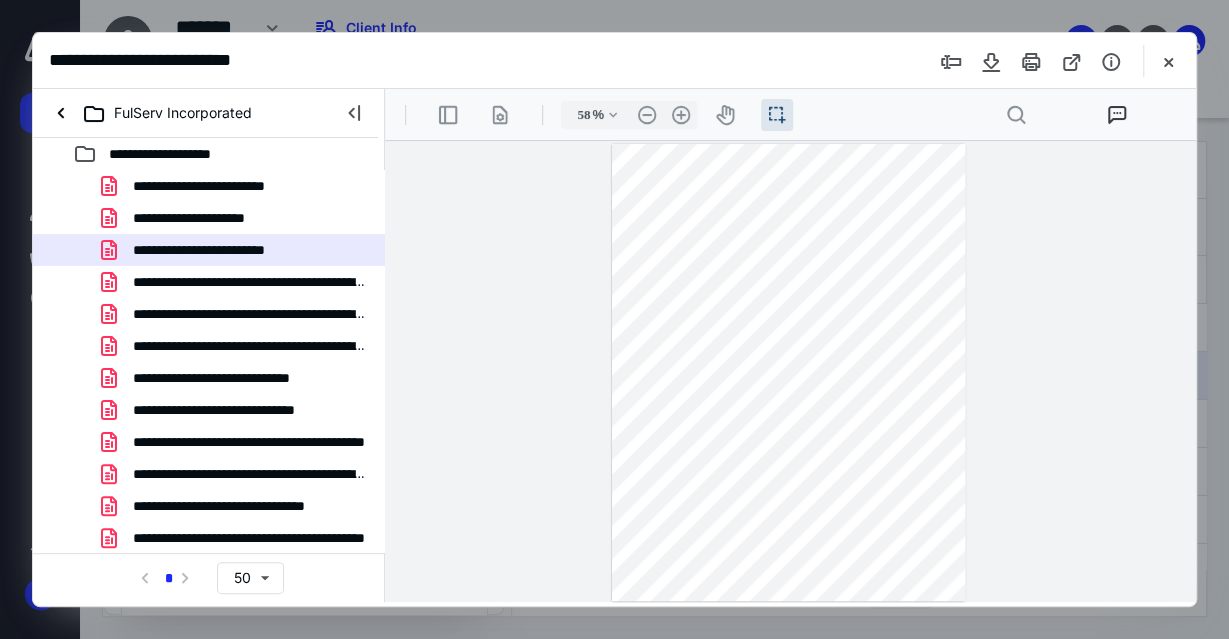 scroll, scrollTop: 95, scrollLeft: 0, axis: vertical 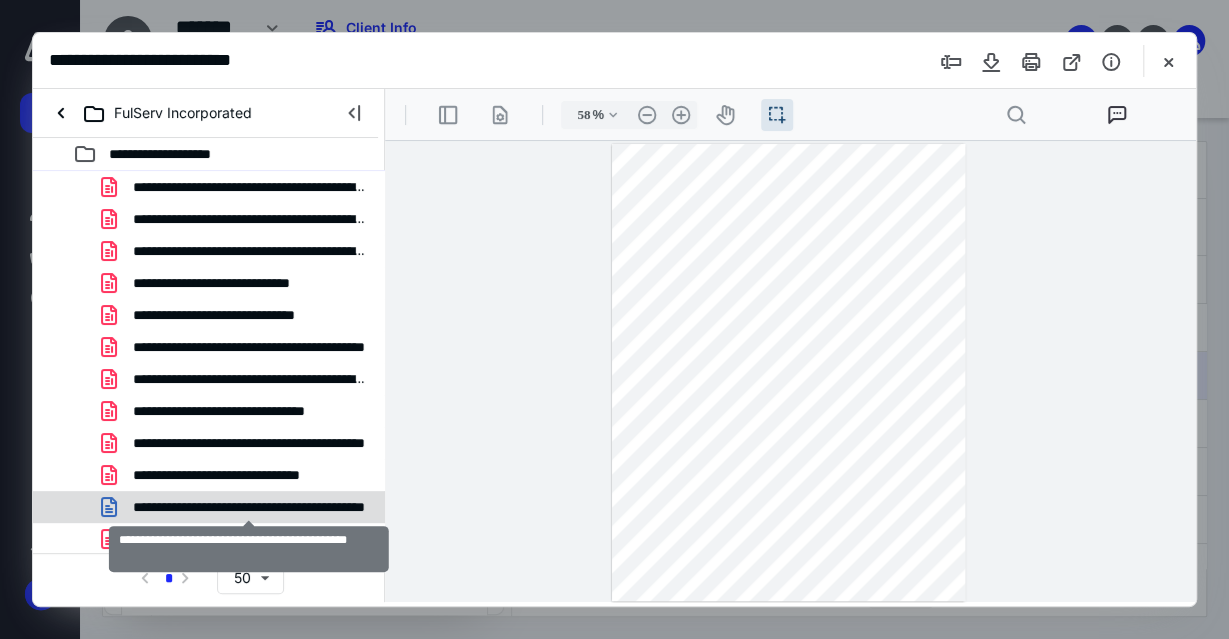 click on "**********" at bounding box center (249, 507) 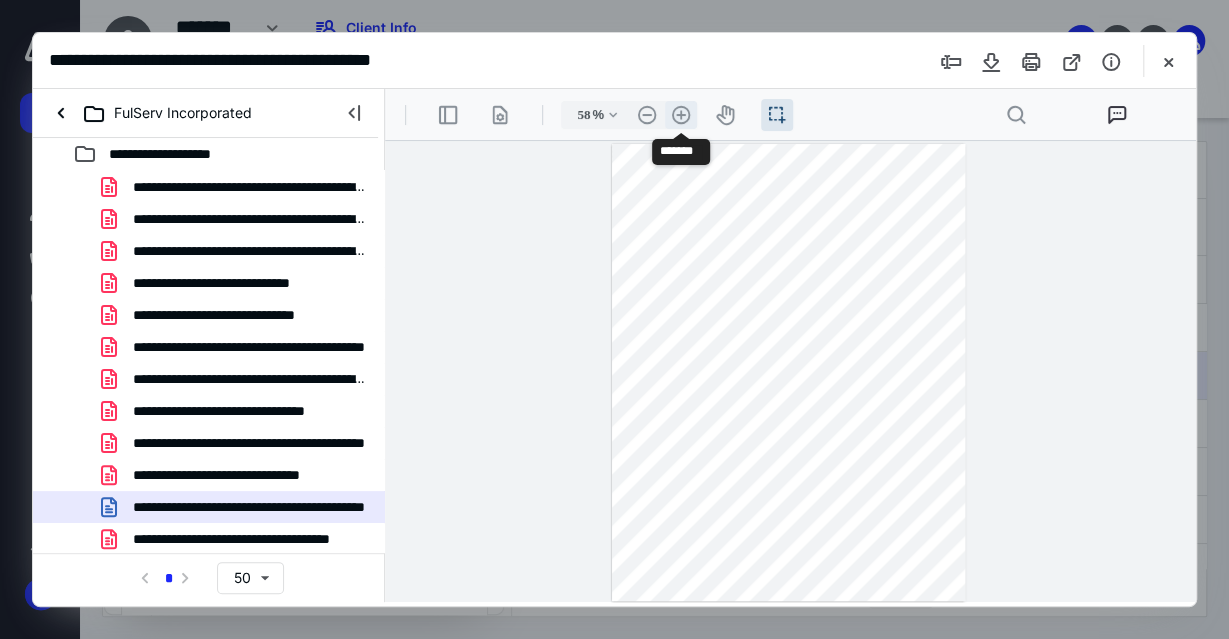 click on ".cls-1{fill:#abb0c4;} icon - header - zoom - in - line" at bounding box center (681, 115) 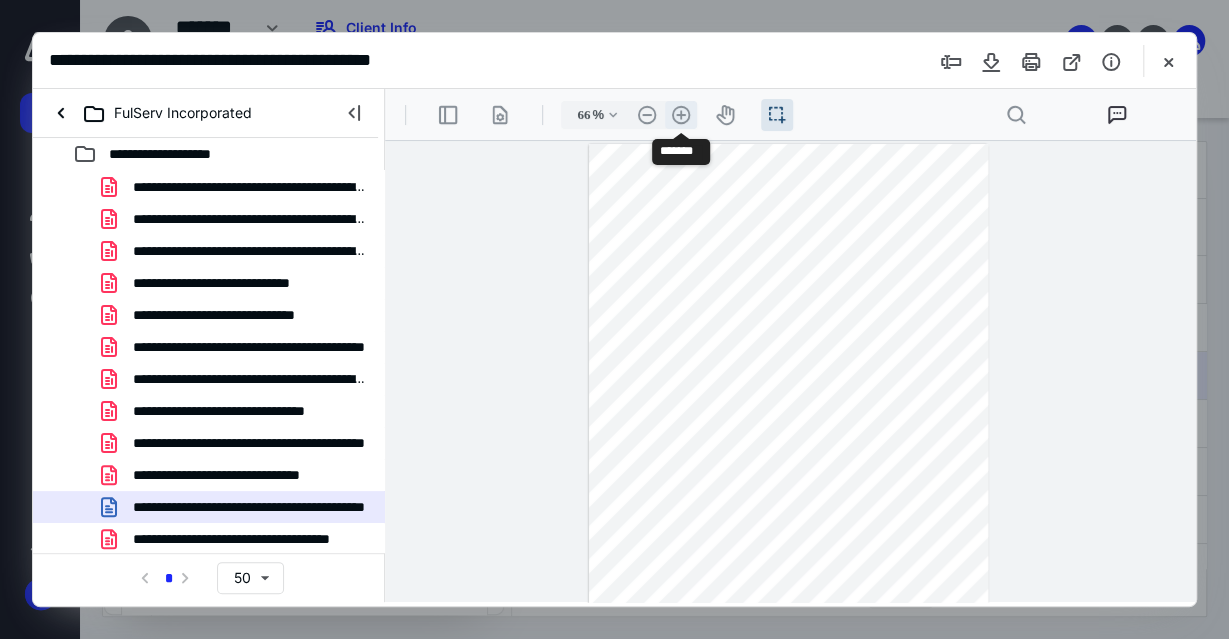 scroll, scrollTop: 51, scrollLeft: 0, axis: vertical 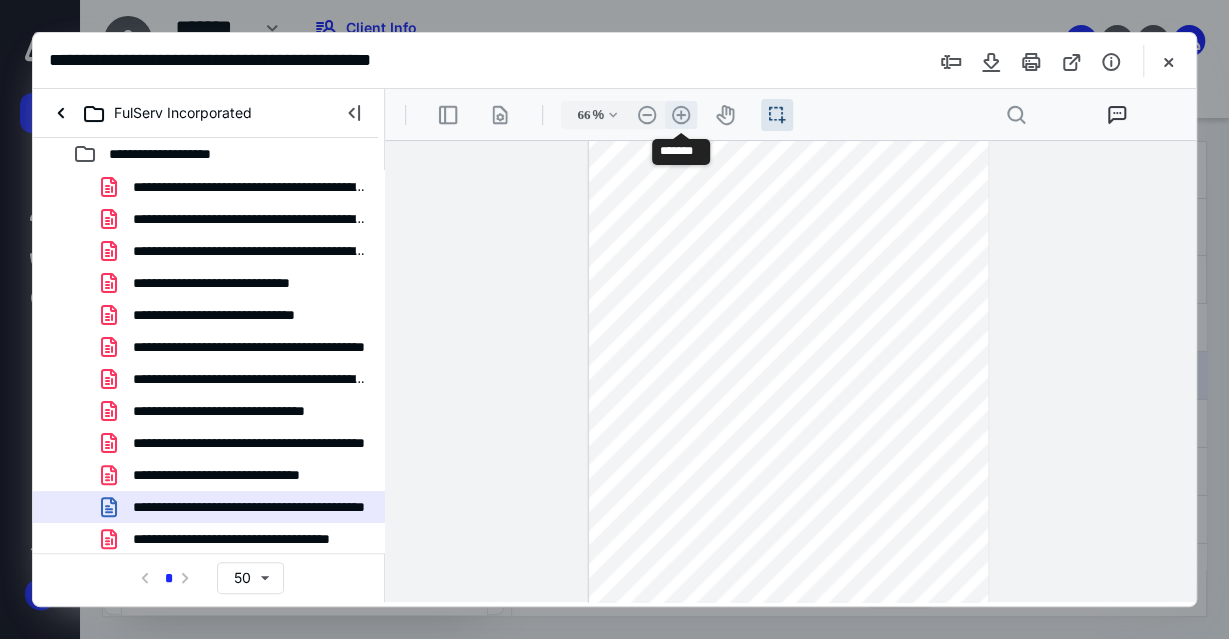 click on ".cls-1{fill:#abb0c4;} icon - header - zoom - in - line" at bounding box center (681, 115) 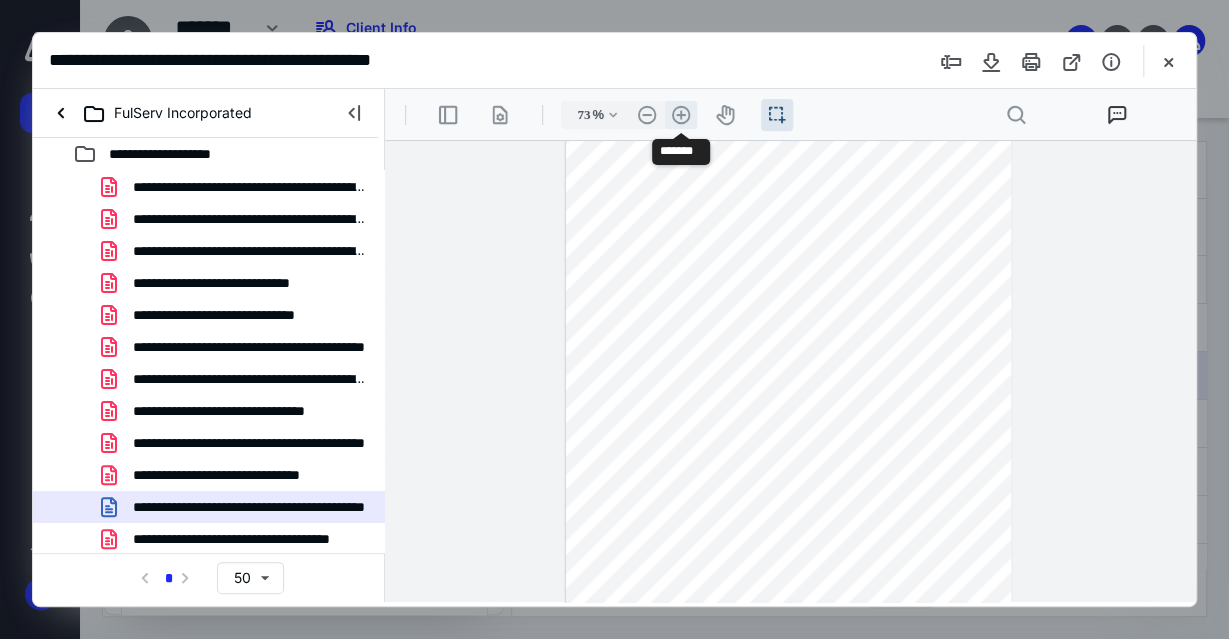 click on ".cls-1{fill:#abb0c4;} icon - header - zoom - in - line" at bounding box center (681, 115) 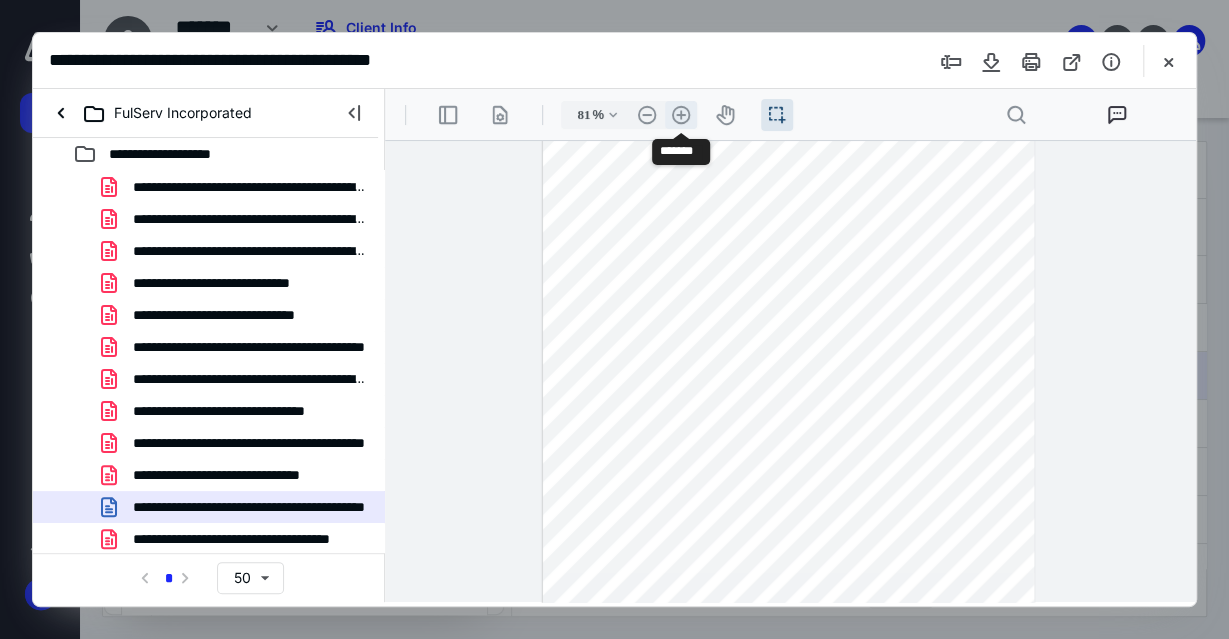 click on ".cls-1{fill:#abb0c4;} icon - header - zoom - in - line" at bounding box center [681, 115] 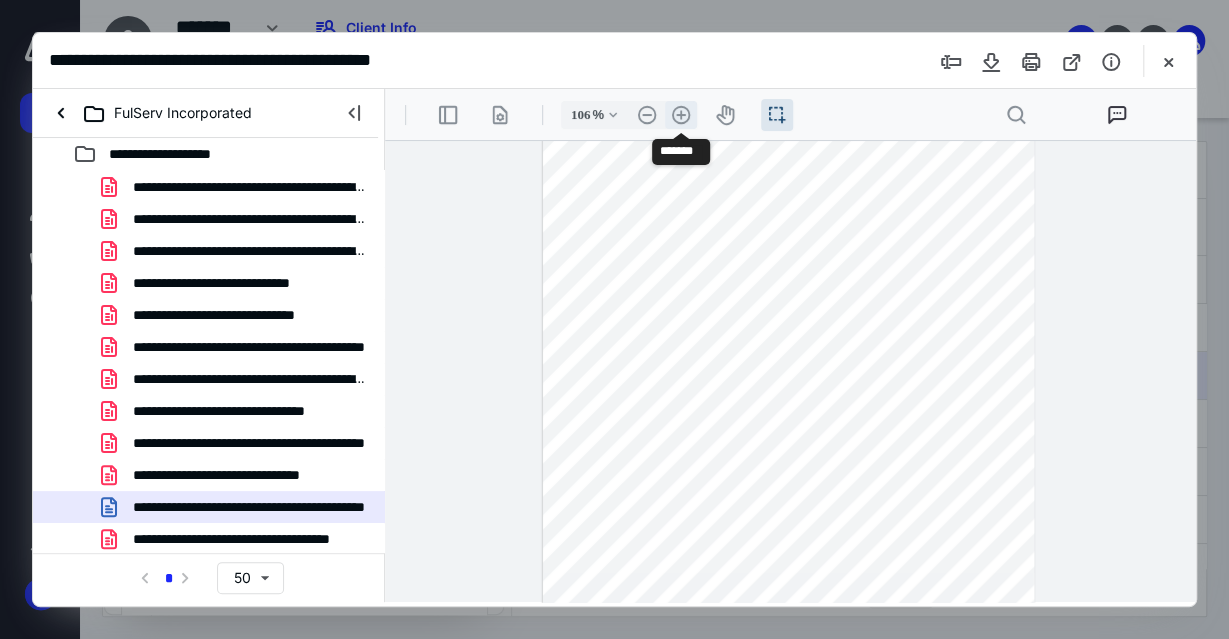 scroll, scrollTop: 164, scrollLeft: 0, axis: vertical 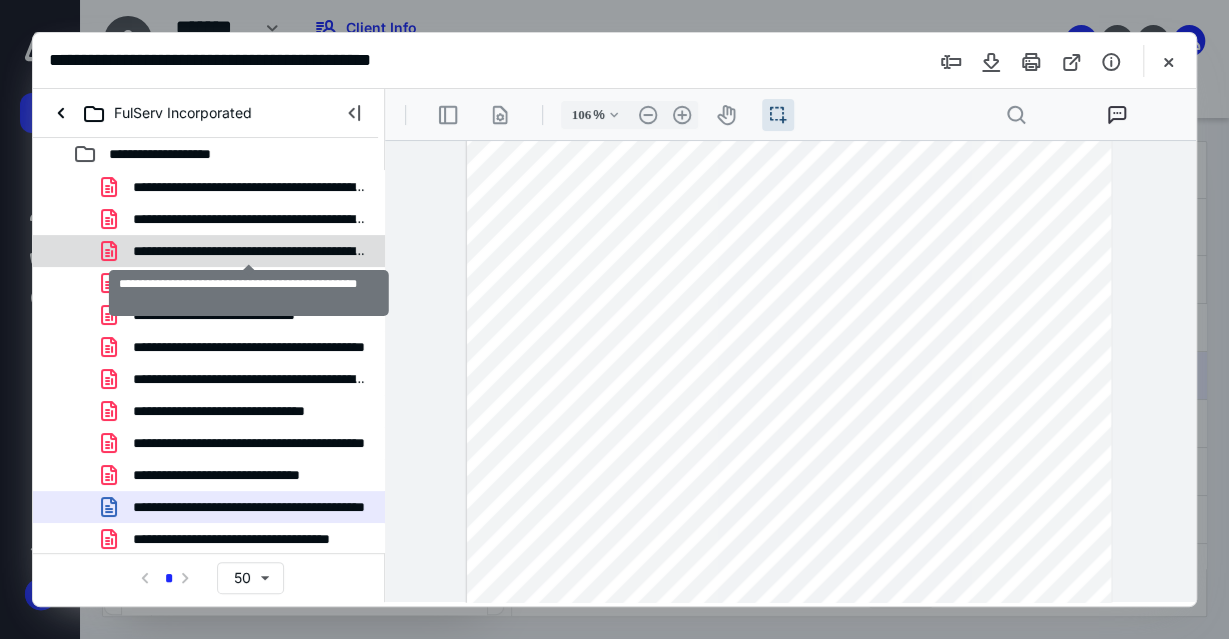 click on "**********" at bounding box center [249, 251] 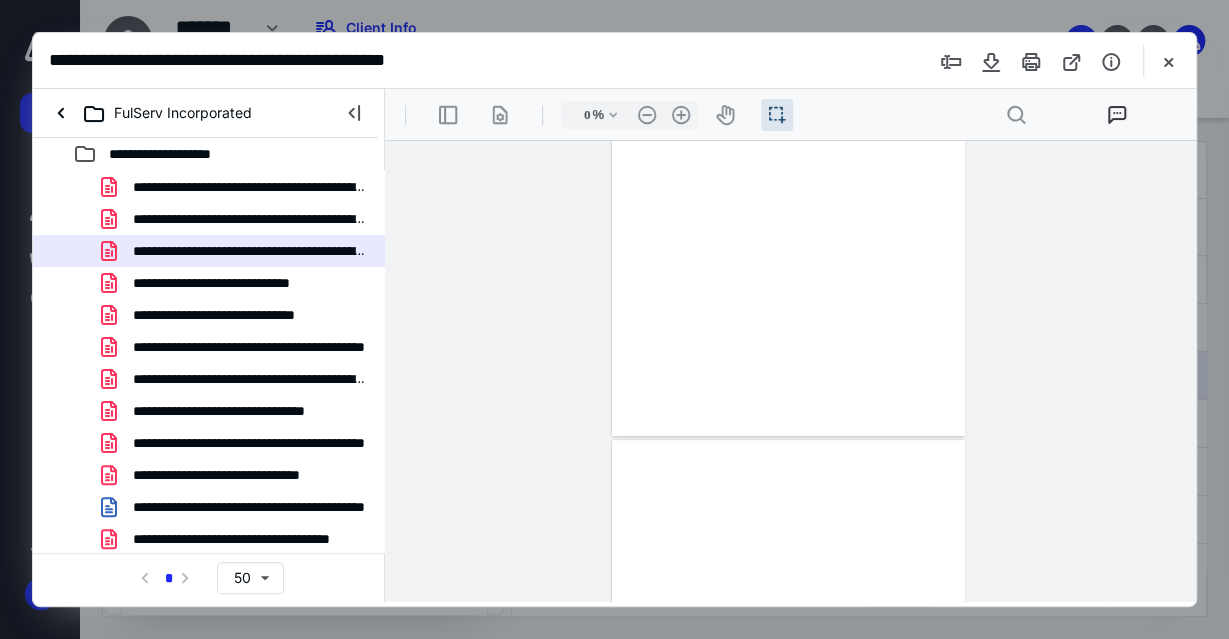 type on "58" 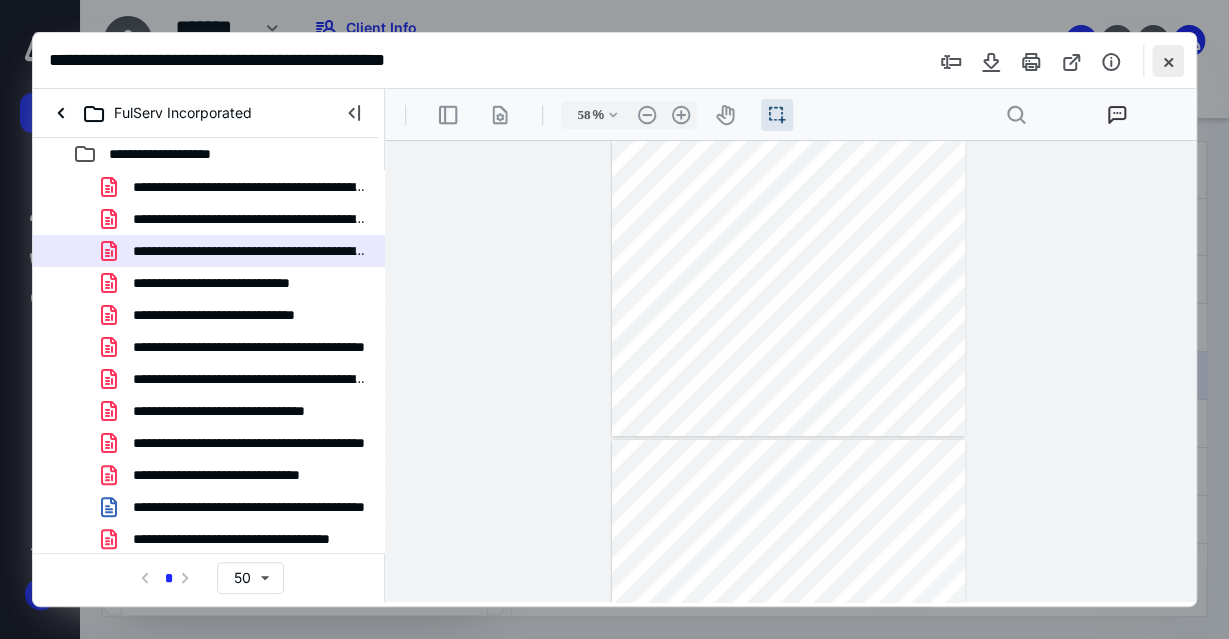 click at bounding box center [1168, 61] 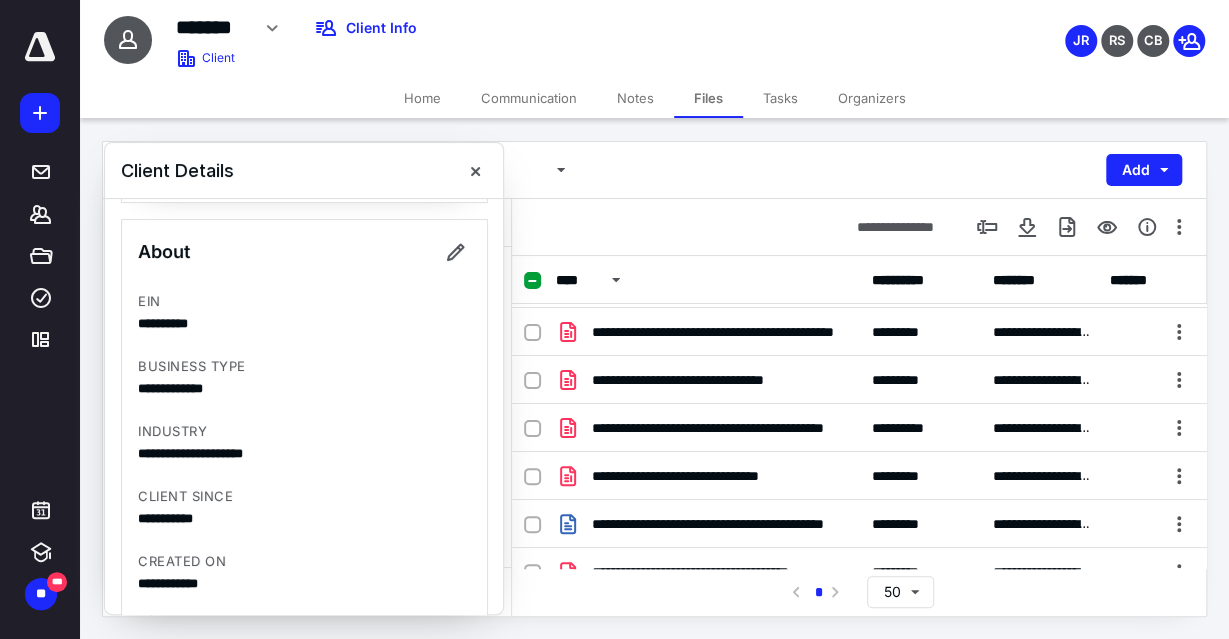 scroll, scrollTop: 431, scrollLeft: 0, axis: vertical 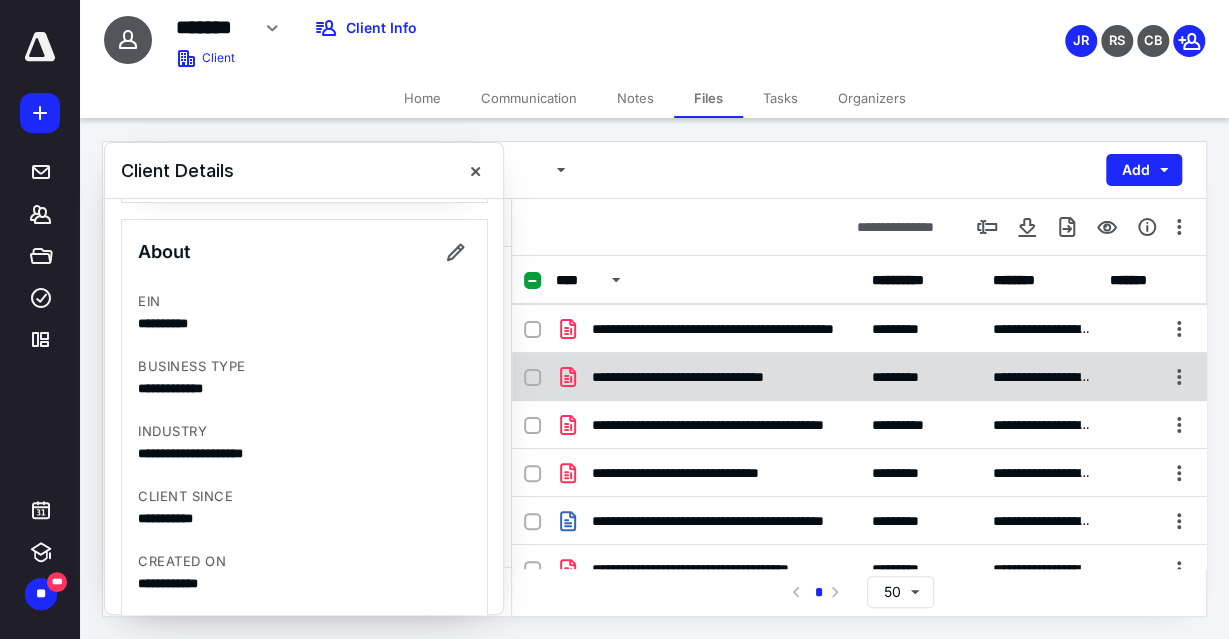 click on "**********" at bounding box center [707, 377] 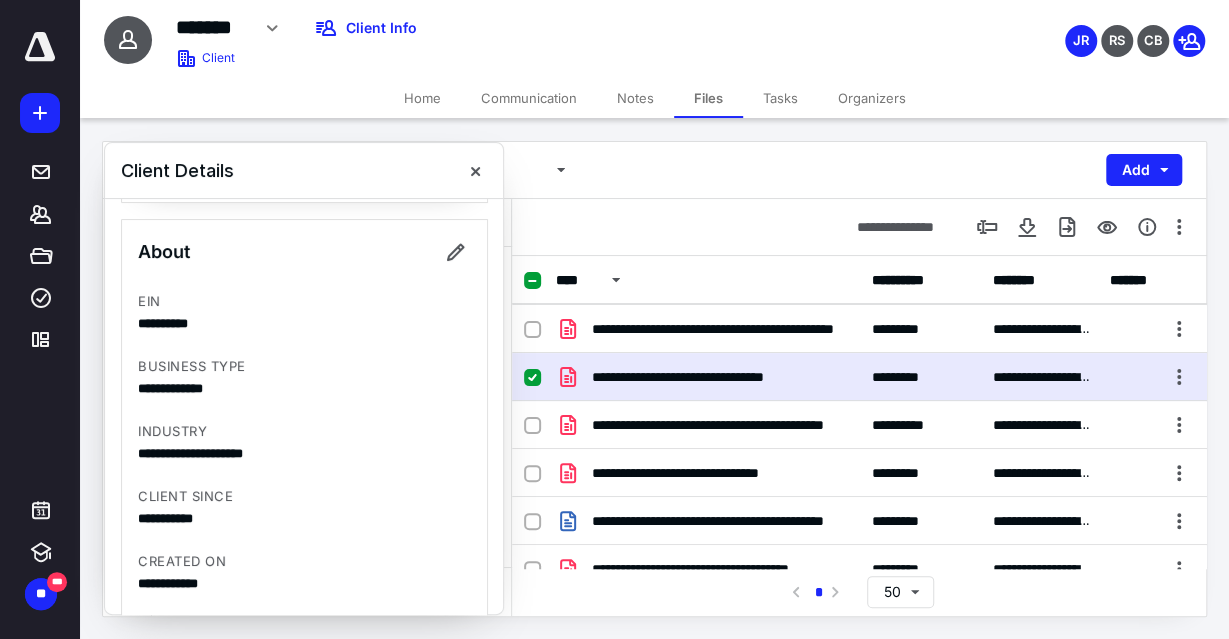 click on "**********" at bounding box center [707, 377] 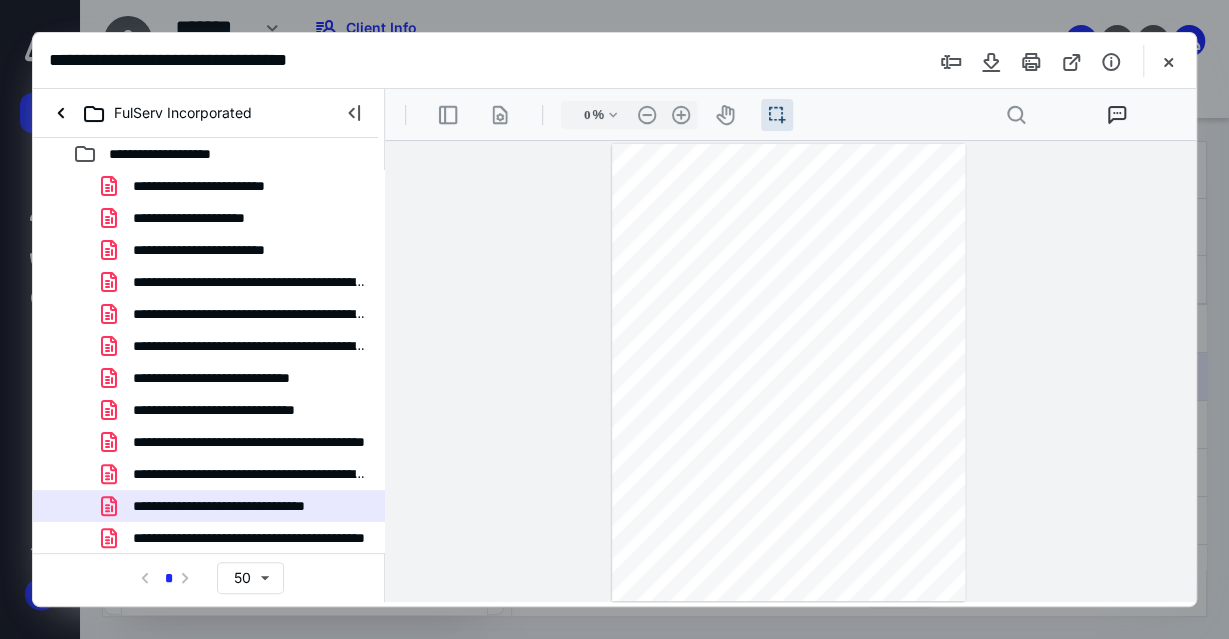 type on "58" 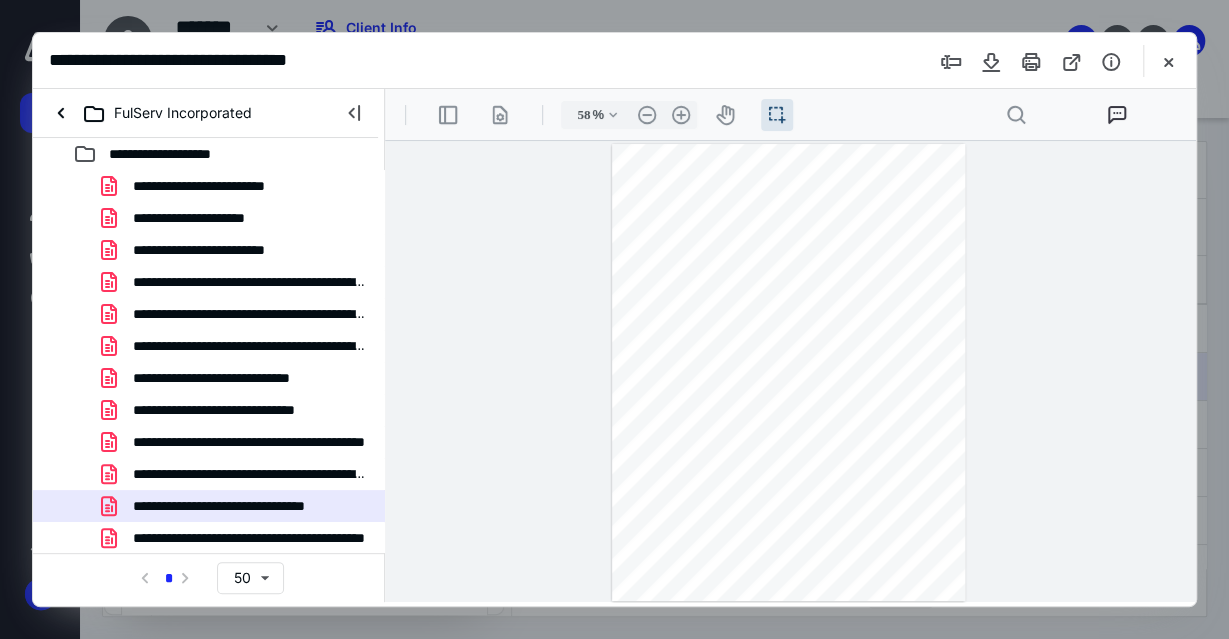 scroll, scrollTop: 0, scrollLeft: 0, axis: both 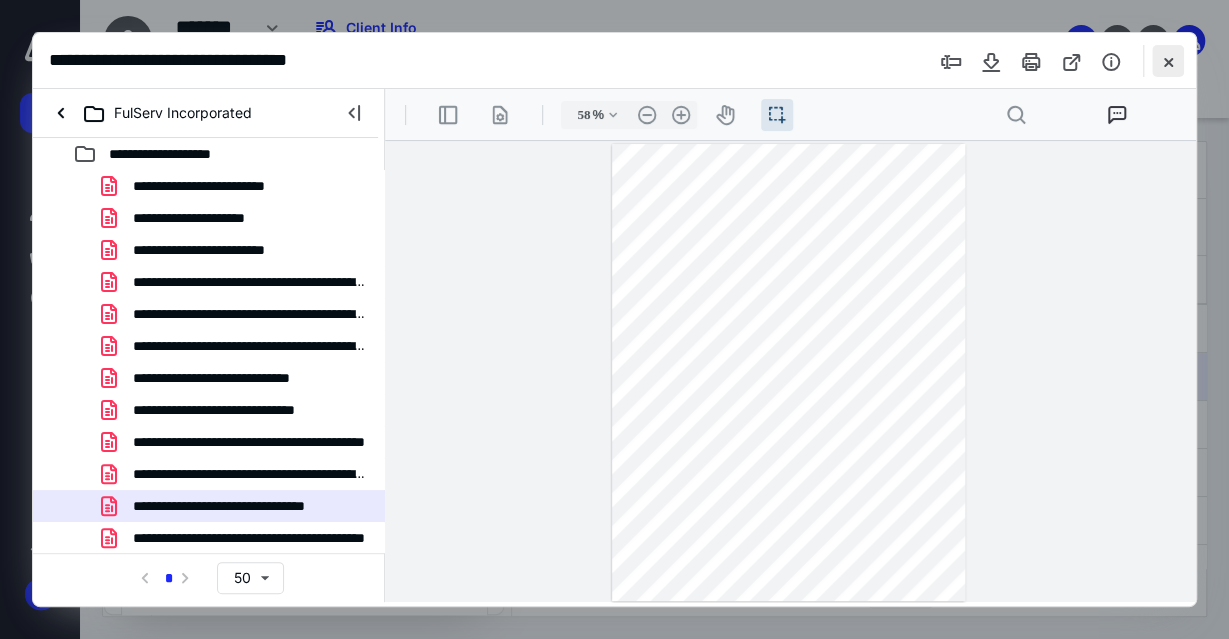 click at bounding box center (1168, 61) 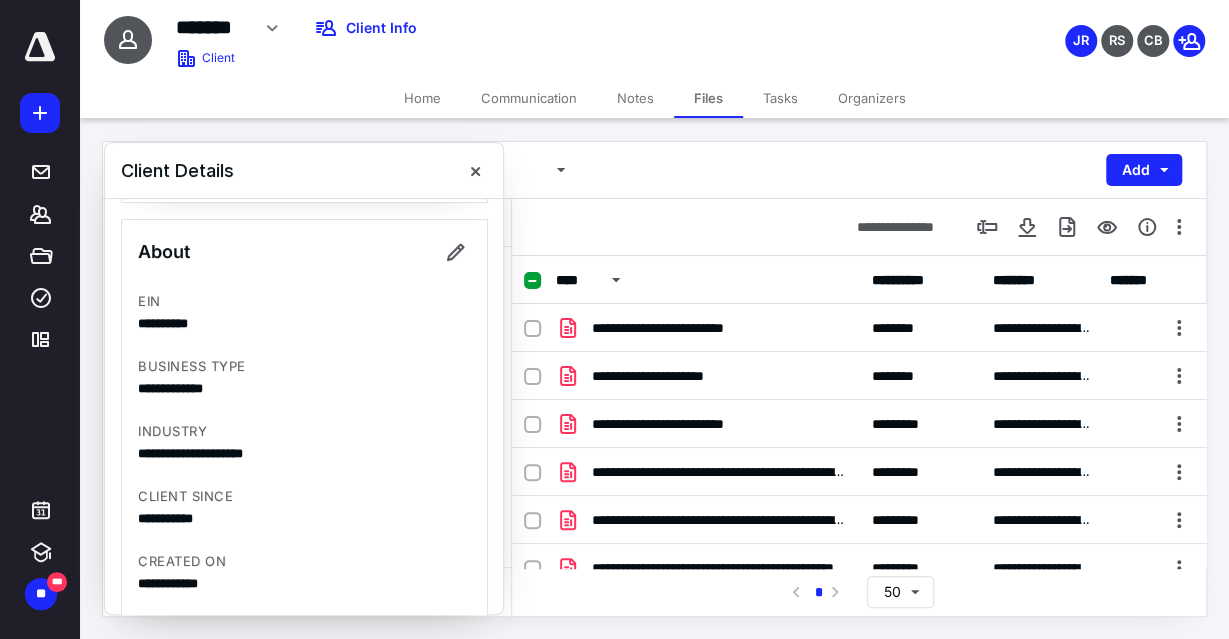 scroll, scrollTop: 450, scrollLeft: 0, axis: vertical 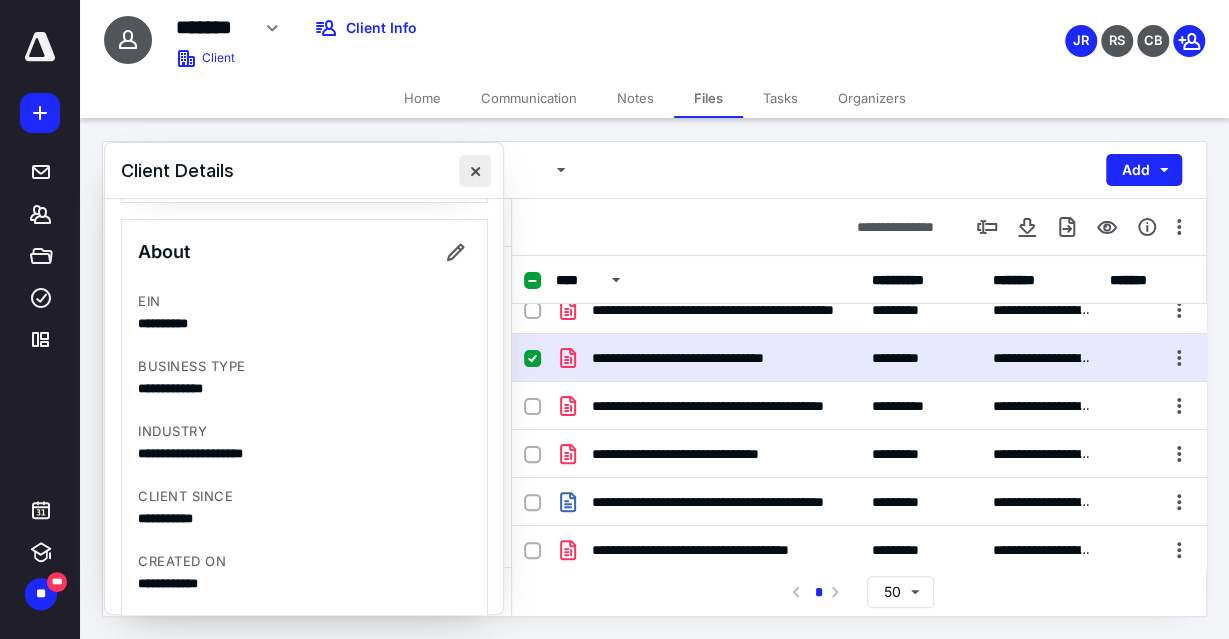 click at bounding box center (475, 171) 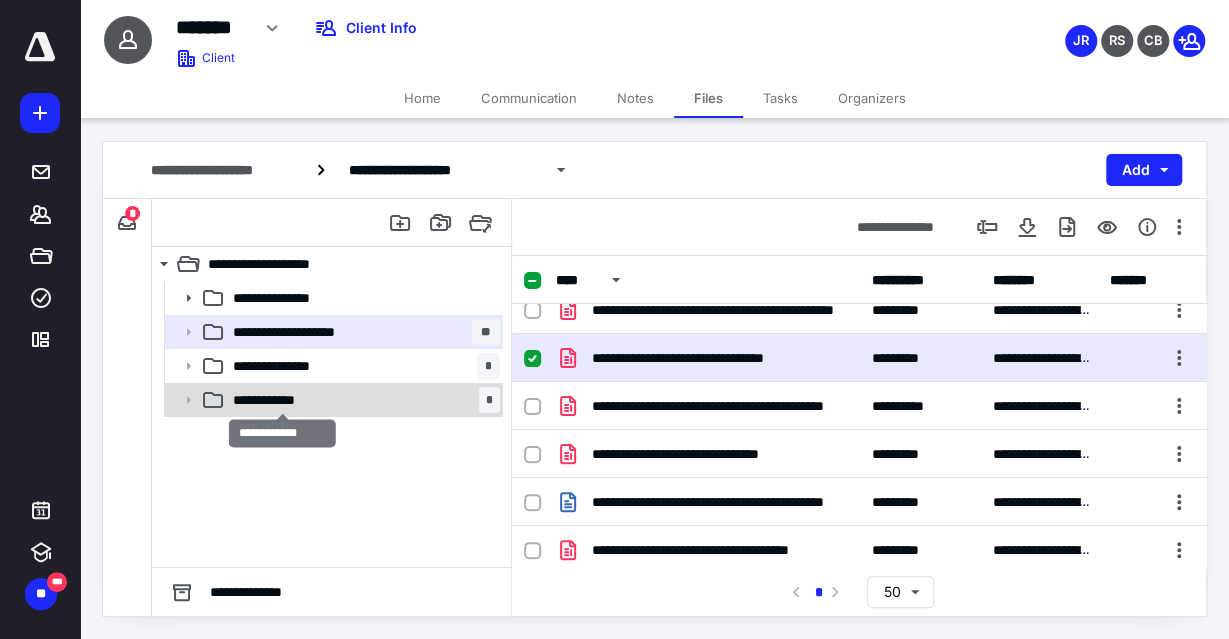 click on "**********" at bounding box center (283, 400) 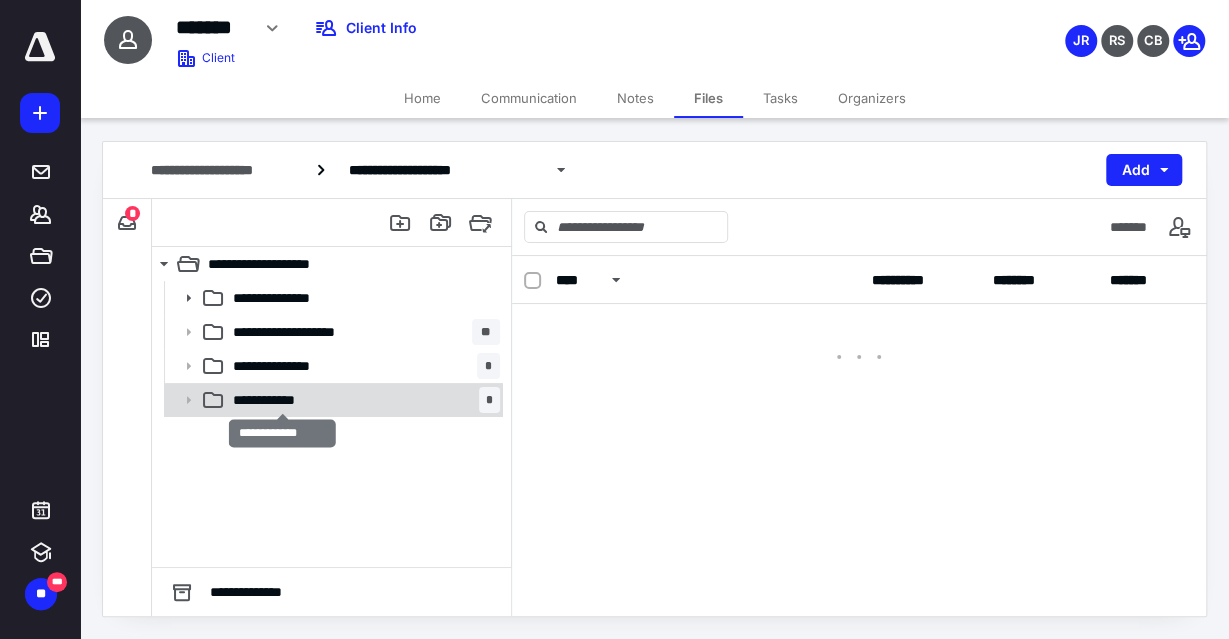 click on "**********" at bounding box center [283, 400] 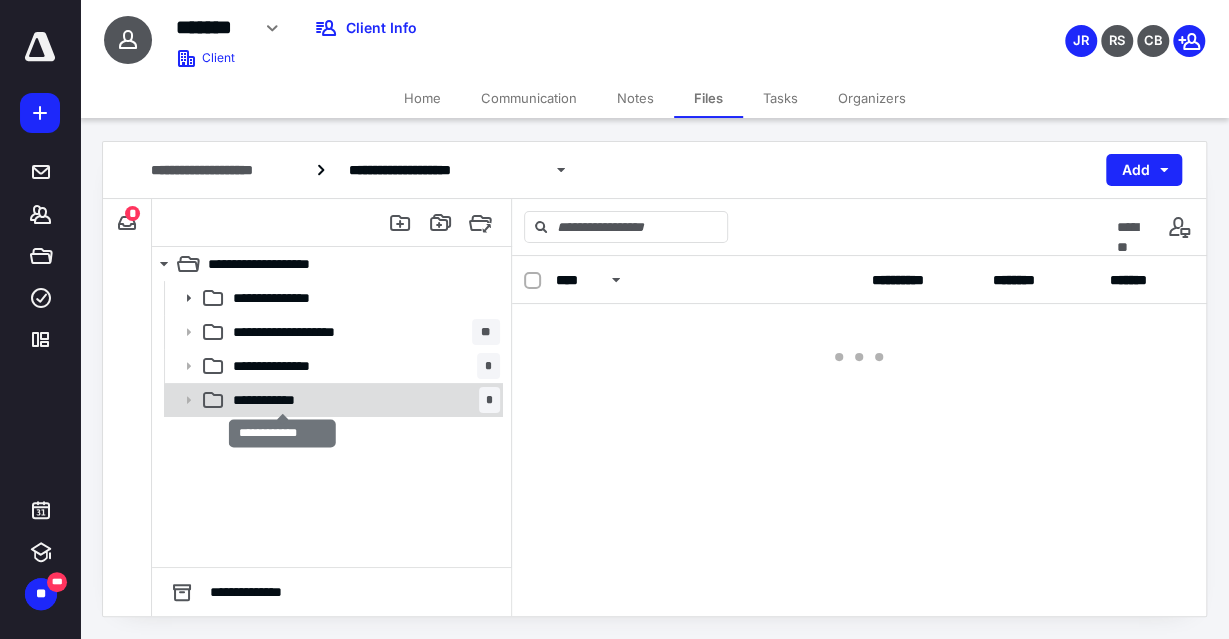 scroll, scrollTop: 0, scrollLeft: 0, axis: both 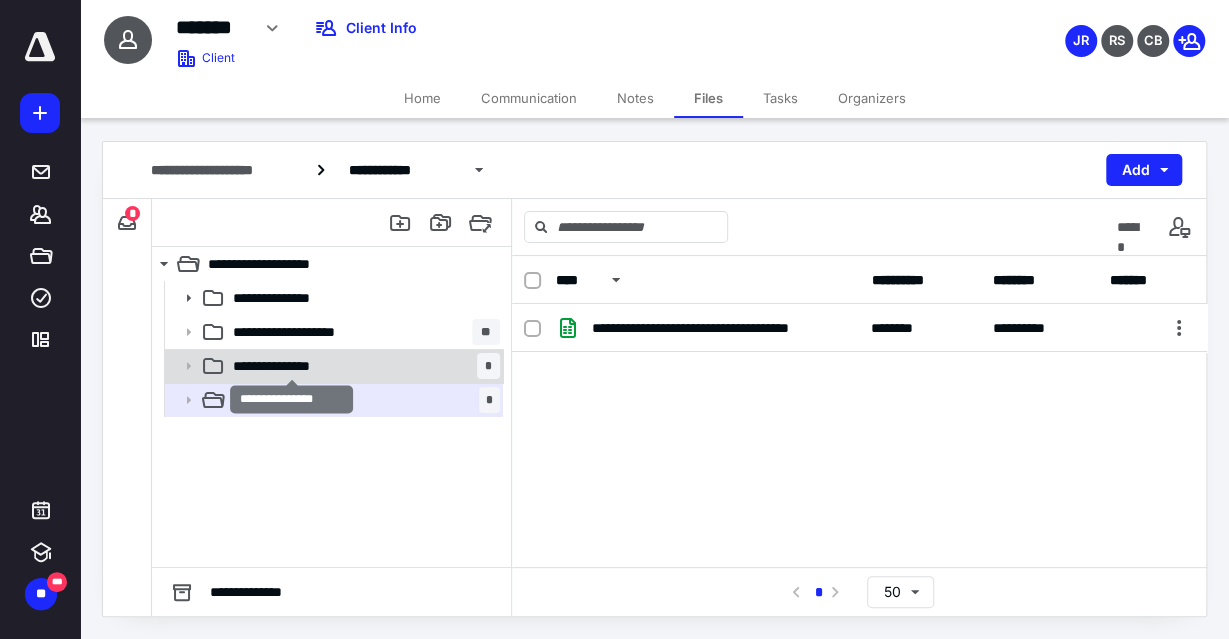 click on "**********" at bounding box center (292, 366) 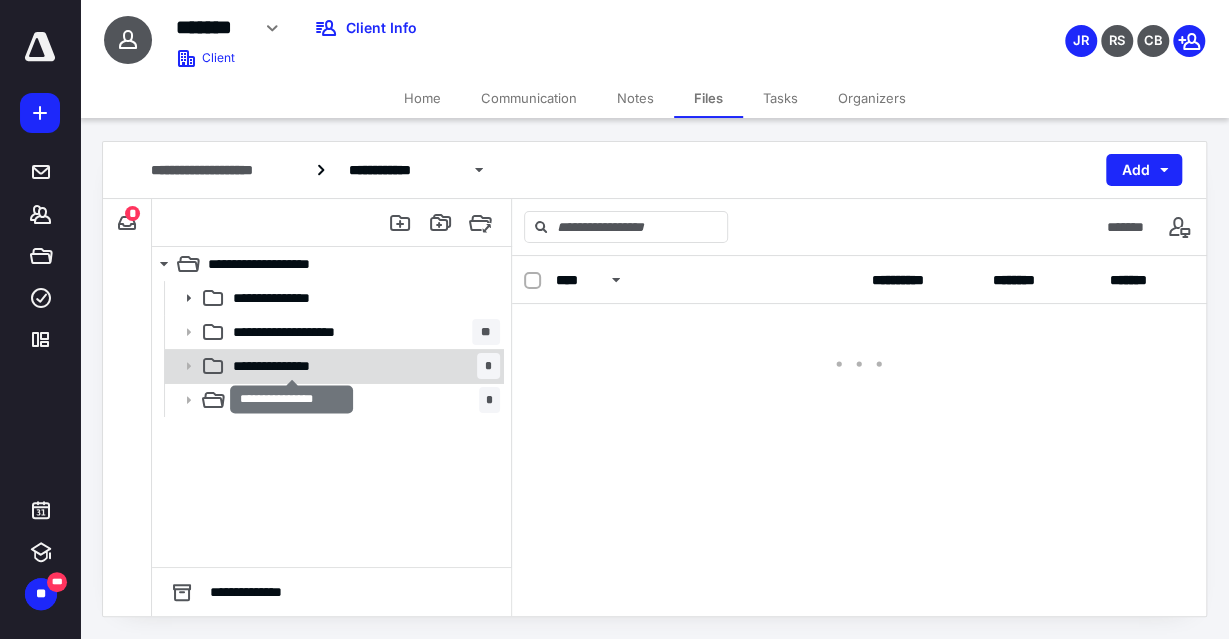 click on "**********" at bounding box center [292, 366] 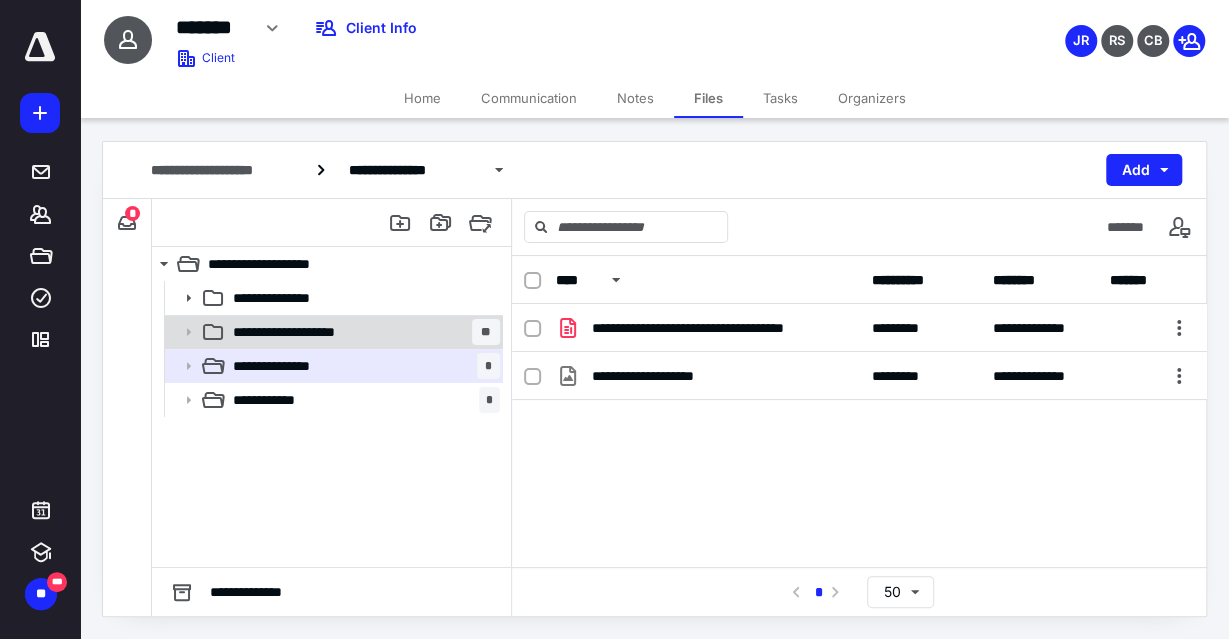 click on "**********" at bounding box center [323, 332] 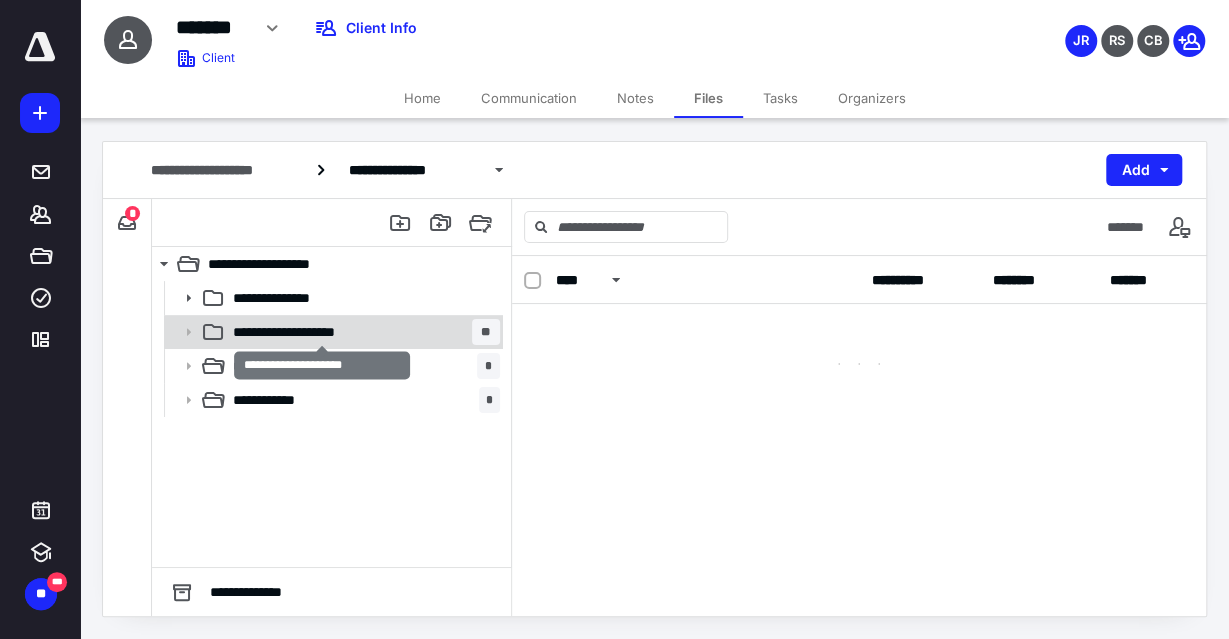 click on "**********" at bounding box center (323, 332) 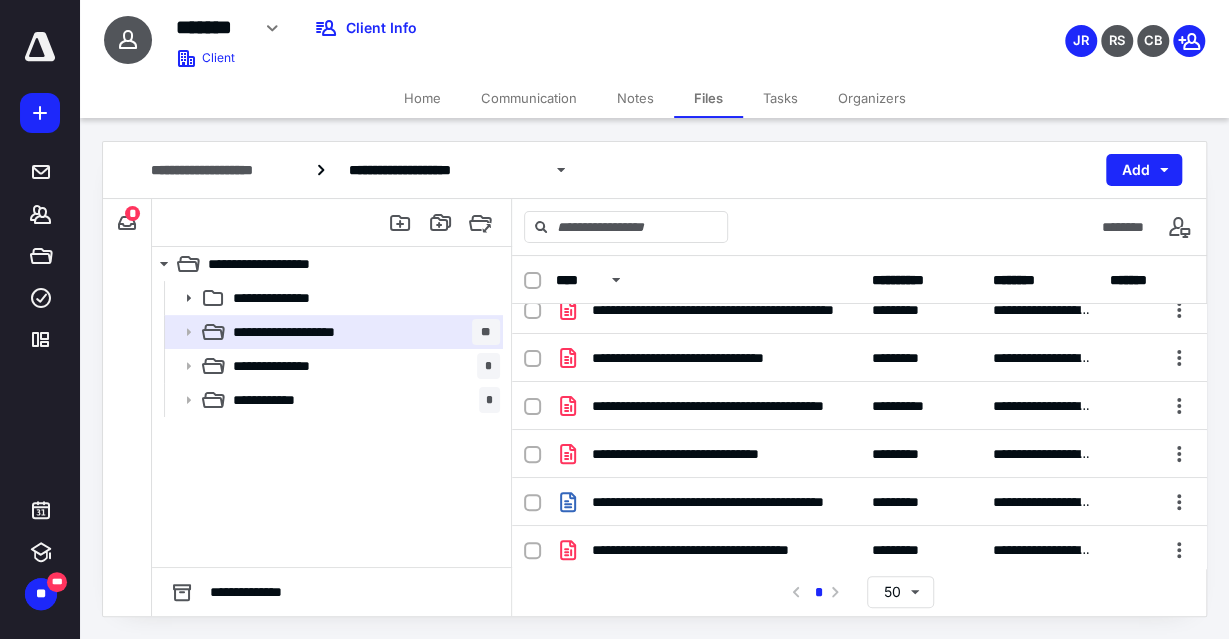 scroll, scrollTop: 0, scrollLeft: 0, axis: both 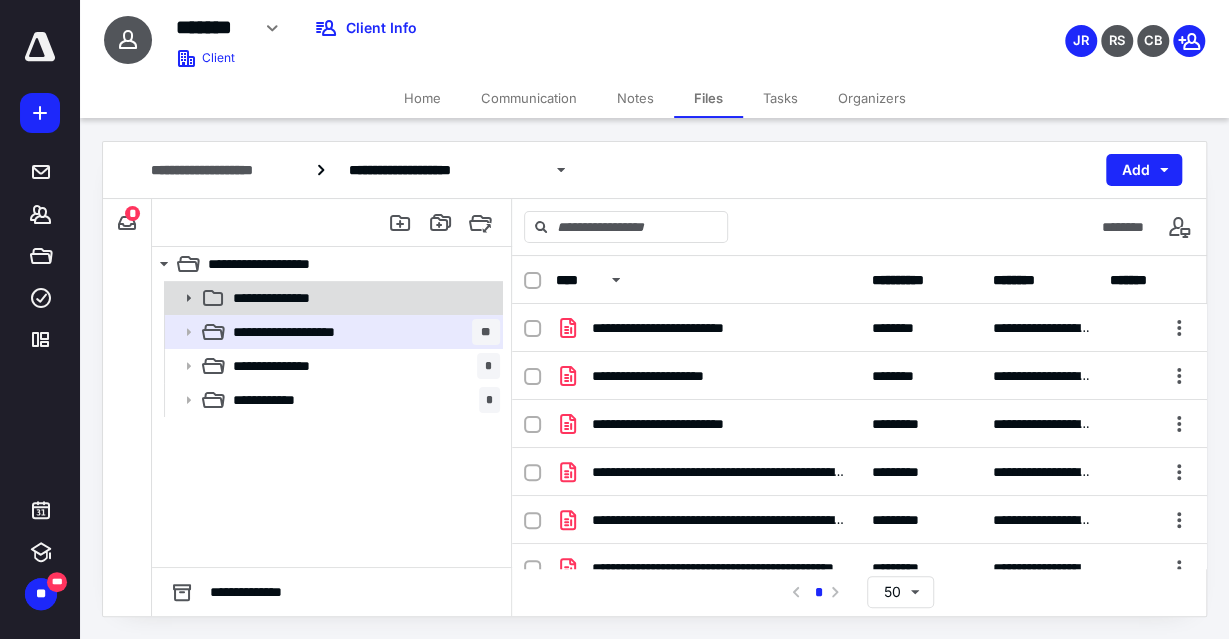 click on "**********" at bounding box center [362, 298] 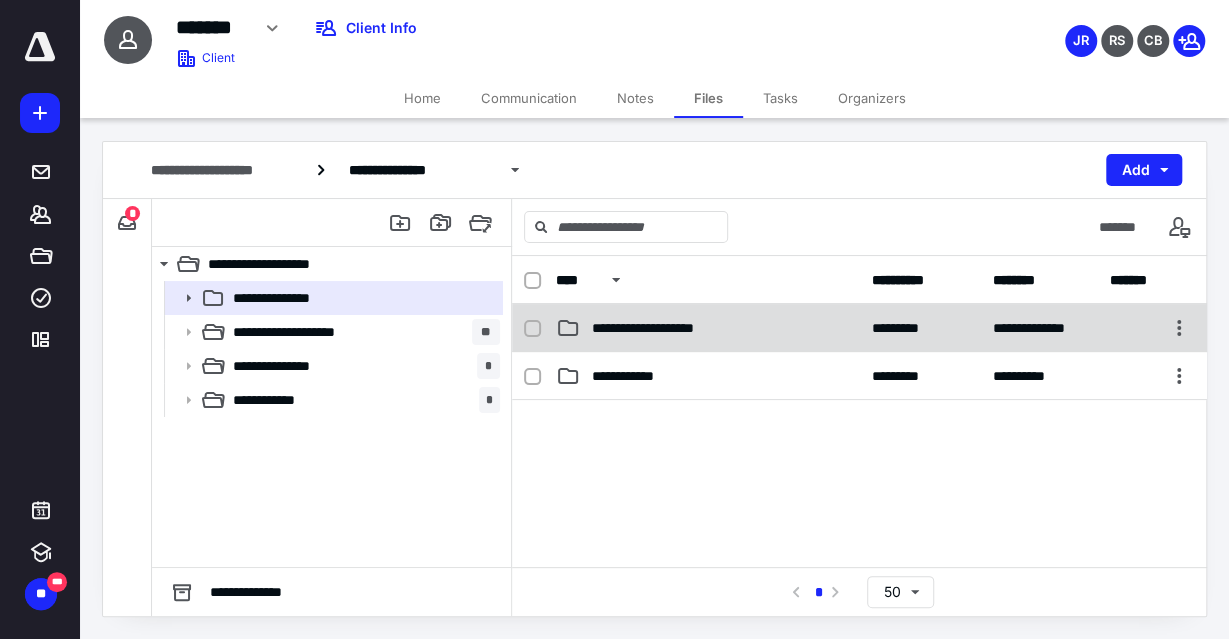 click on "**********" at bounding box center [859, 328] 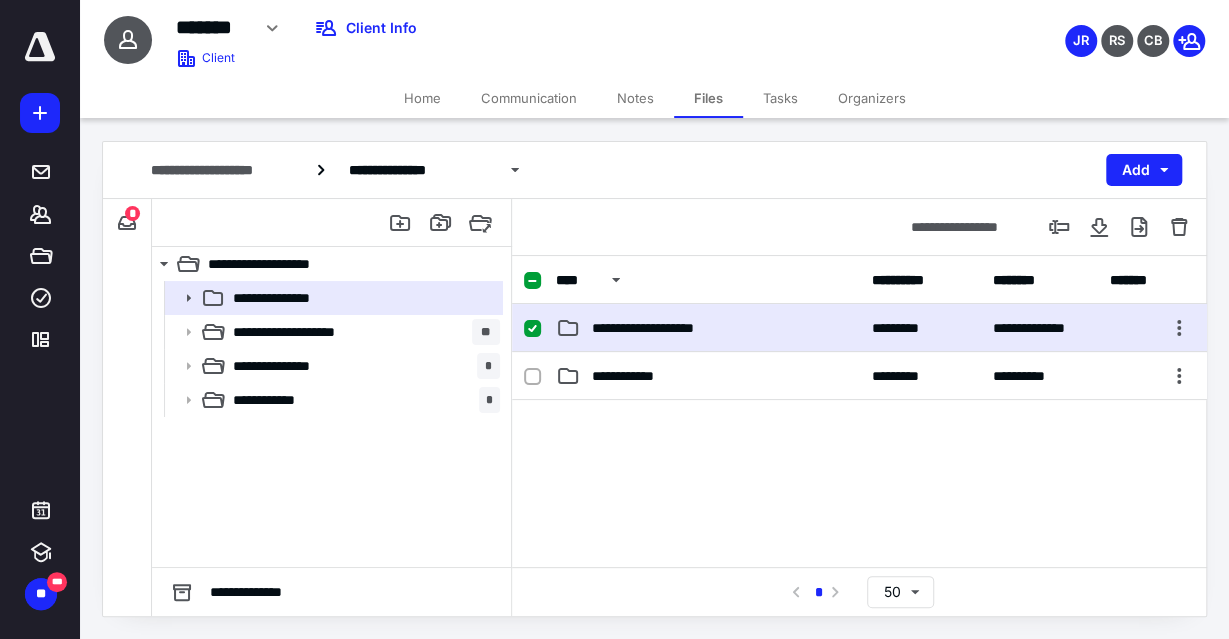 click on "**********" at bounding box center [859, 328] 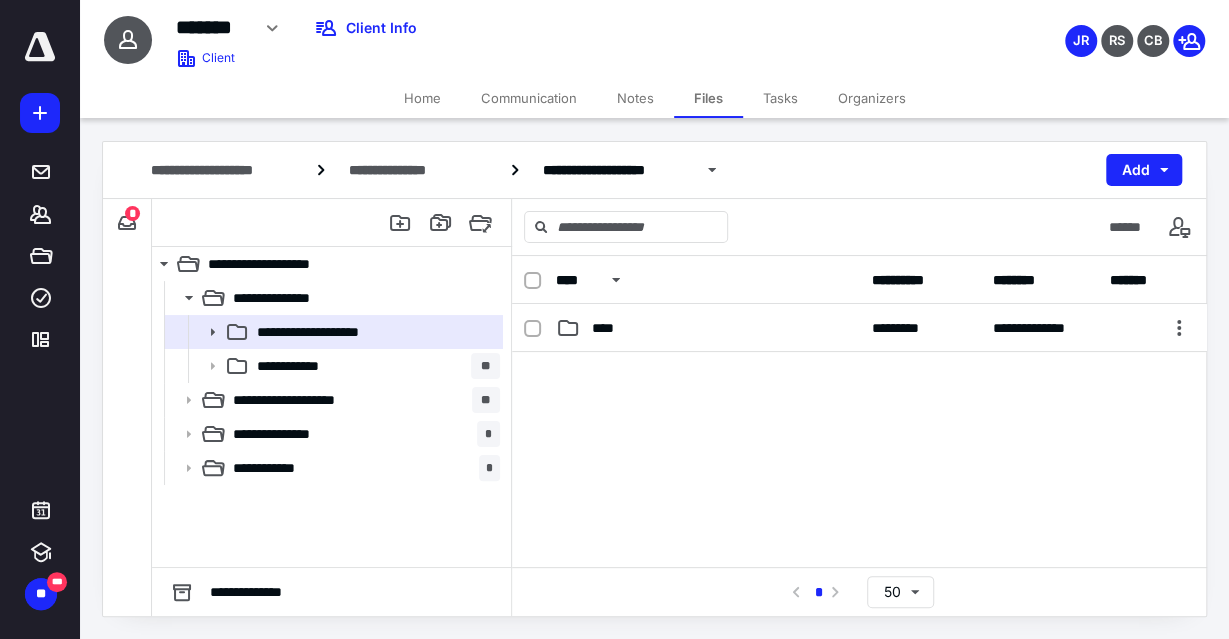 click on "**********" at bounding box center [859, 328] 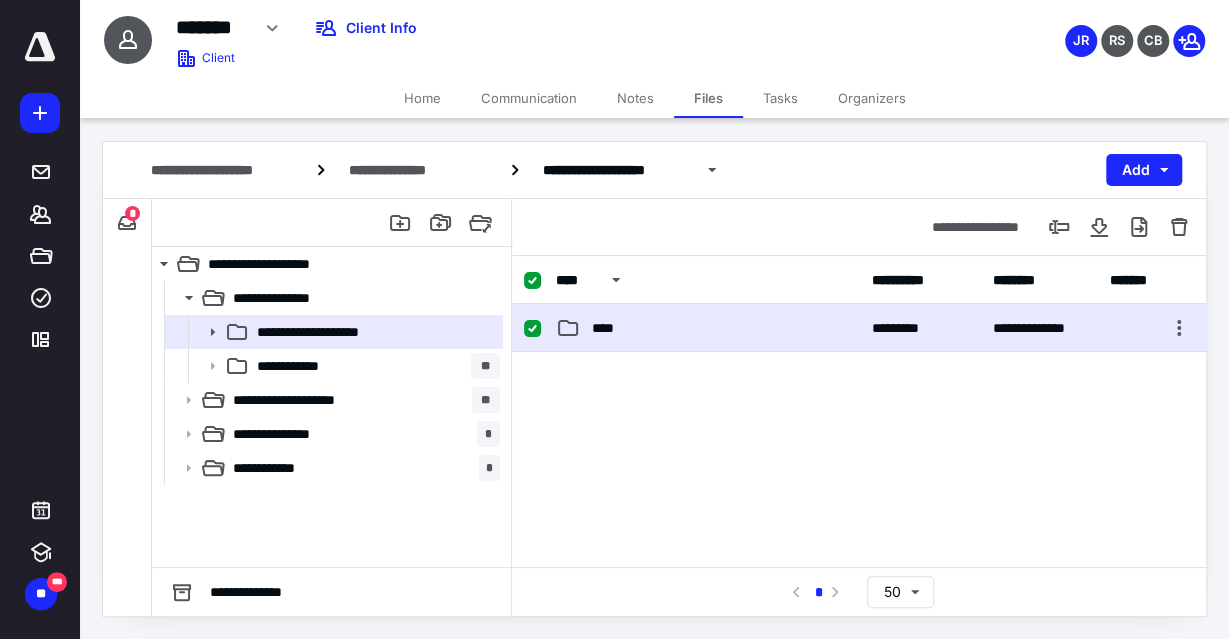 click on "**********" at bounding box center [859, 328] 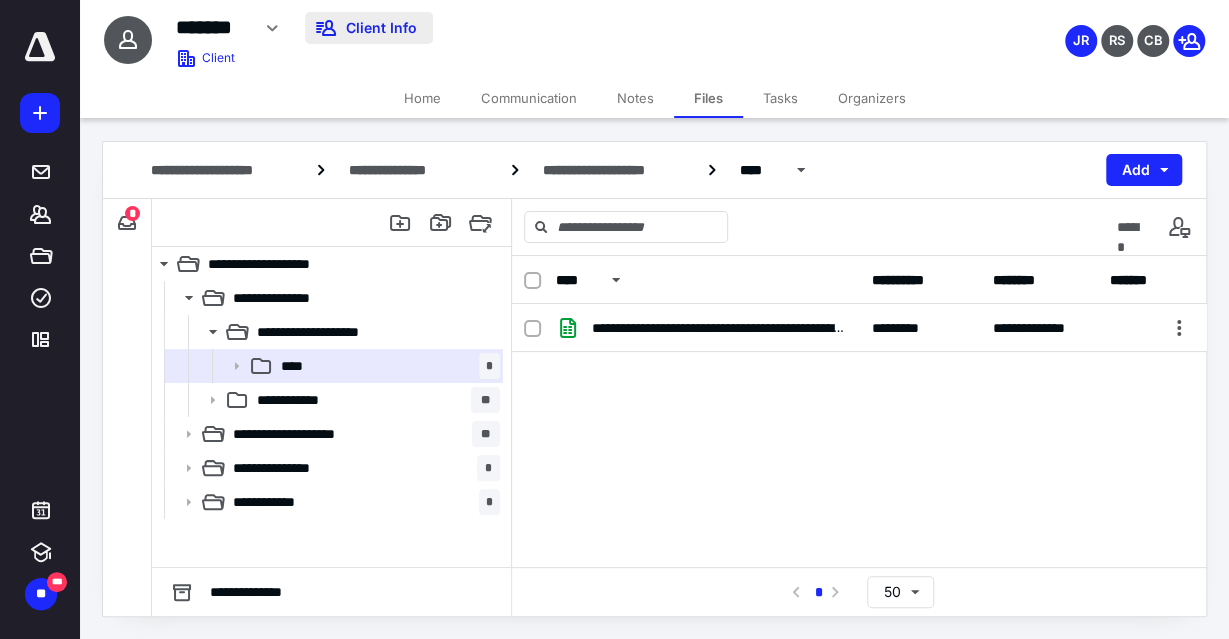 click on "Client Info" at bounding box center (369, 28) 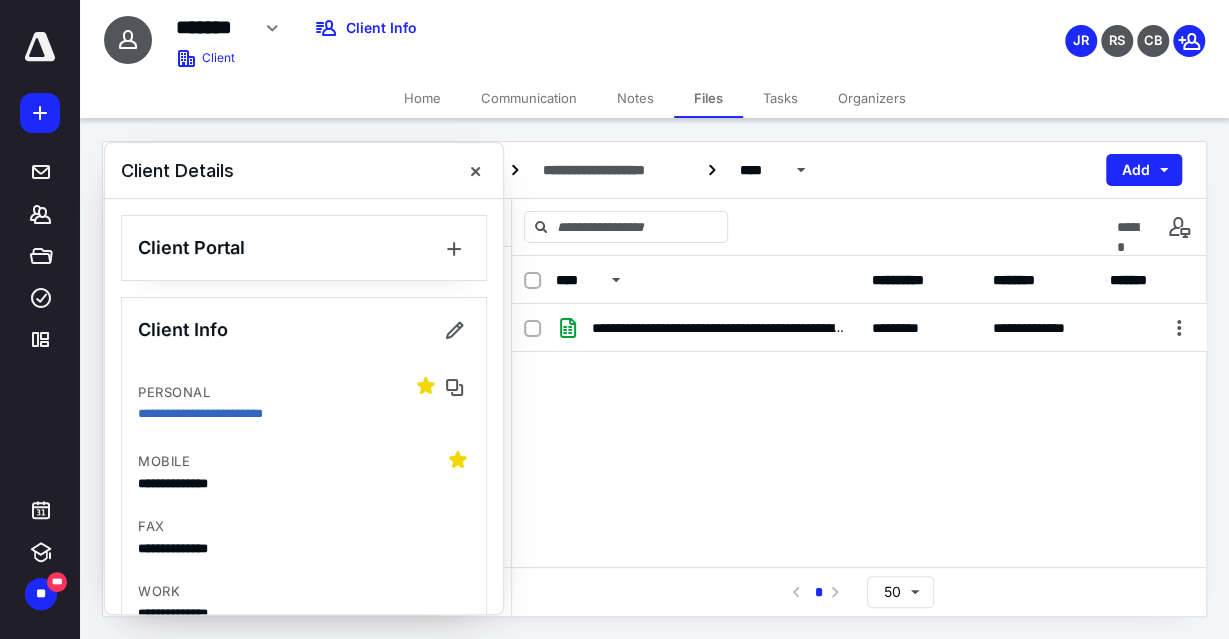 click on "Files" at bounding box center [708, 98] 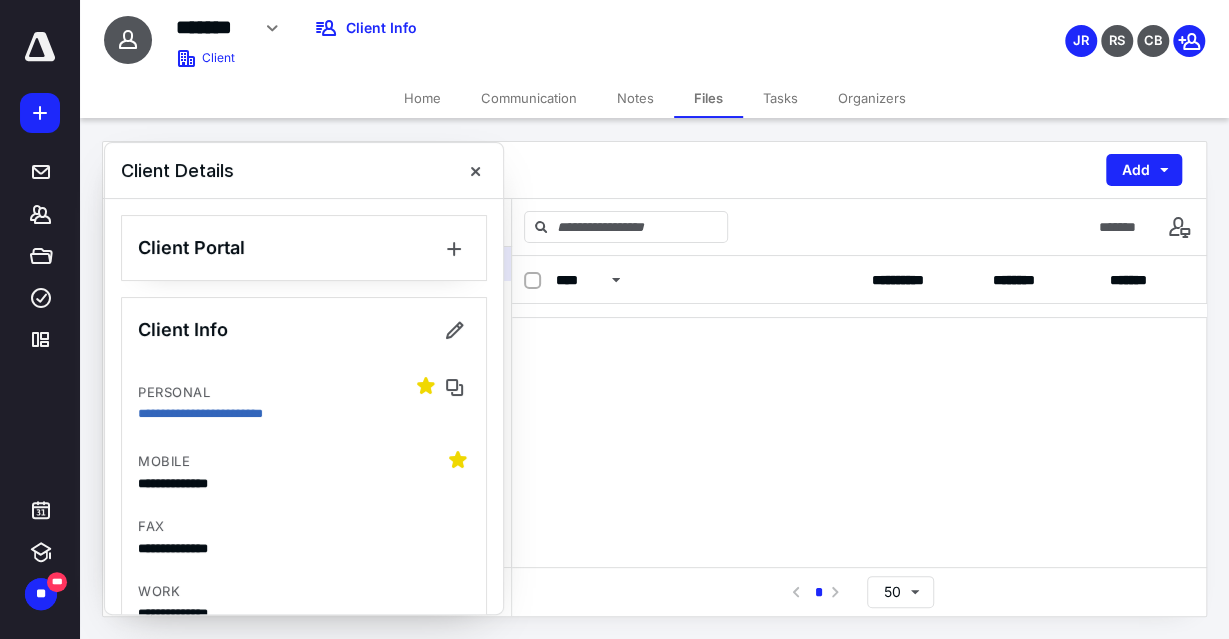 scroll, scrollTop: 0, scrollLeft: 0, axis: both 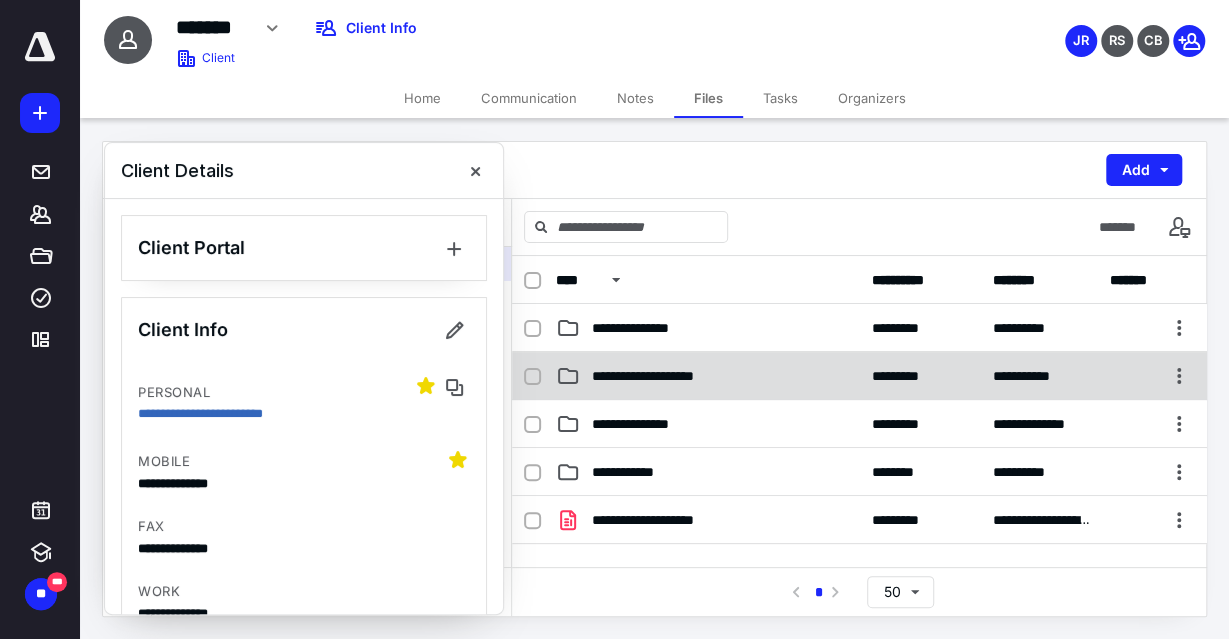 click on "**********" at bounding box center [859, 376] 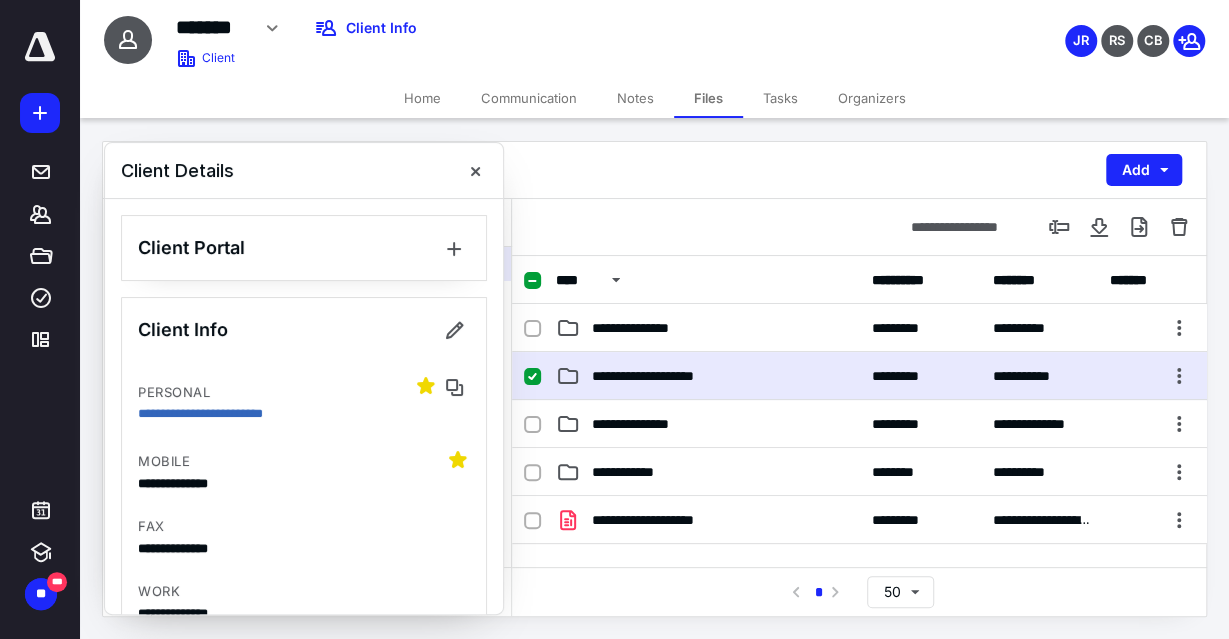 click on "**********" at bounding box center (859, 376) 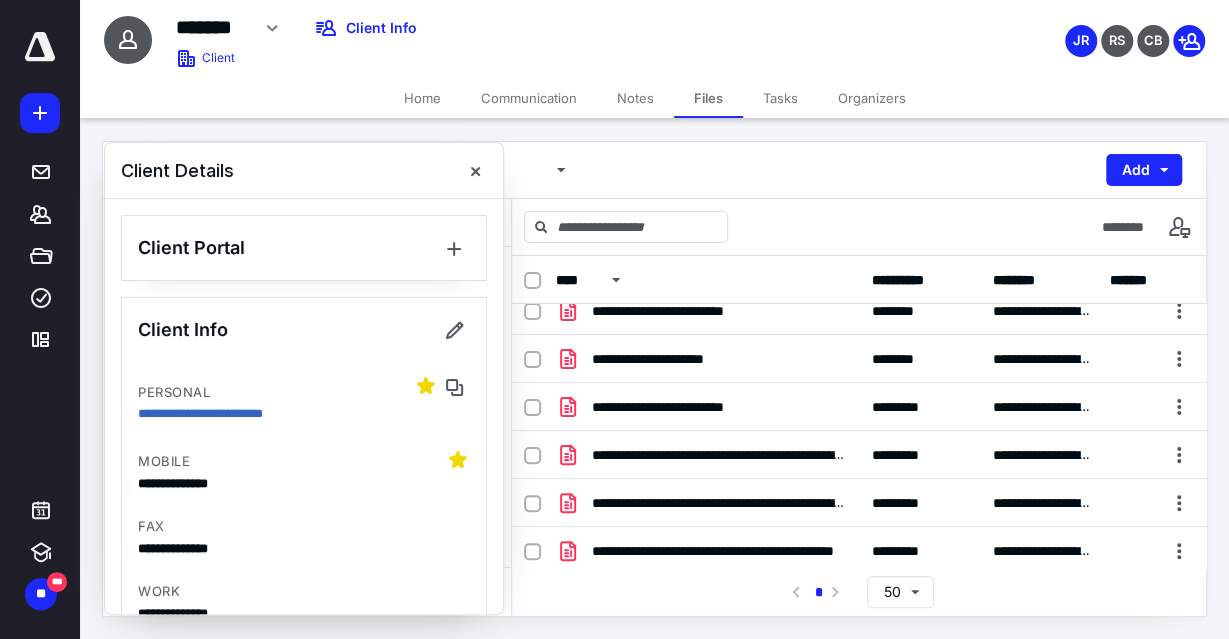scroll, scrollTop: 22, scrollLeft: 0, axis: vertical 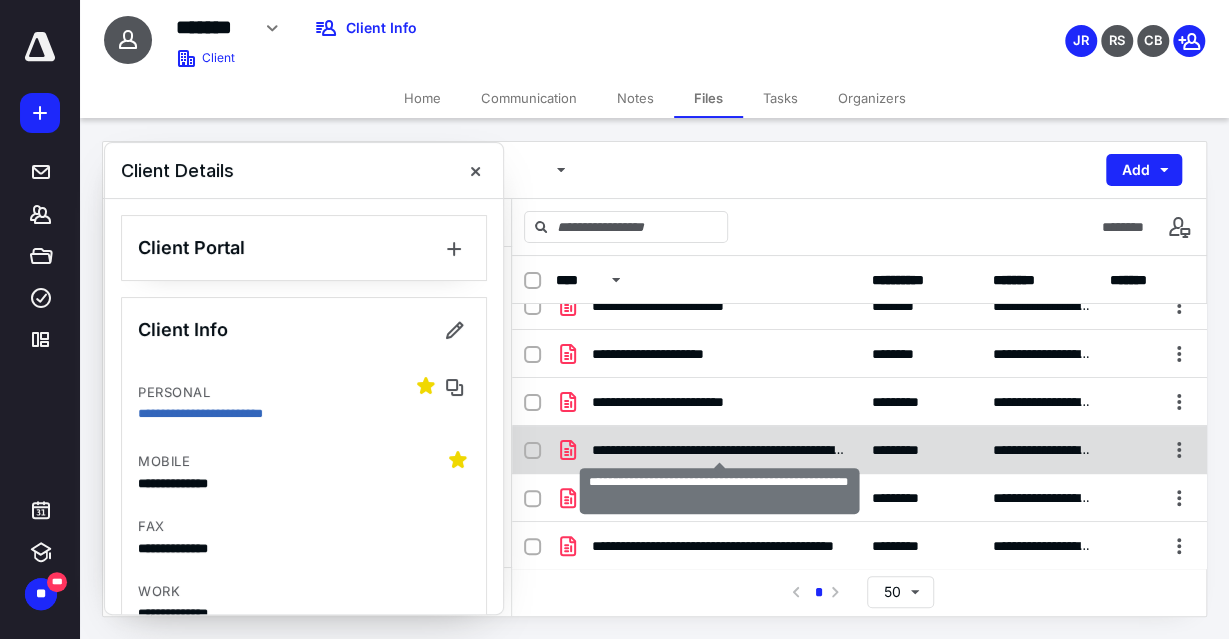 click on "**********" at bounding box center [719, 450] 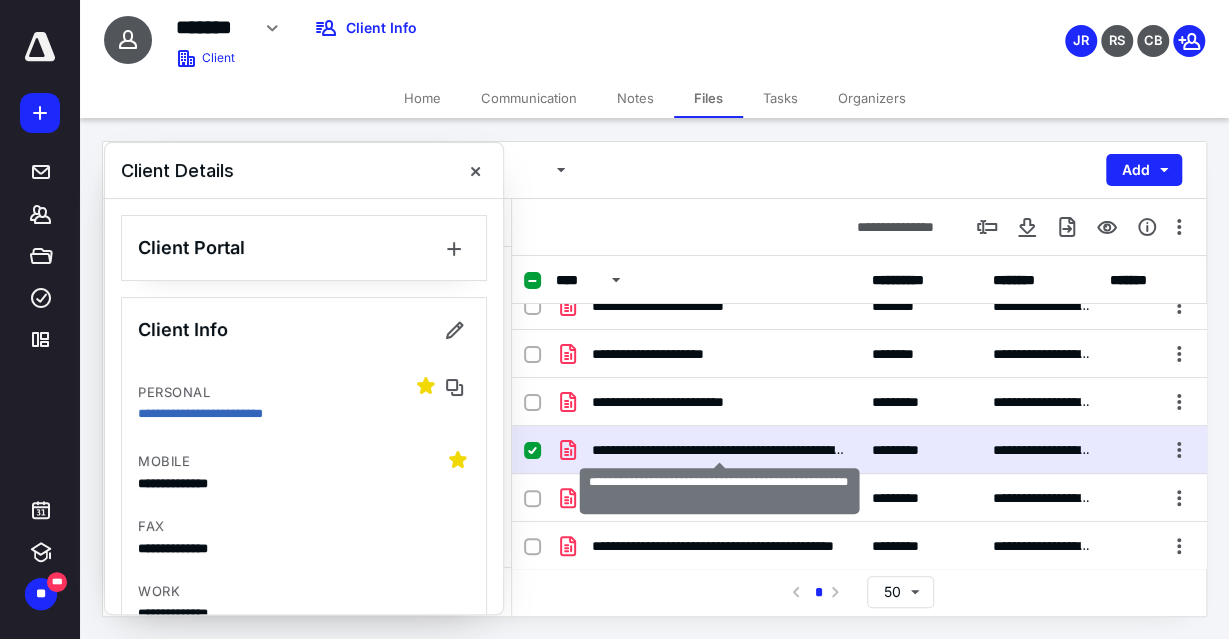 click on "**********" at bounding box center (719, 450) 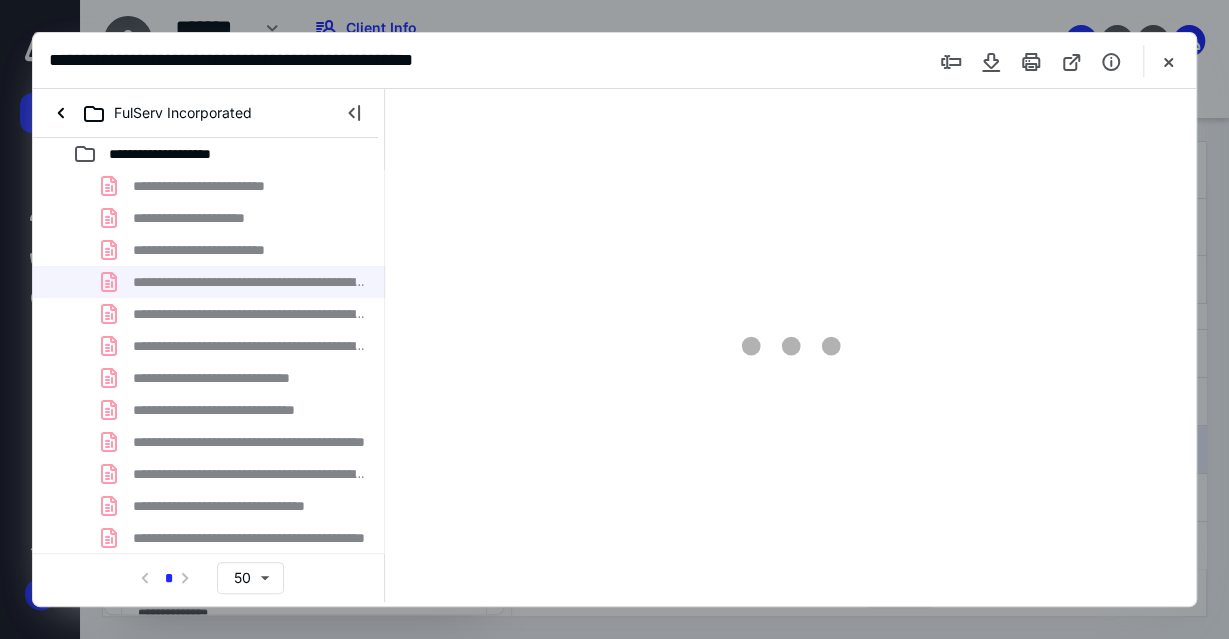 scroll, scrollTop: 0, scrollLeft: 0, axis: both 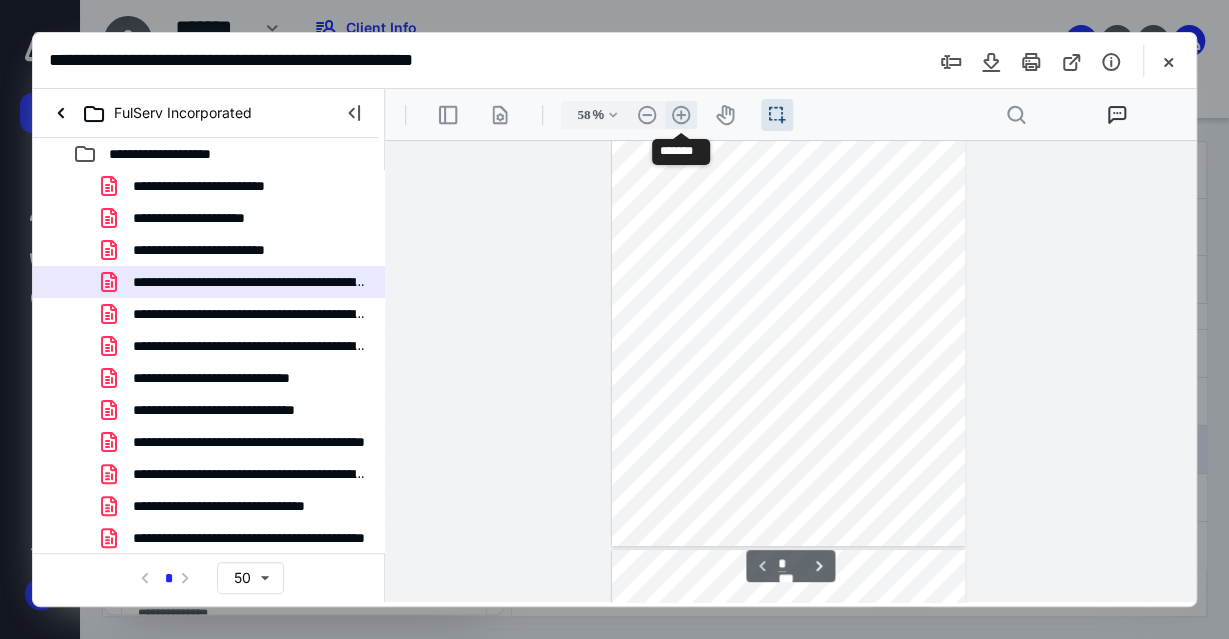 click on ".cls-1{fill:#abb0c4;} icon - header - zoom - in - line" at bounding box center (681, 115) 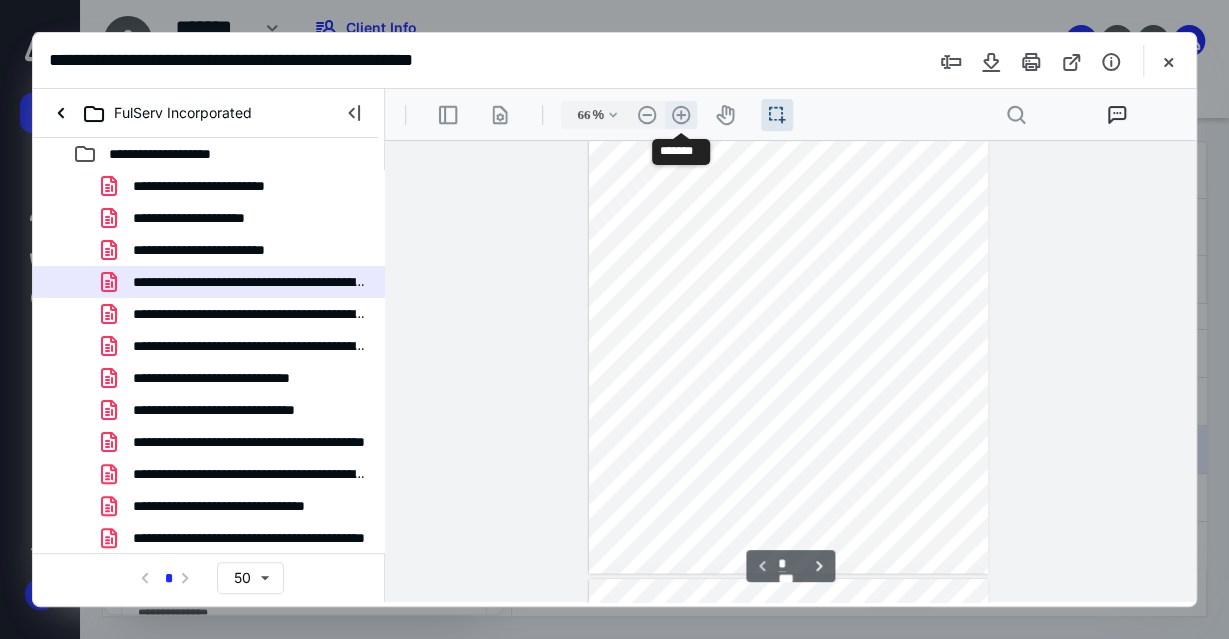 click on ".cls-1{fill:#abb0c4;} icon - header - zoom - in - line" at bounding box center (681, 115) 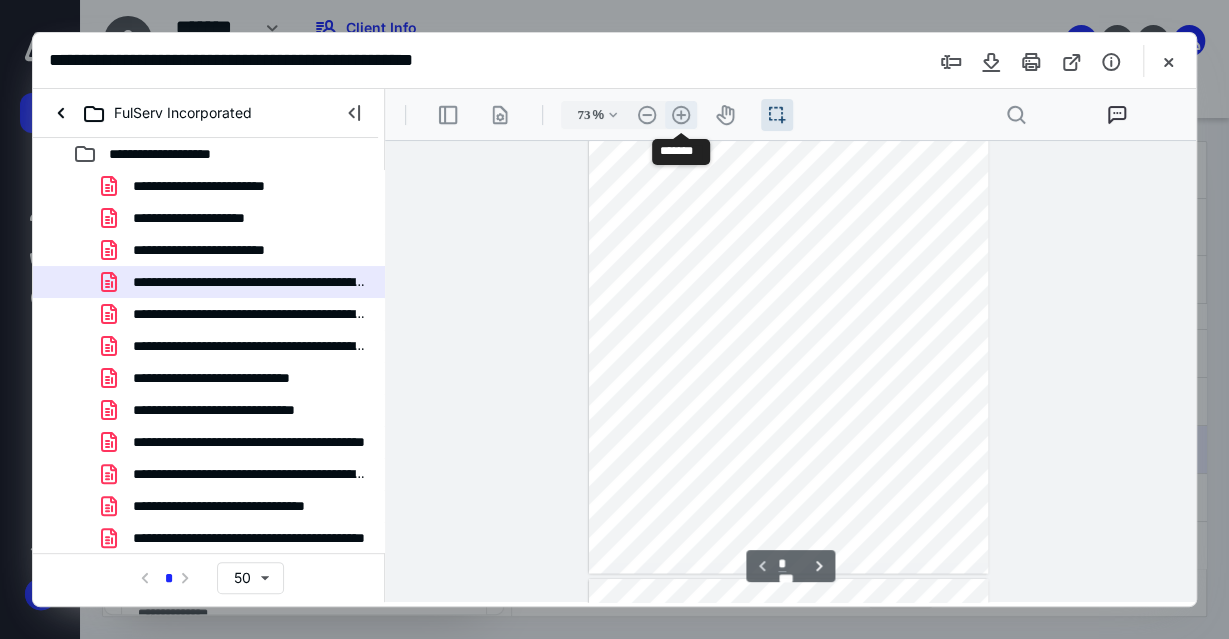 scroll, scrollTop: 120, scrollLeft: 0, axis: vertical 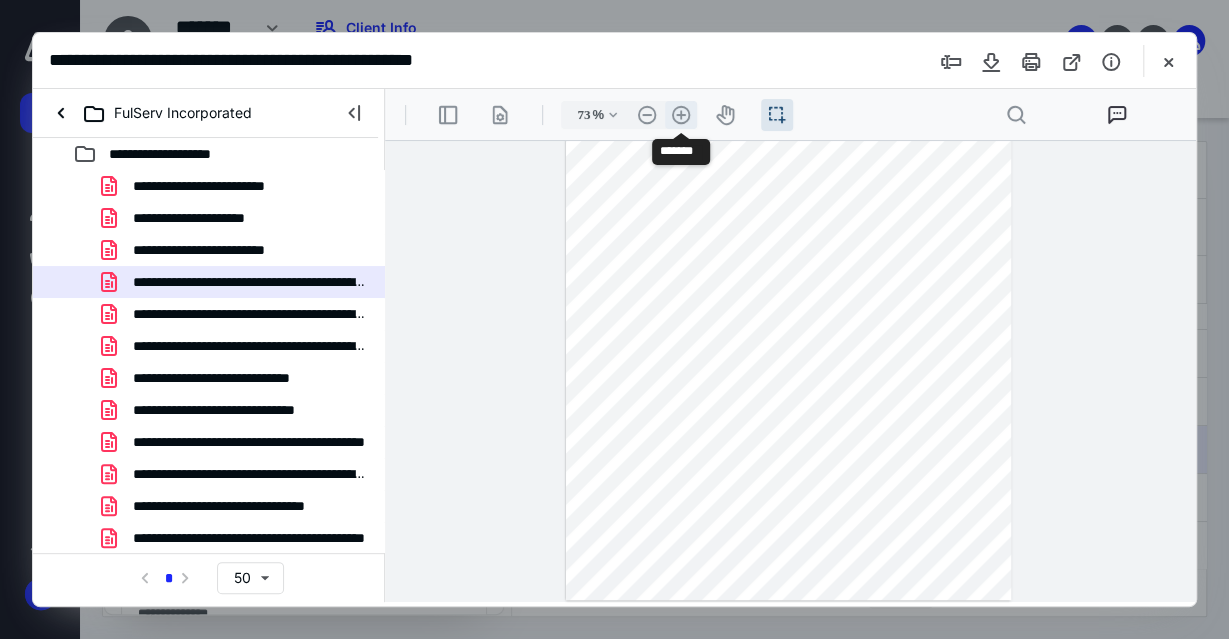 click on ".cls-1{fill:#abb0c4;} icon - header - zoom - in - line" at bounding box center (681, 115) 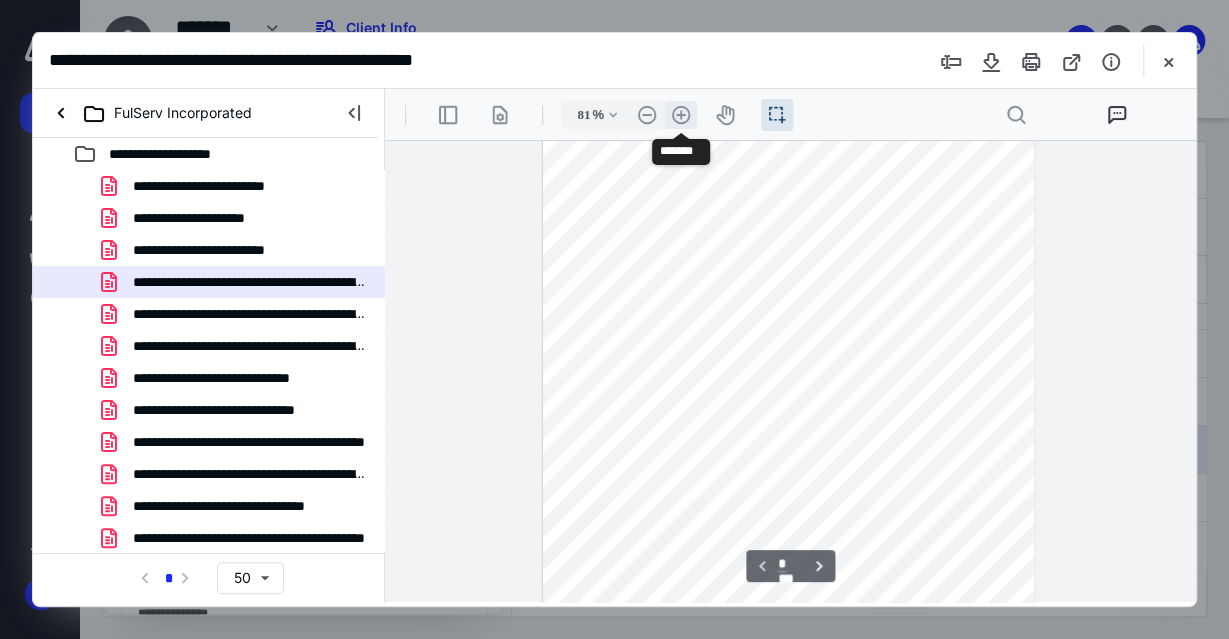 click on ".cls-1{fill:#abb0c4;} icon - header - zoom - in - line" at bounding box center (681, 115) 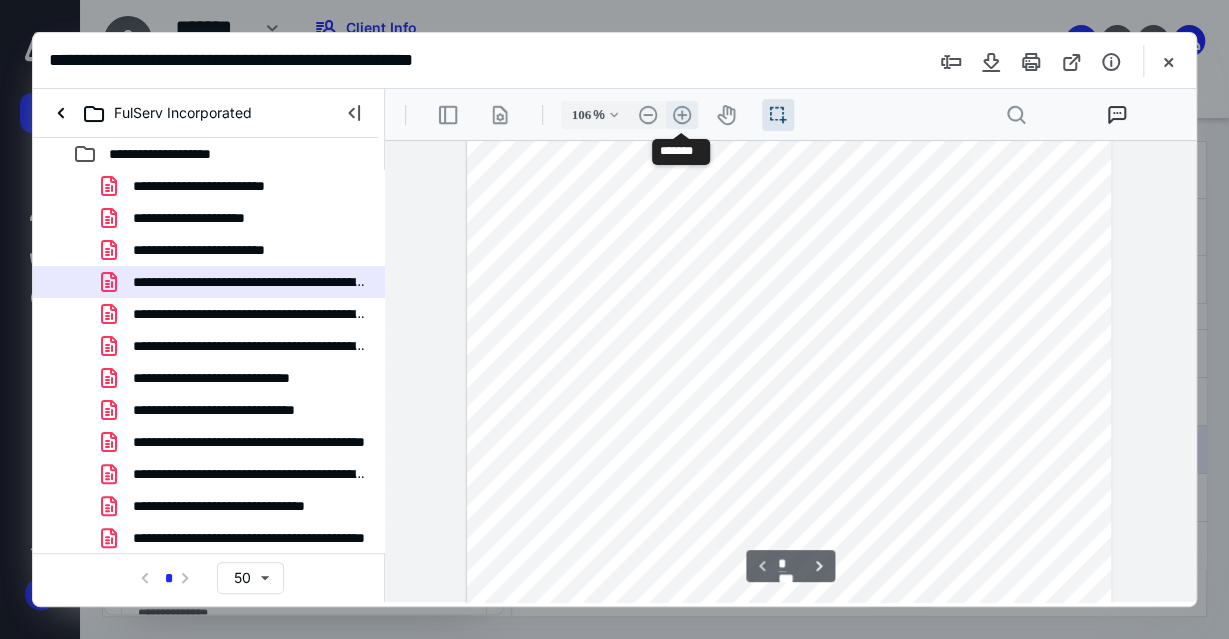 scroll, scrollTop: 264, scrollLeft: 0, axis: vertical 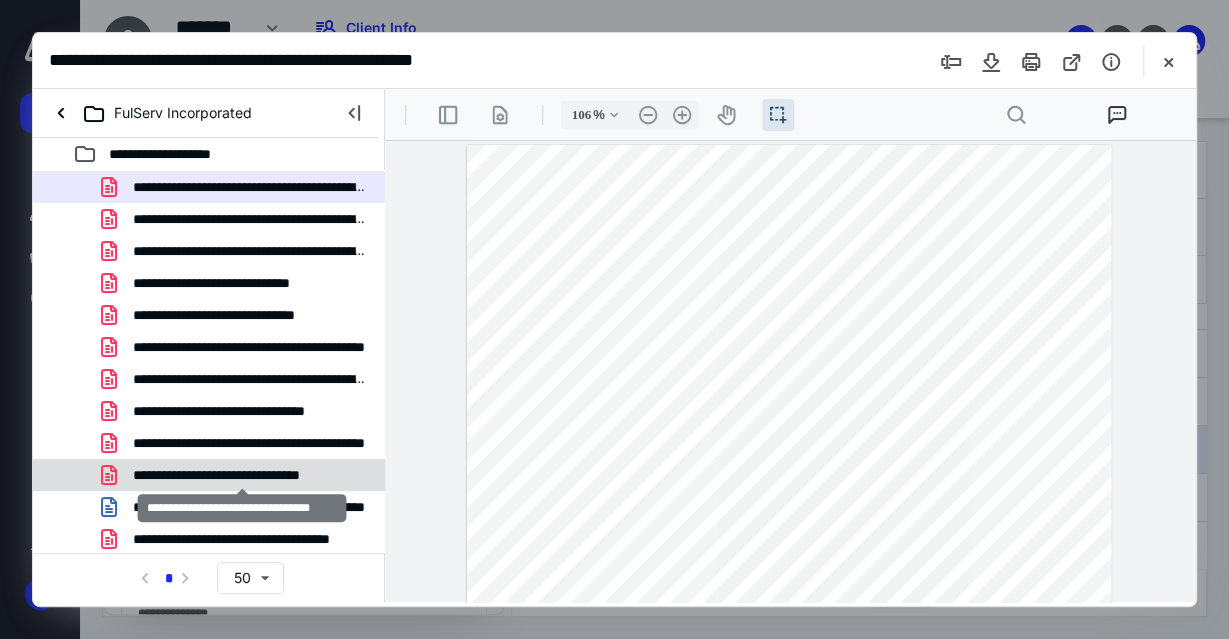 click on "**********" at bounding box center (242, 475) 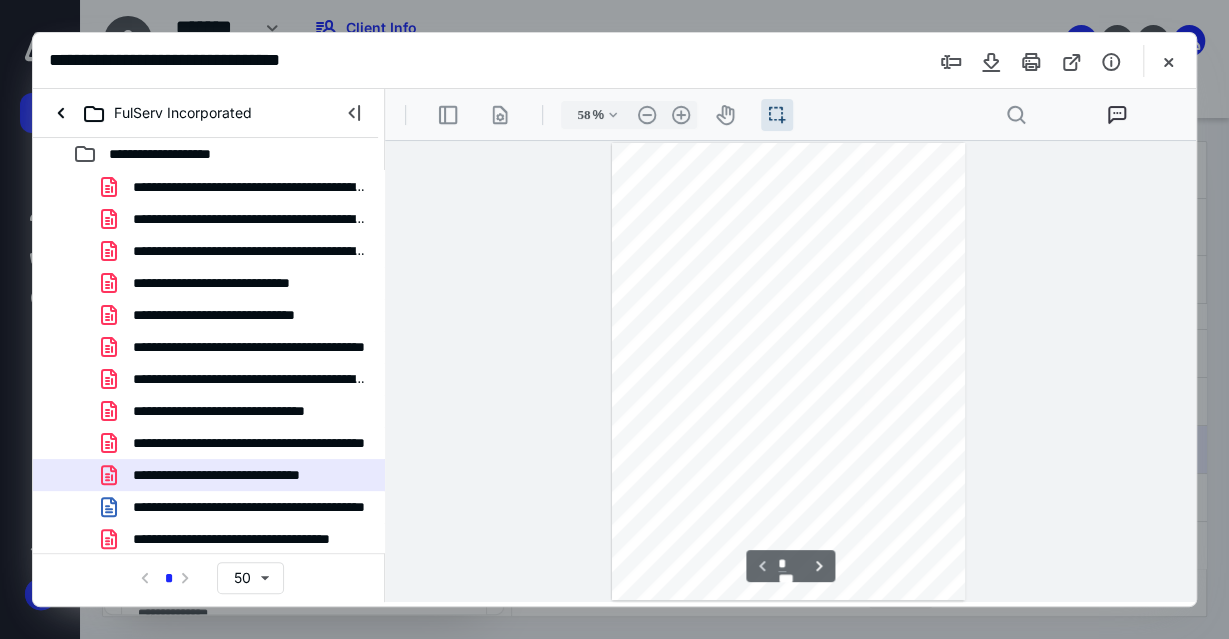 scroll, scrollTop: 54, scrollLeft: 0, axis: vertical 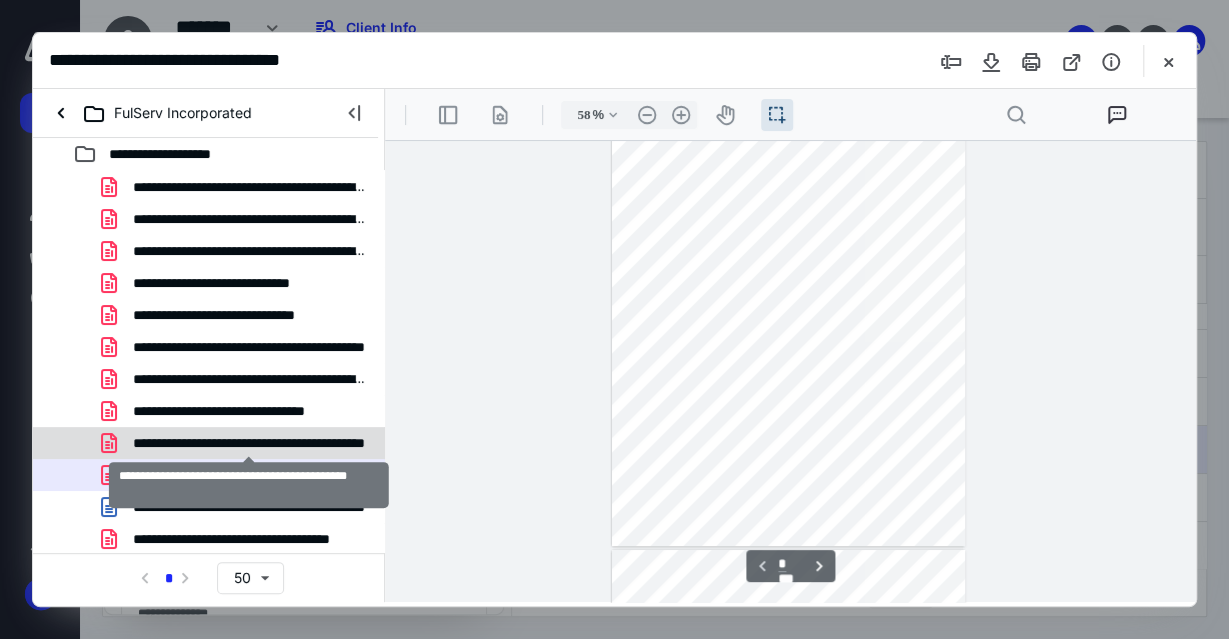 click on "**********" at bounding box center [249, 443] 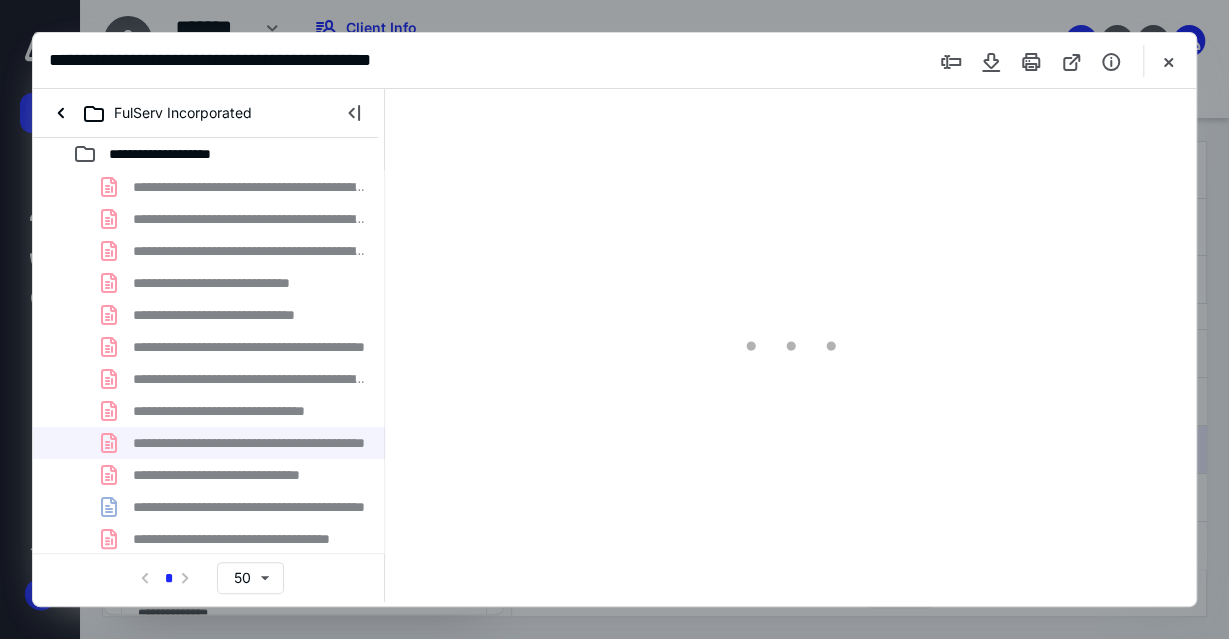 scroll, scrollTop: 54, scrollLeft: 0, axis: vertical 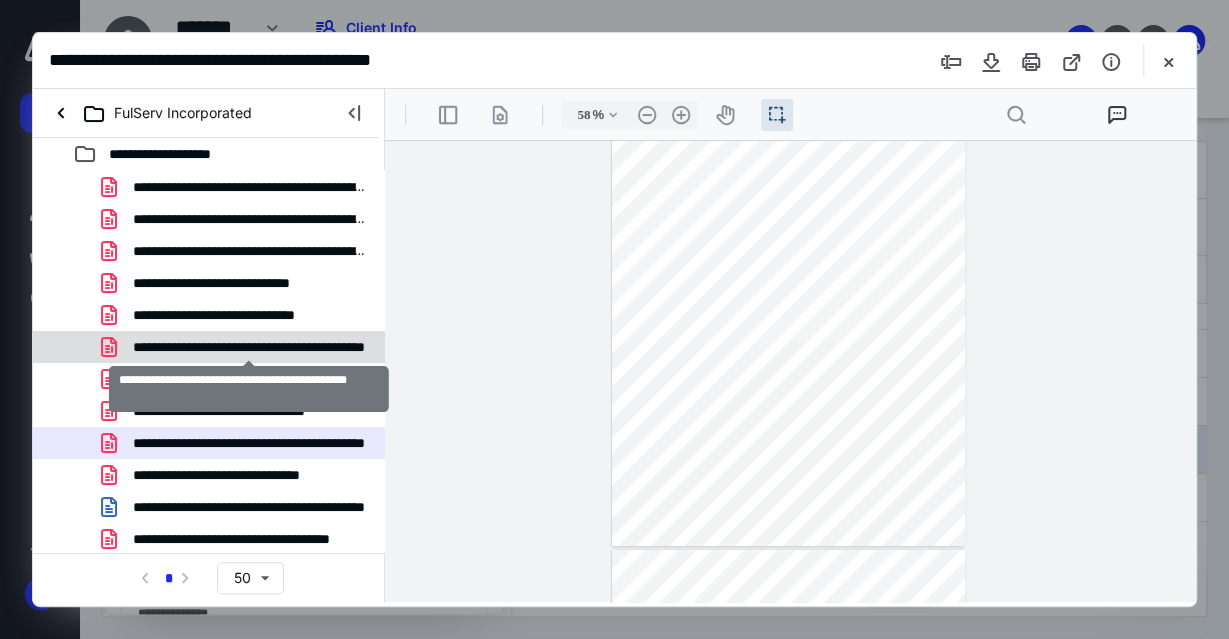 click on "**********" at bounding box center (249, 347) 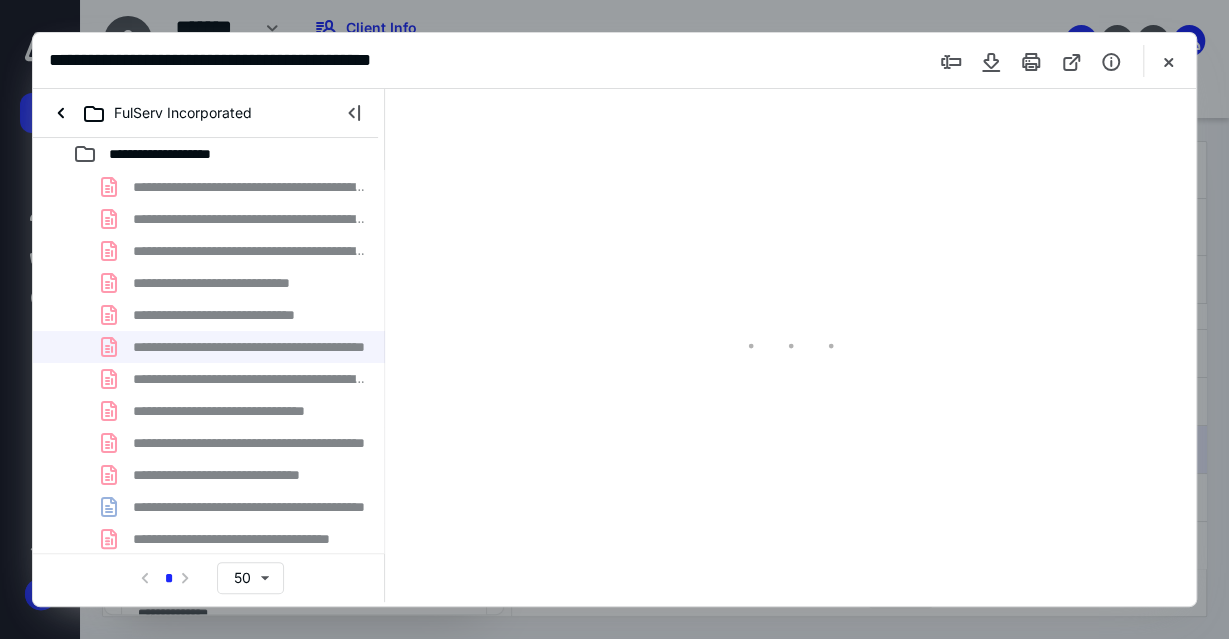 click on "**********" at bounding box center [209, 315] 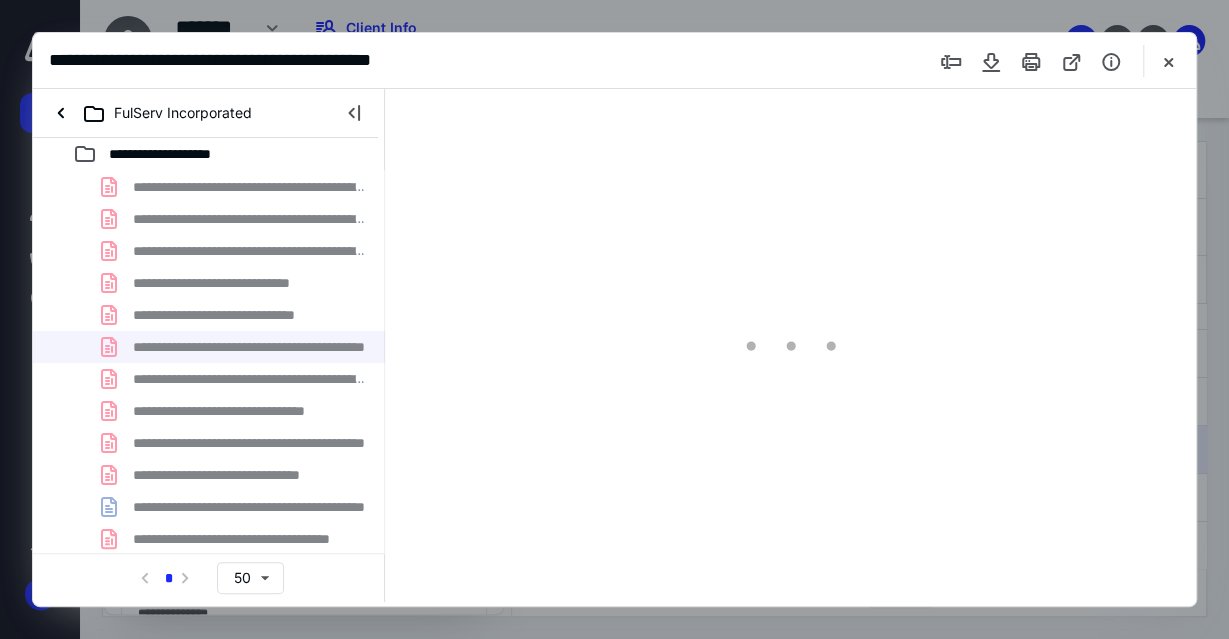 scroll, scrollTop: 54, scrollLeft: 0, axis: vertical 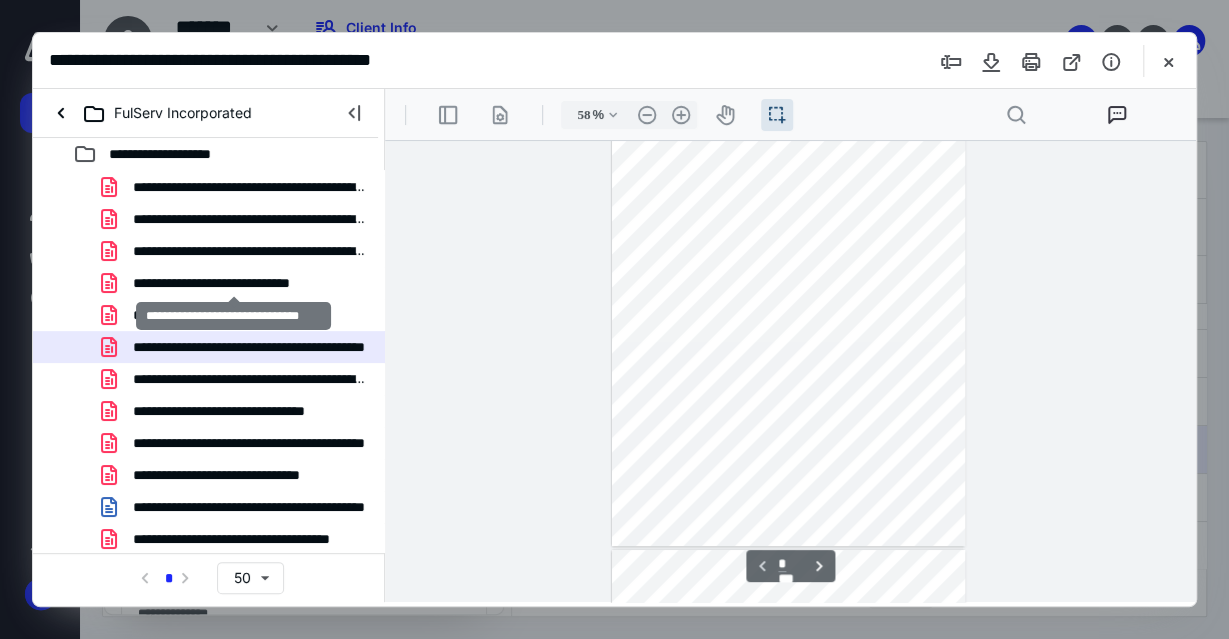 click on "**********" at bounding box center (233, 283) 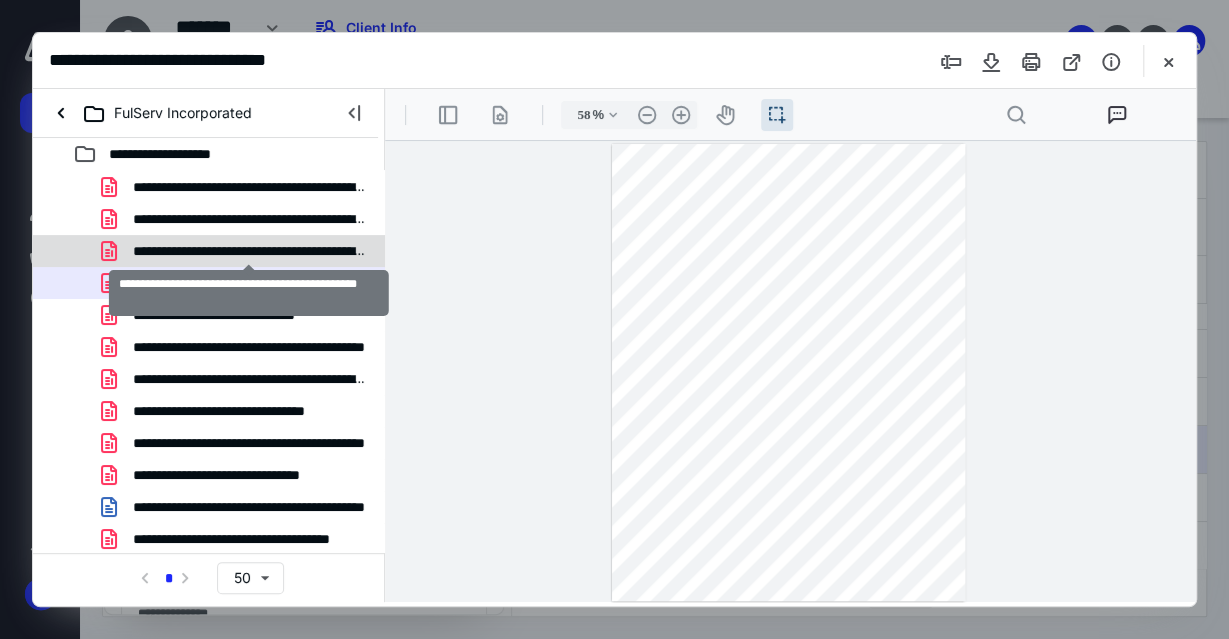 click on "**********" at bounding box center [249, 251] 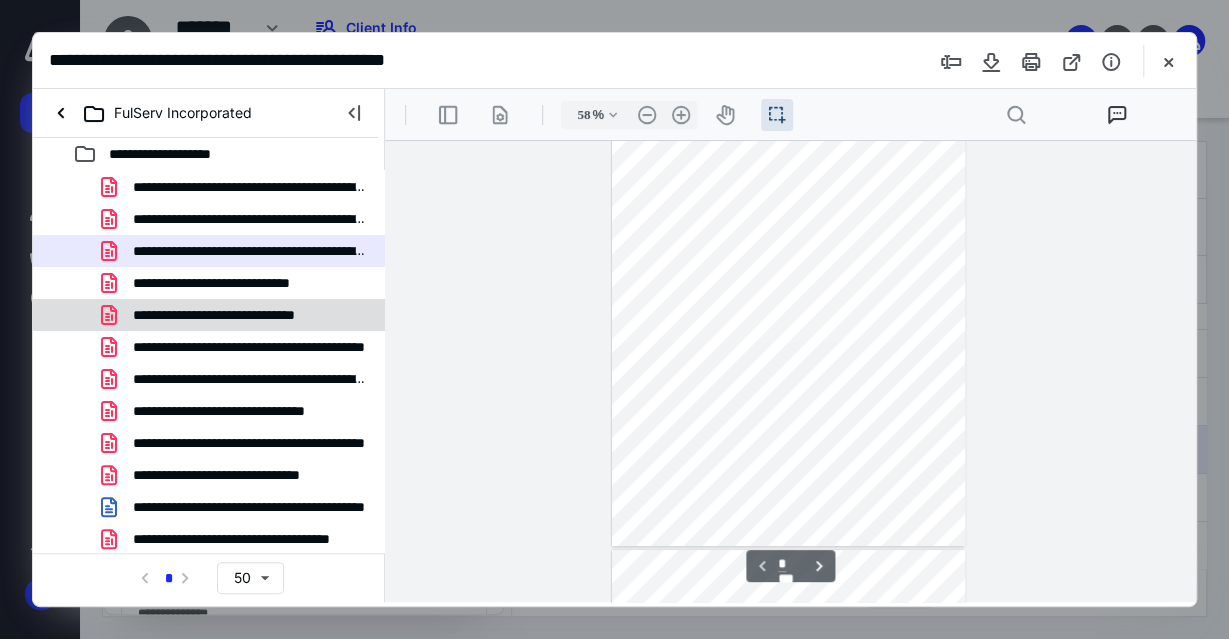 click on "**********" at bounding box center [237, 315] 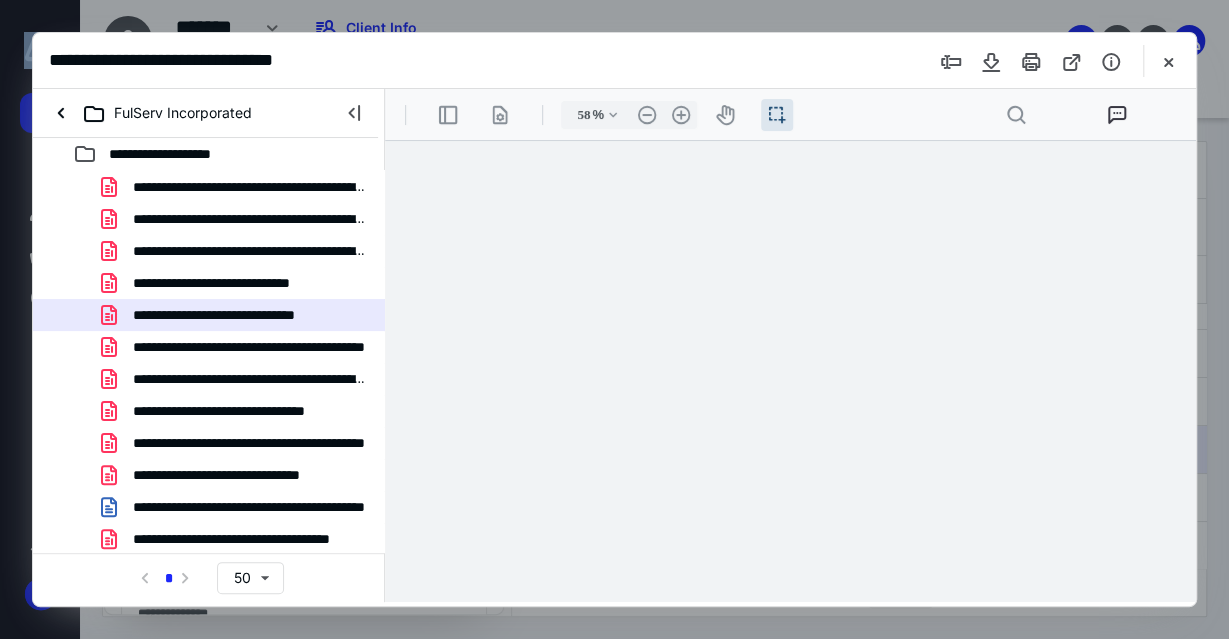 scroll, scrollTop: 54, scrollLeft: 0, axis: vertical 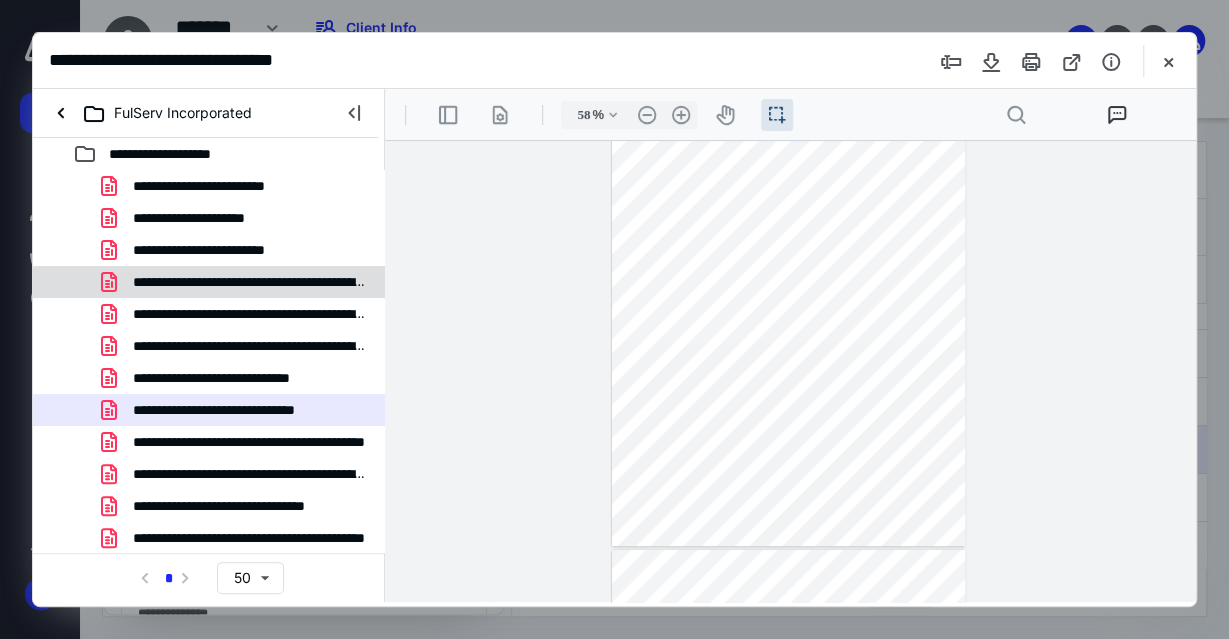 click on "**********" at bounding box center (209, 282) 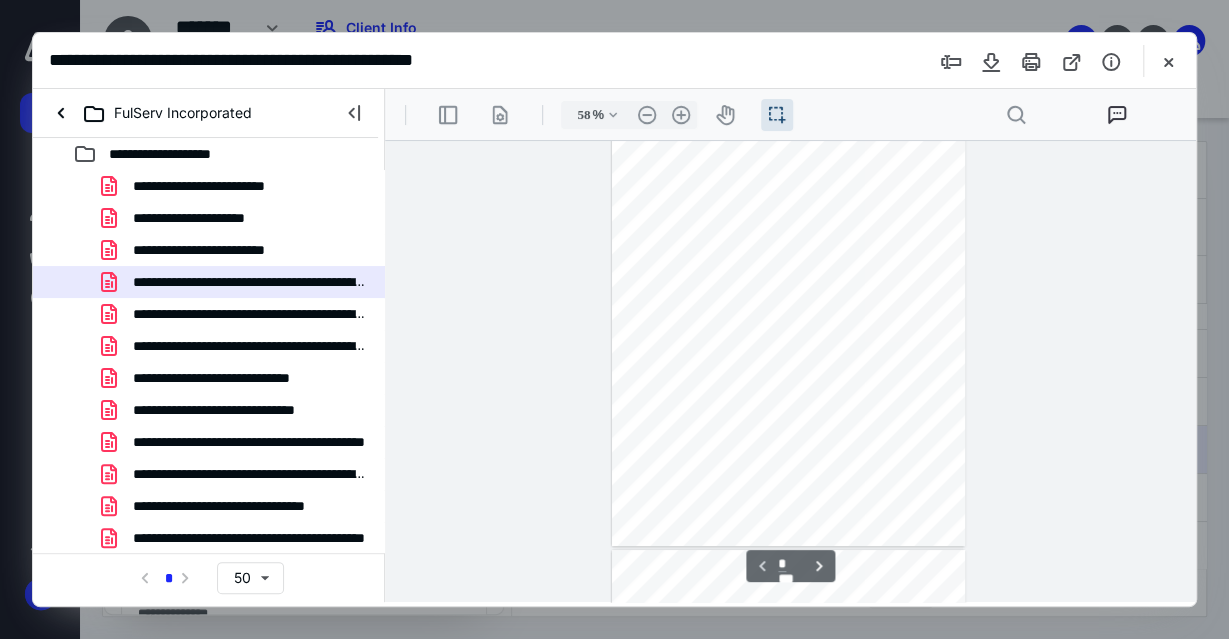scroll, scrollTop: 54, scrollLeft: 0, axis: vertical 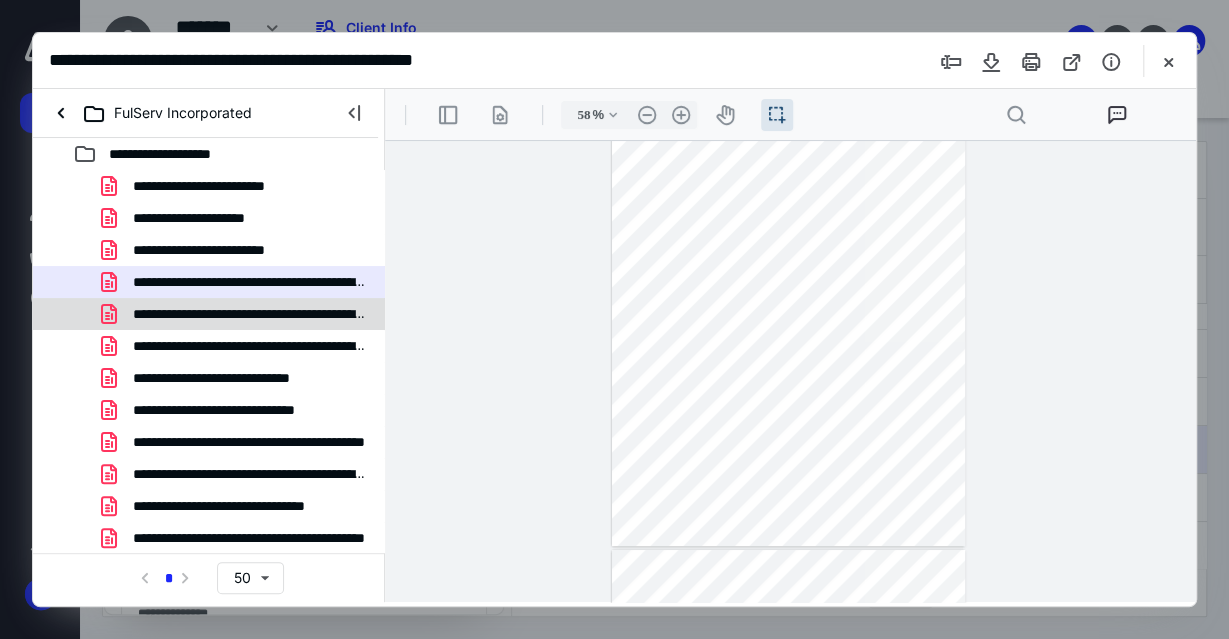click on "**********" at bounding box center [249, 346] 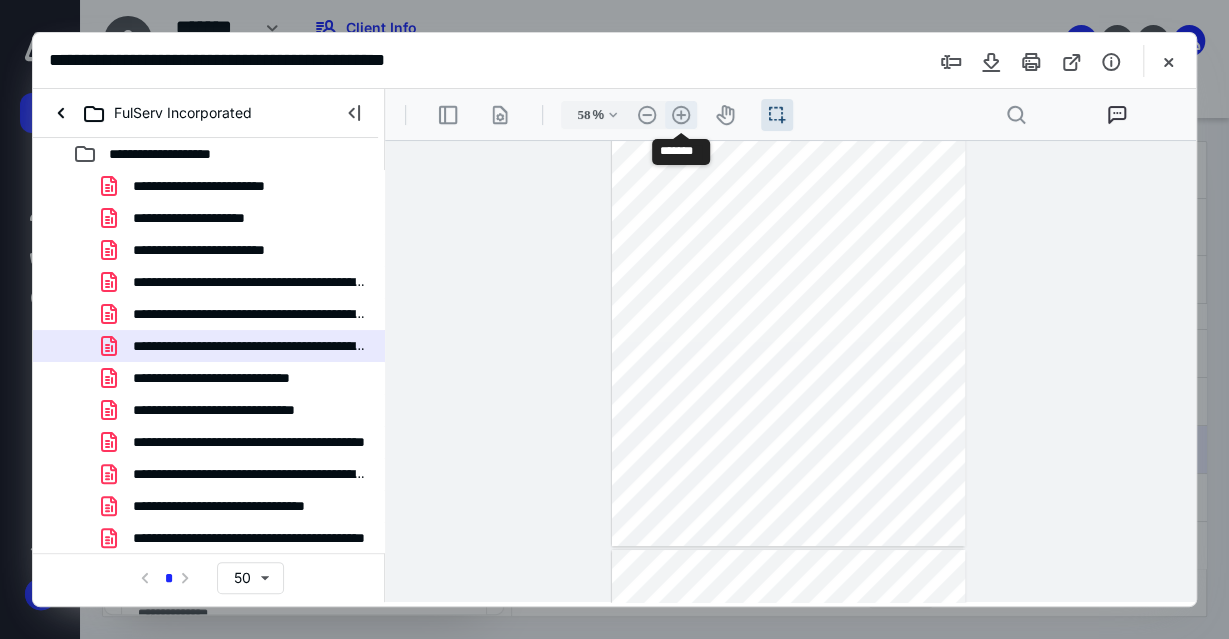 click on ".cls-1{fill:#abb0c4;} icon - header - zoom - in - line" at bounding box center (681, 115) 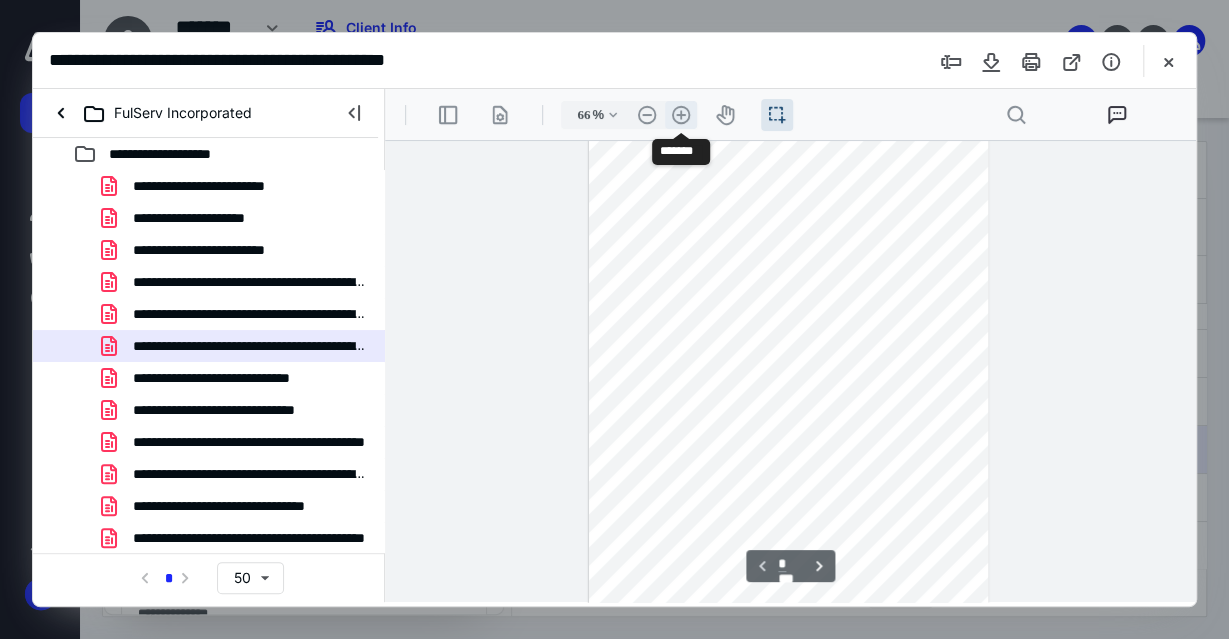 click on ".cls-1{fill:#abb0c4;} icon - header - zoom - in - line" at bounding box center (681, 115) 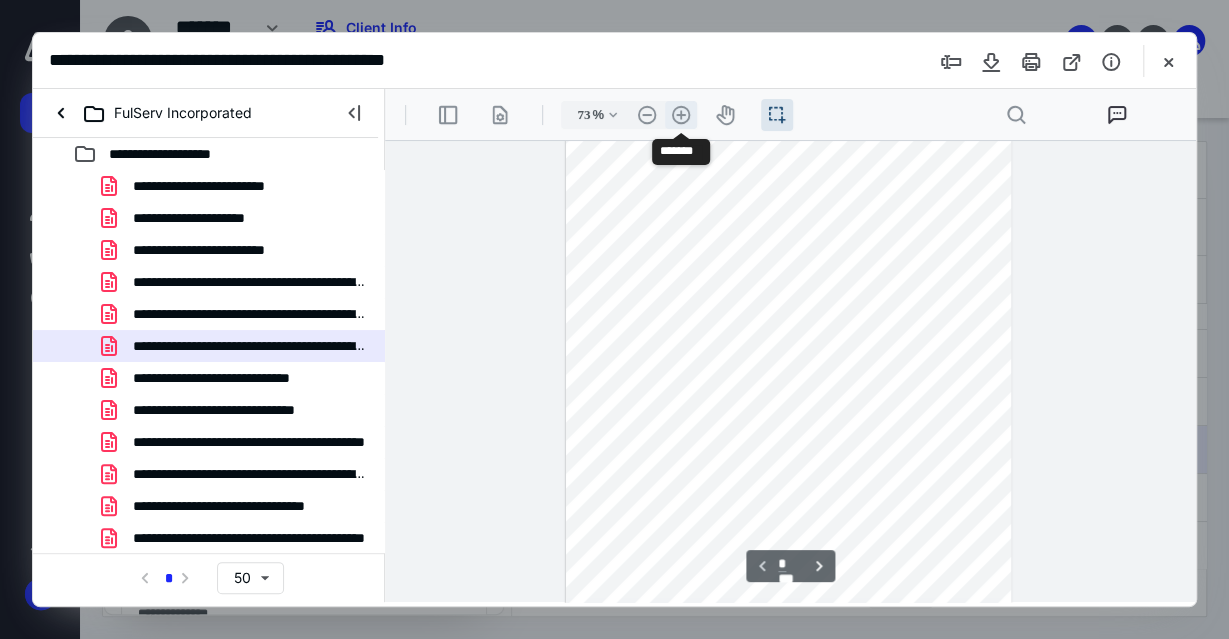 click on ".cls-1{fill:#abb0c4;} icon - header - zoom - in - line" at bounding box center (681, 115) 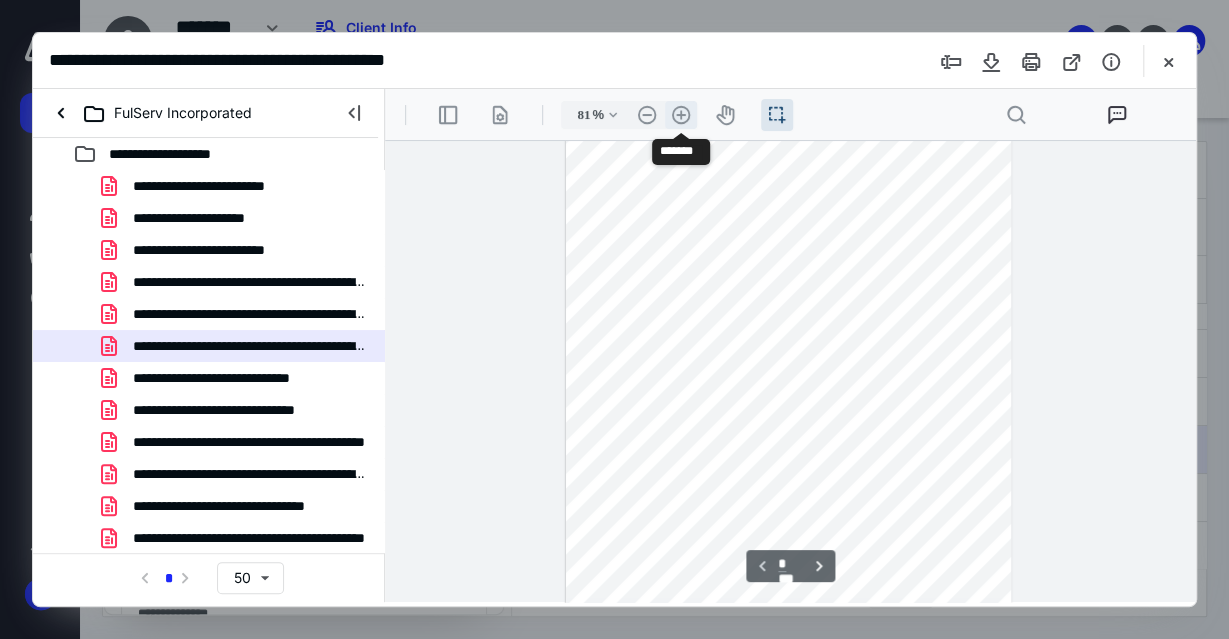 scroll, scrollTop: 78, scrollLeft: 0, axis: vertical 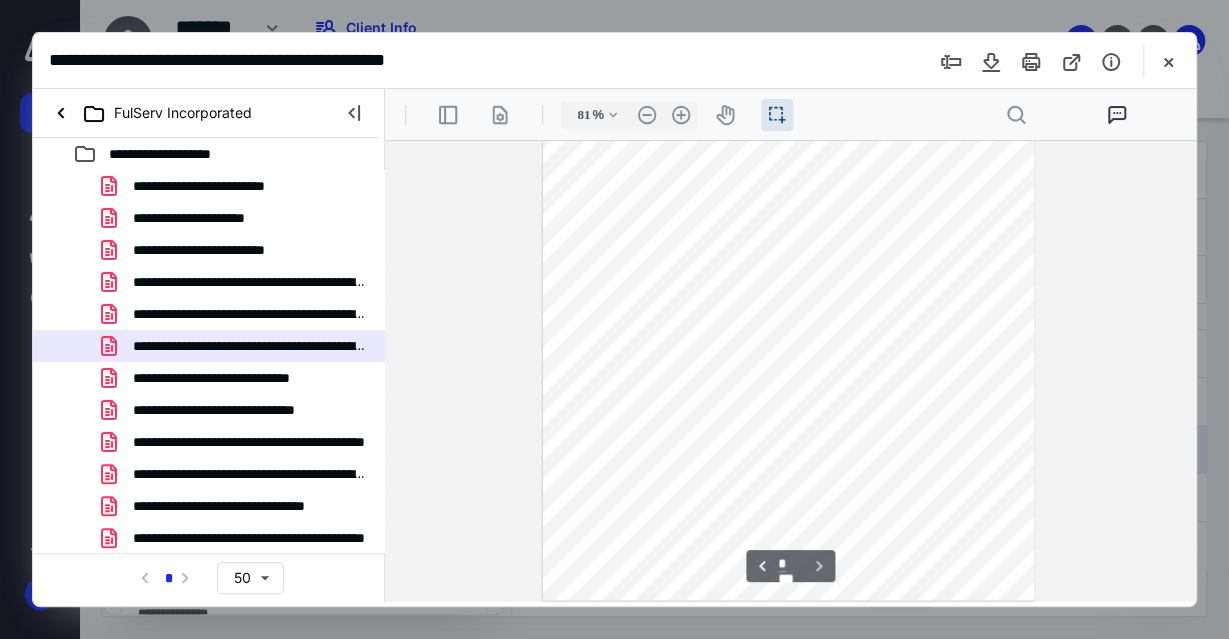 type on "*" 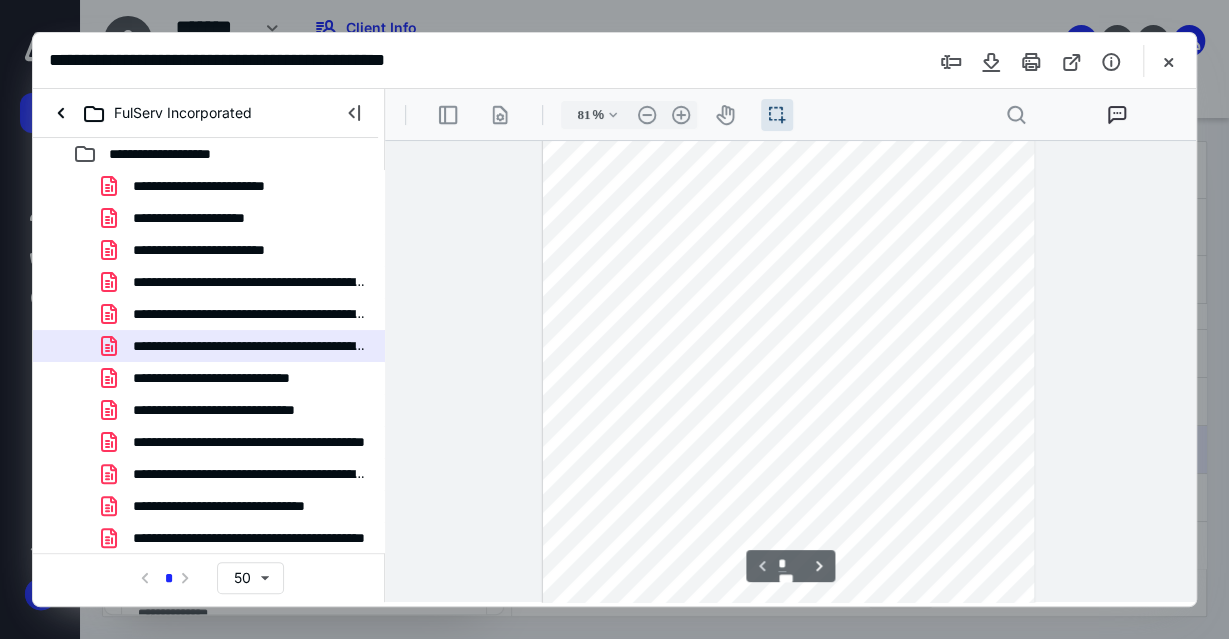 scroll, scrollTop: 0, scrollLeft: 0, axis: both 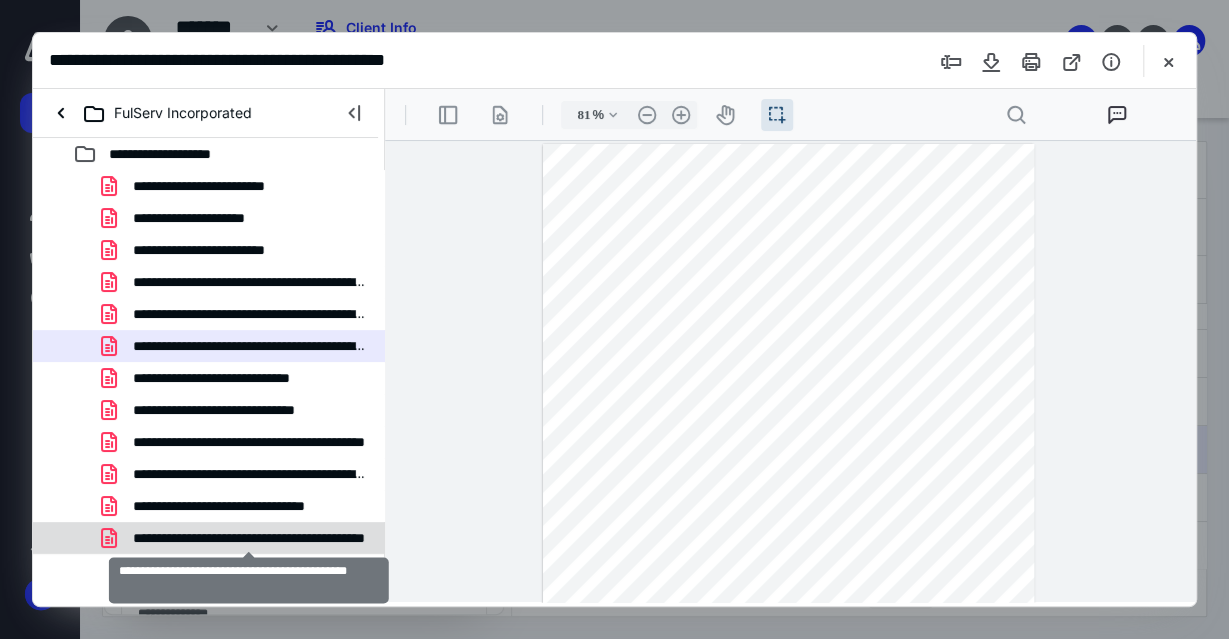 click on "**********" at bounding box center [249, 538] 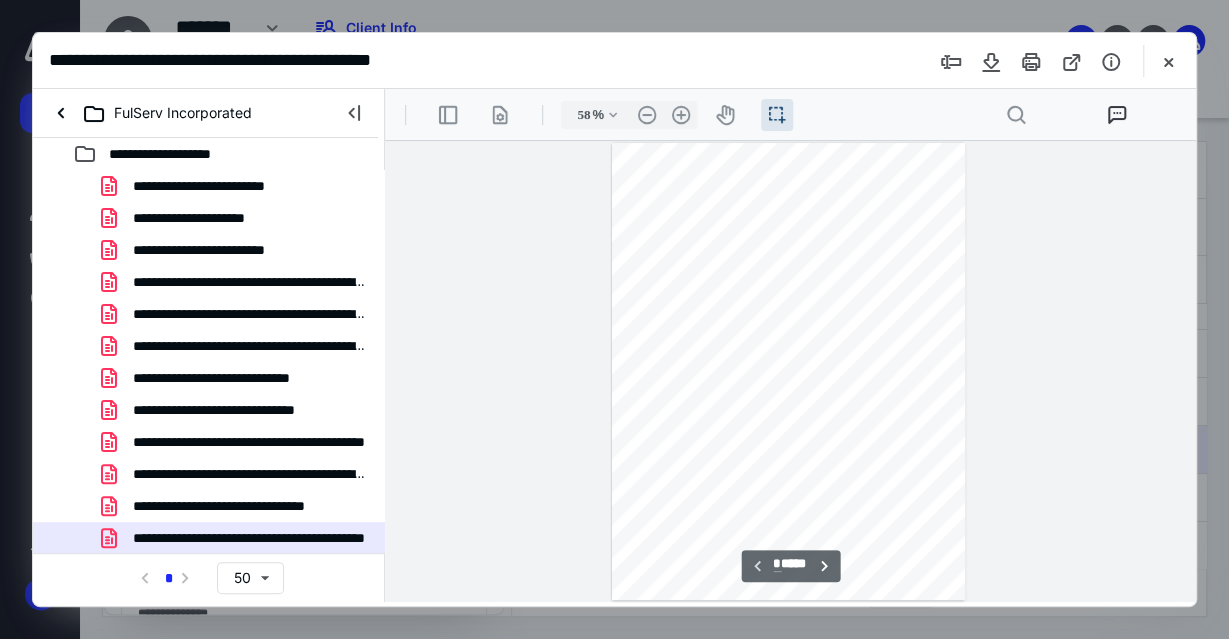 scroll, scrollTop: 54, scrollLeft: 0, axis: vertical 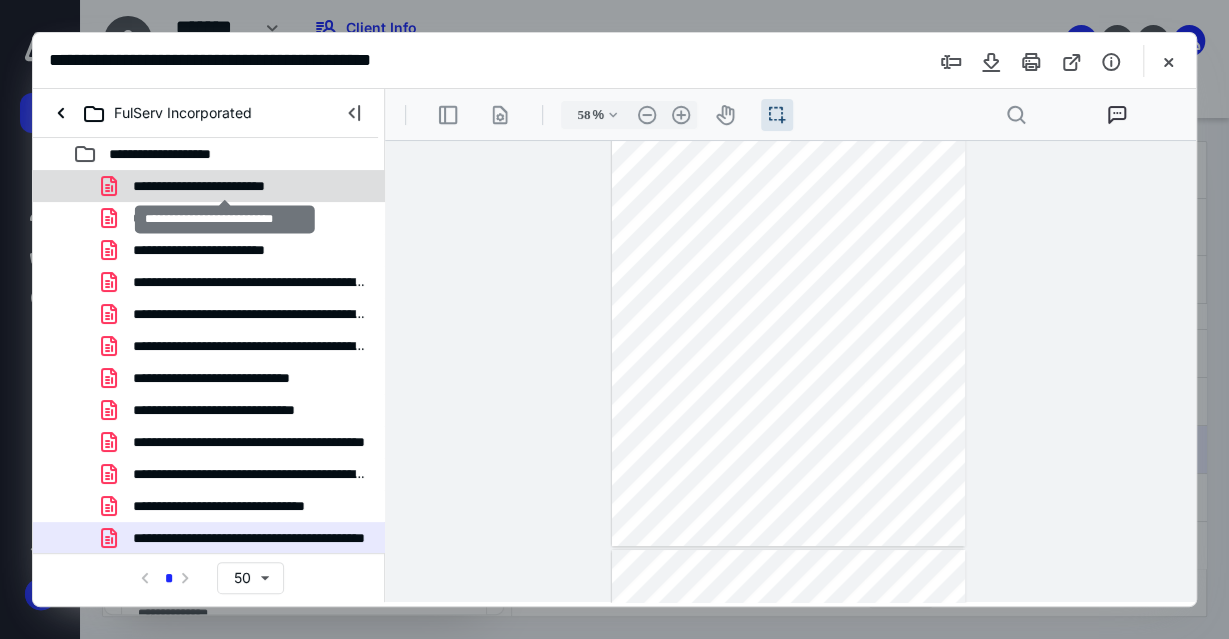 click on "**********" at bounding box center [225, 186] 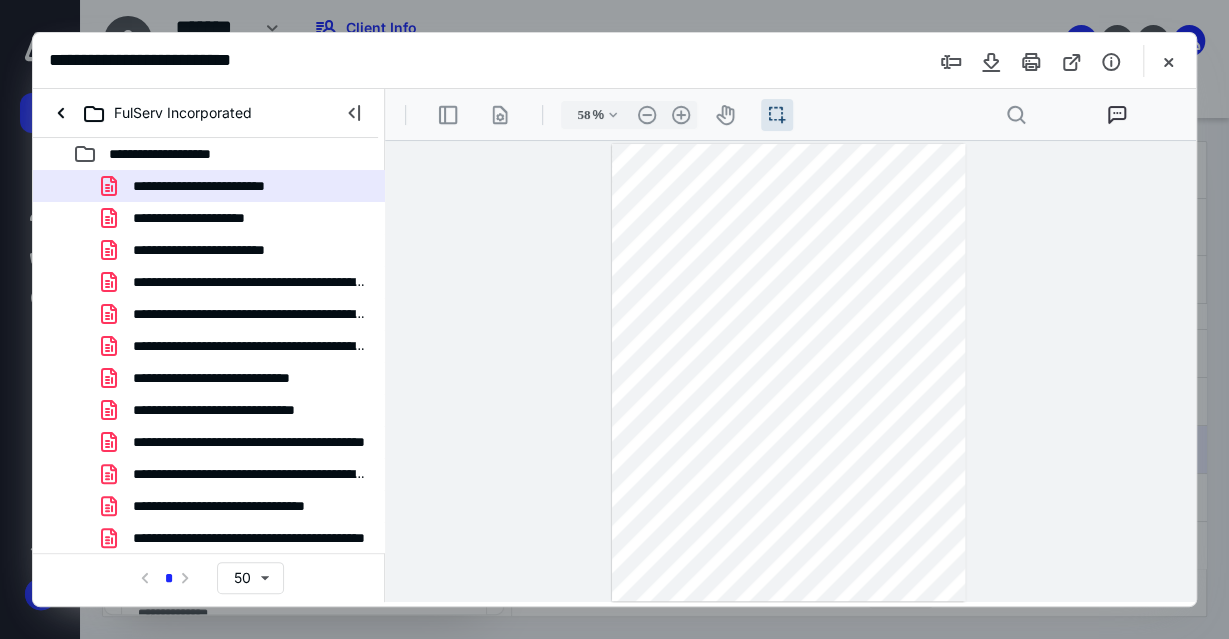click on "**********" at bounding box center (215, 218) 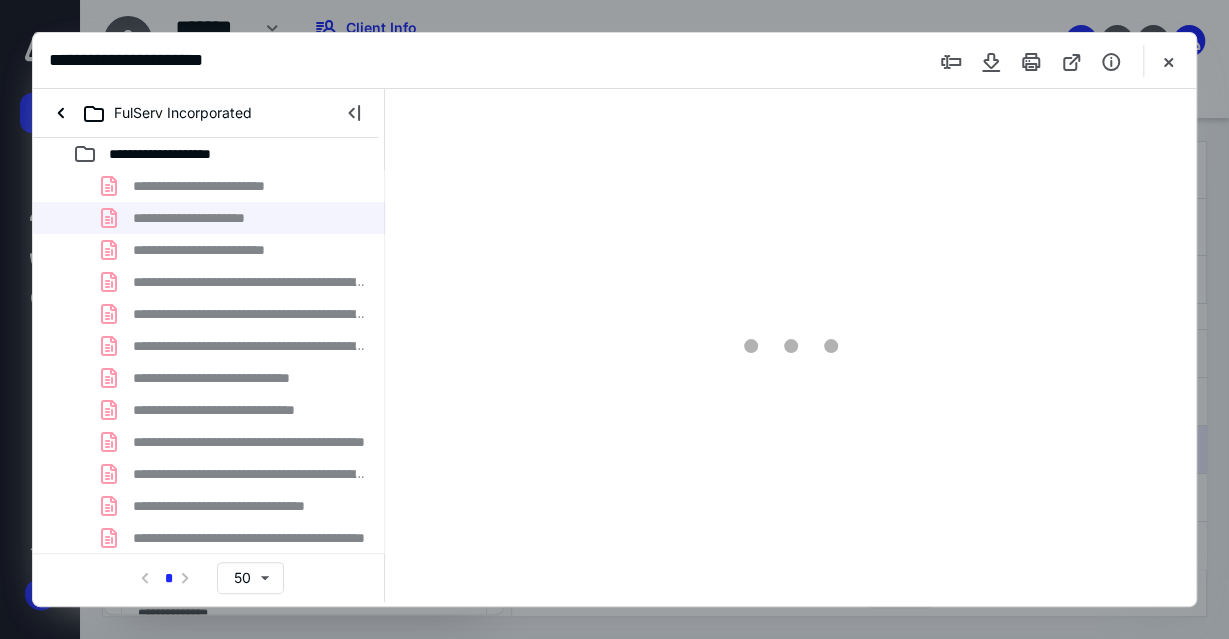 type on "58" 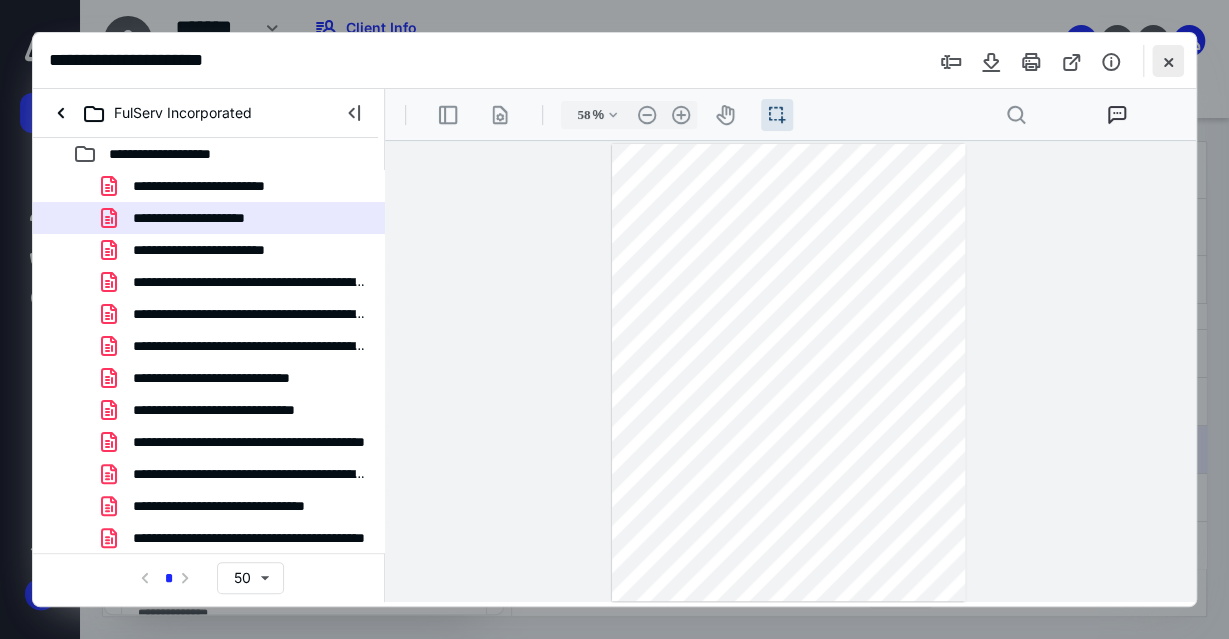 click at bounding box center (1168, 61) 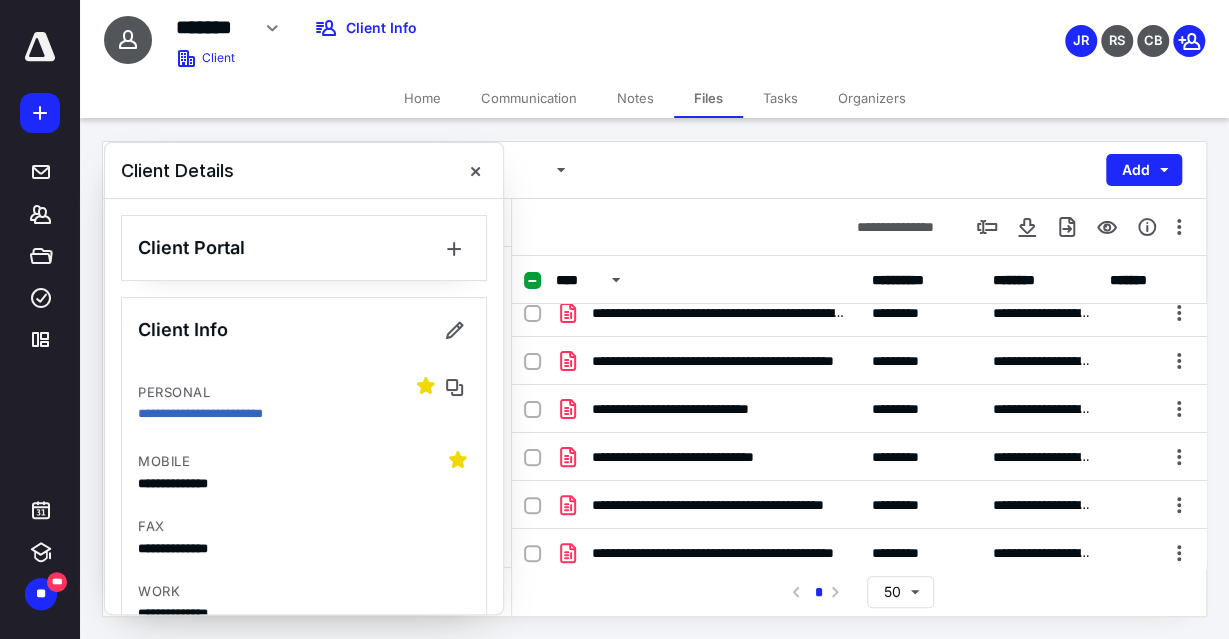 scroll, scrollTop: 0, scrollLeft: 0, axis: both 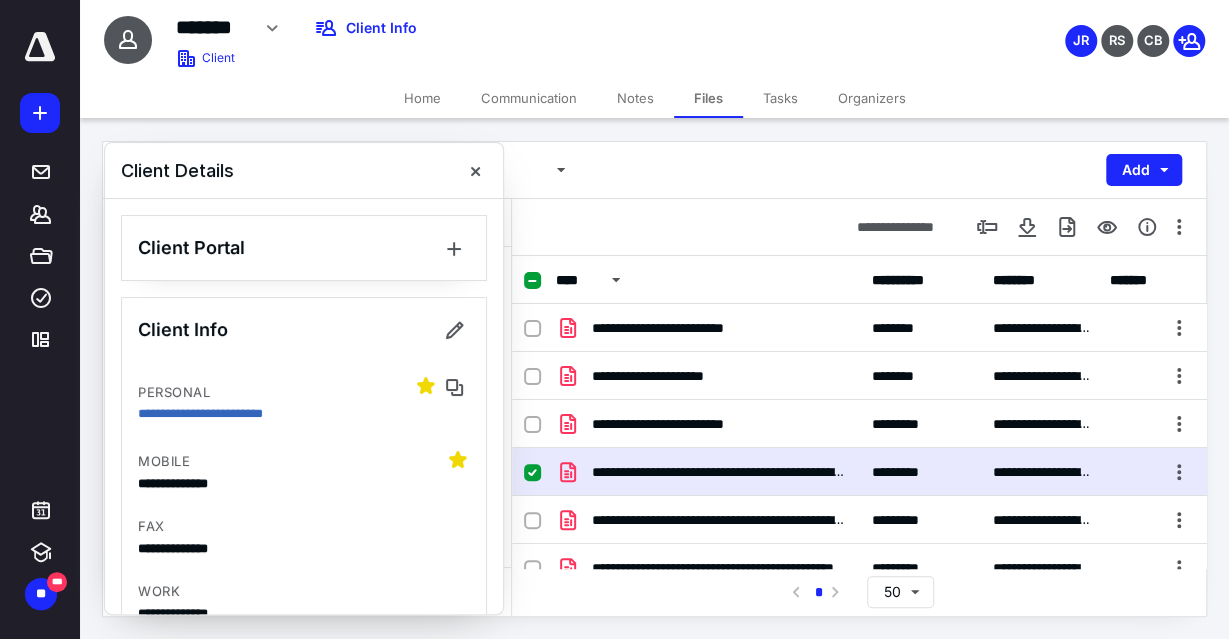 click on "Files" at bounding box center (708, 98) 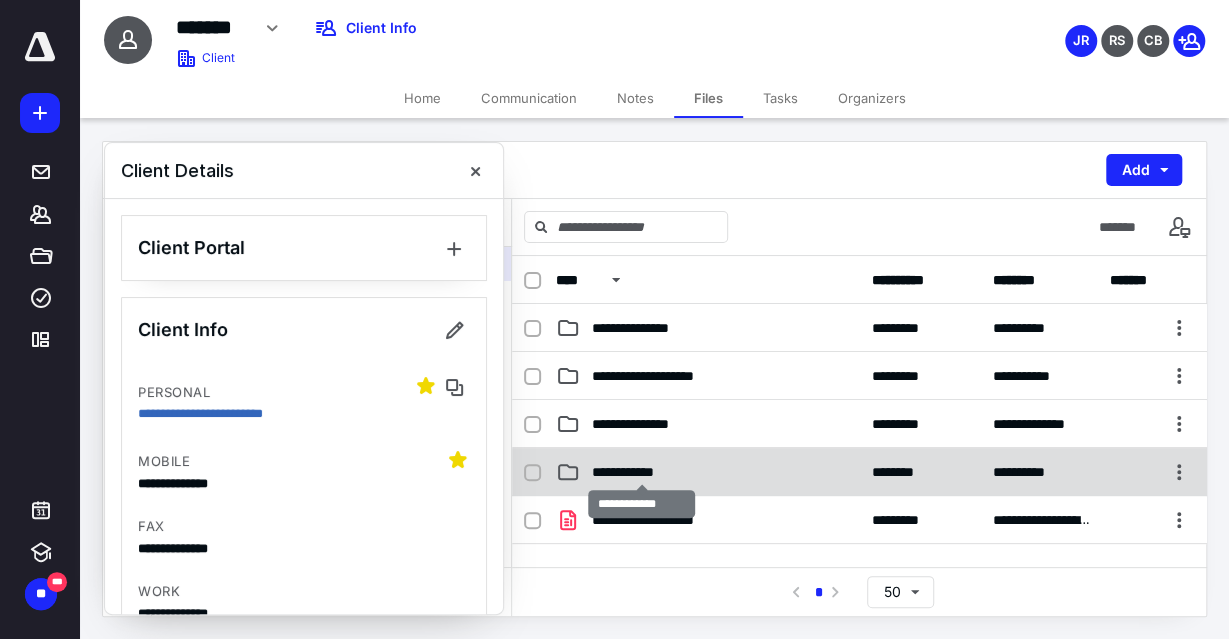 click on "**********" at bounding box center [642, 472] 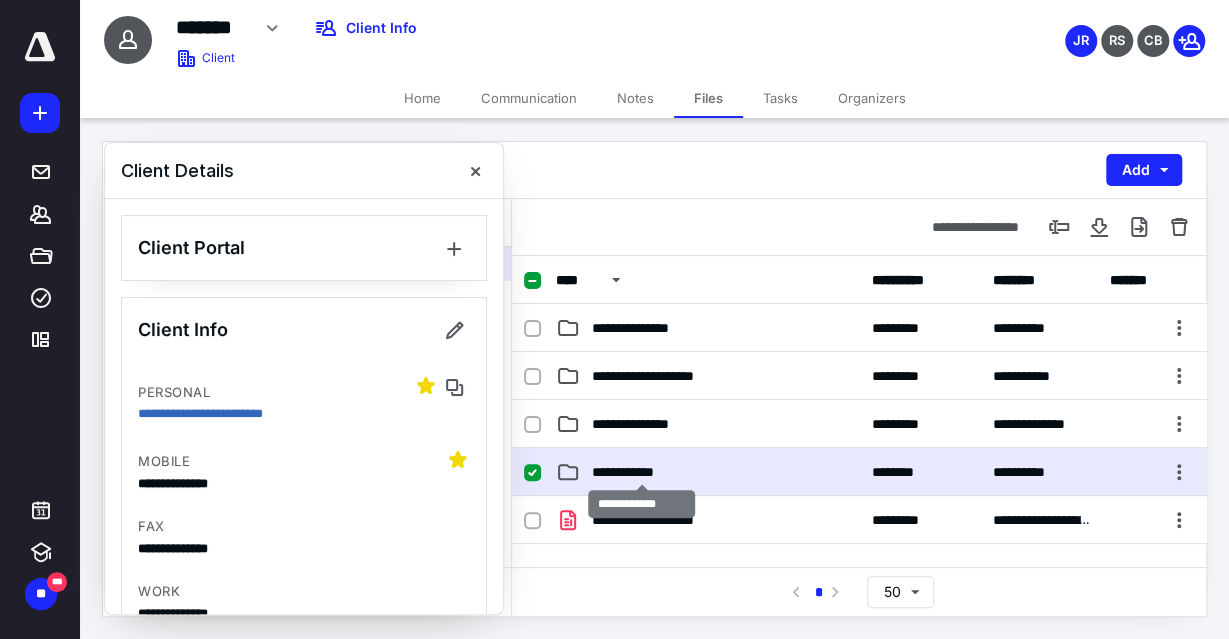 checkbox on "true" 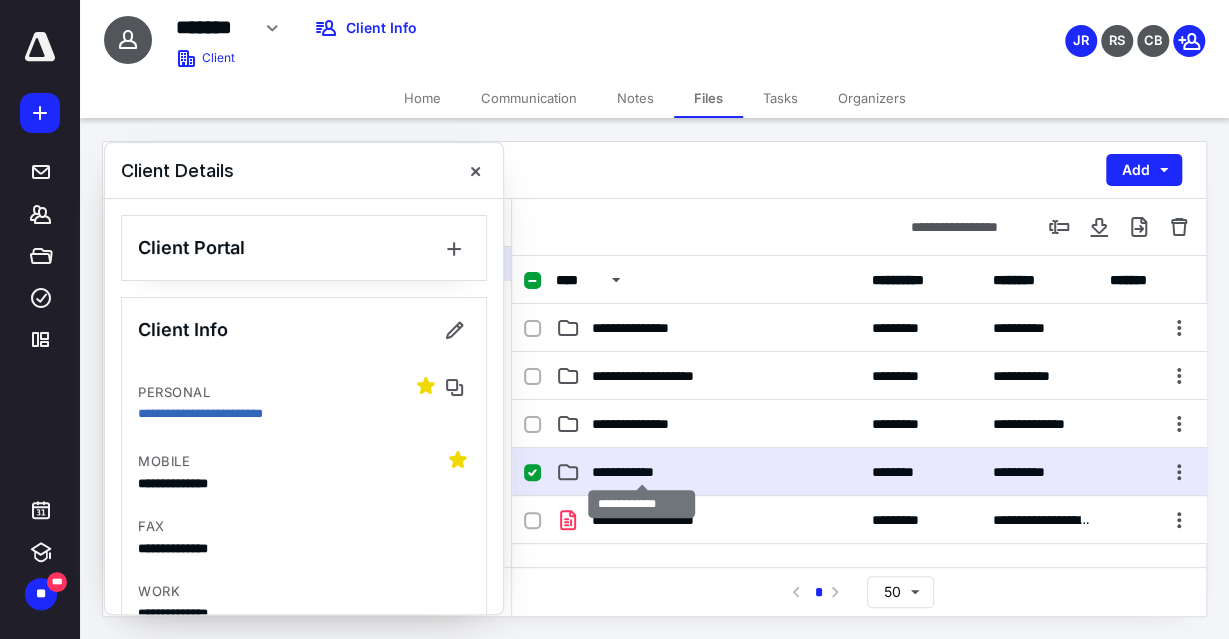 click on "**********" at bounding box center [642, 472] 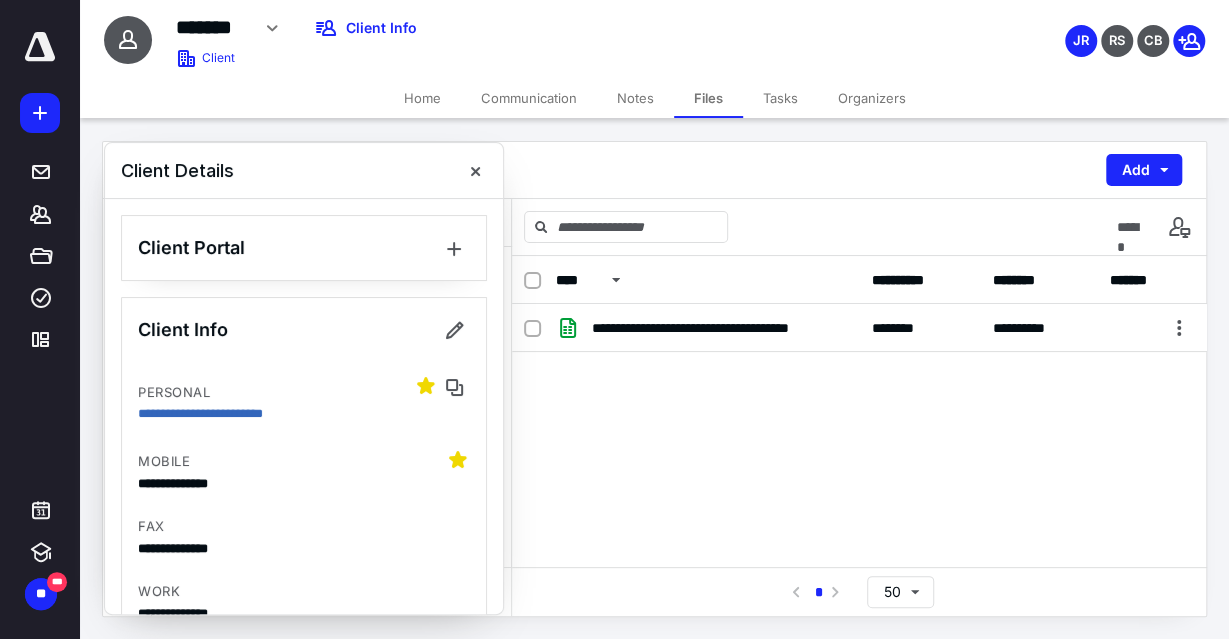 click on "Files" at bounding box center [708, 98] 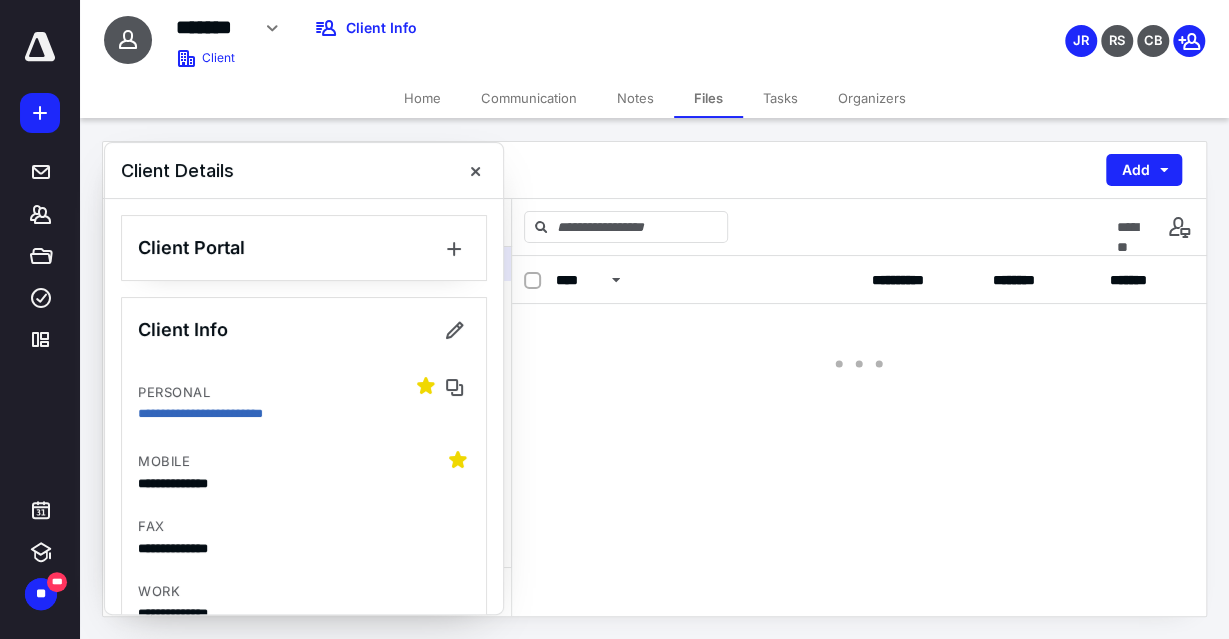 click on "Files" at bounding box center (708, 98) 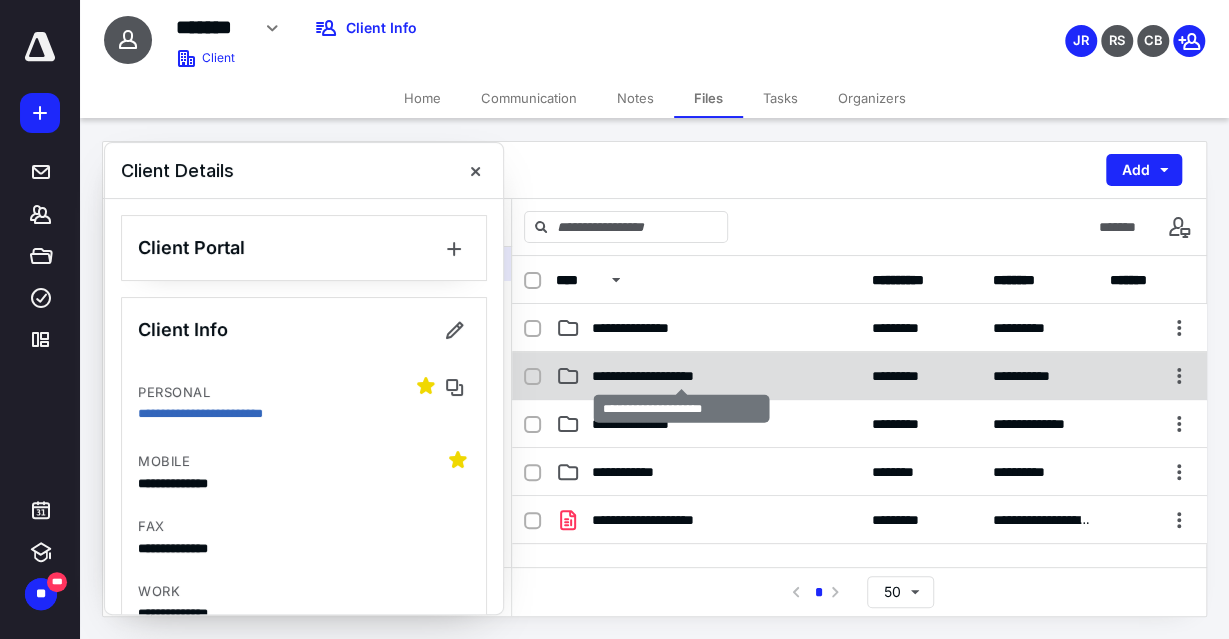 click on "**********" at bounding box center (682, 376) 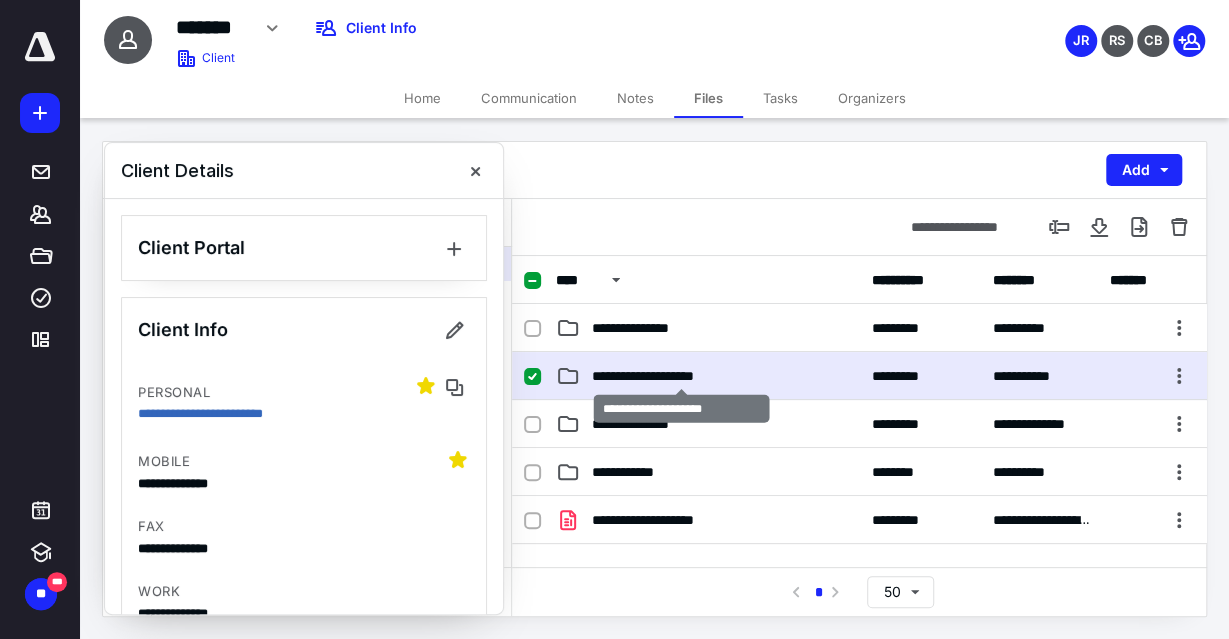 click on "**********" at bounding box center [682, 376] 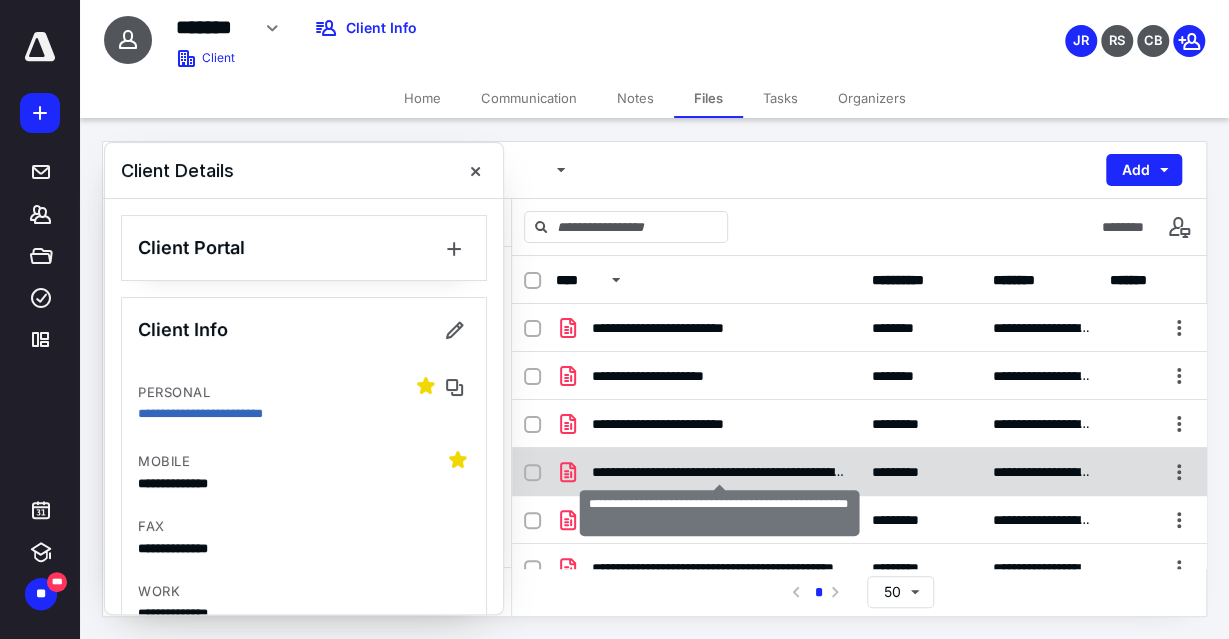 click on "**********" at bounding box center [719, 472] 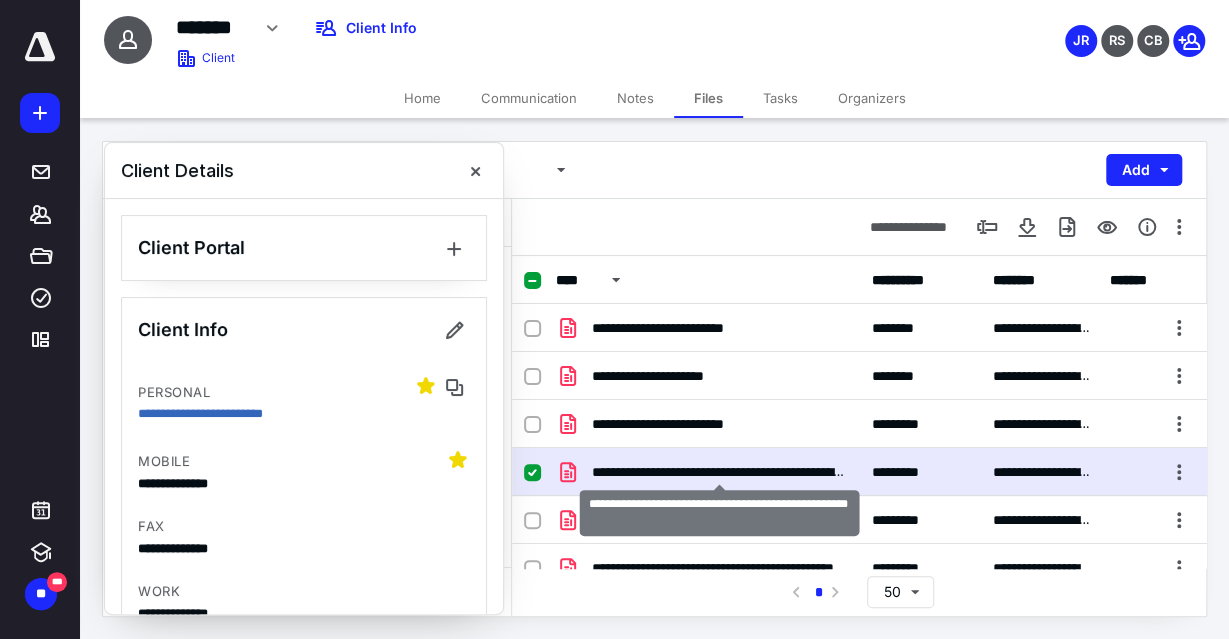 click on "**********" at bounding box center [719, 472] 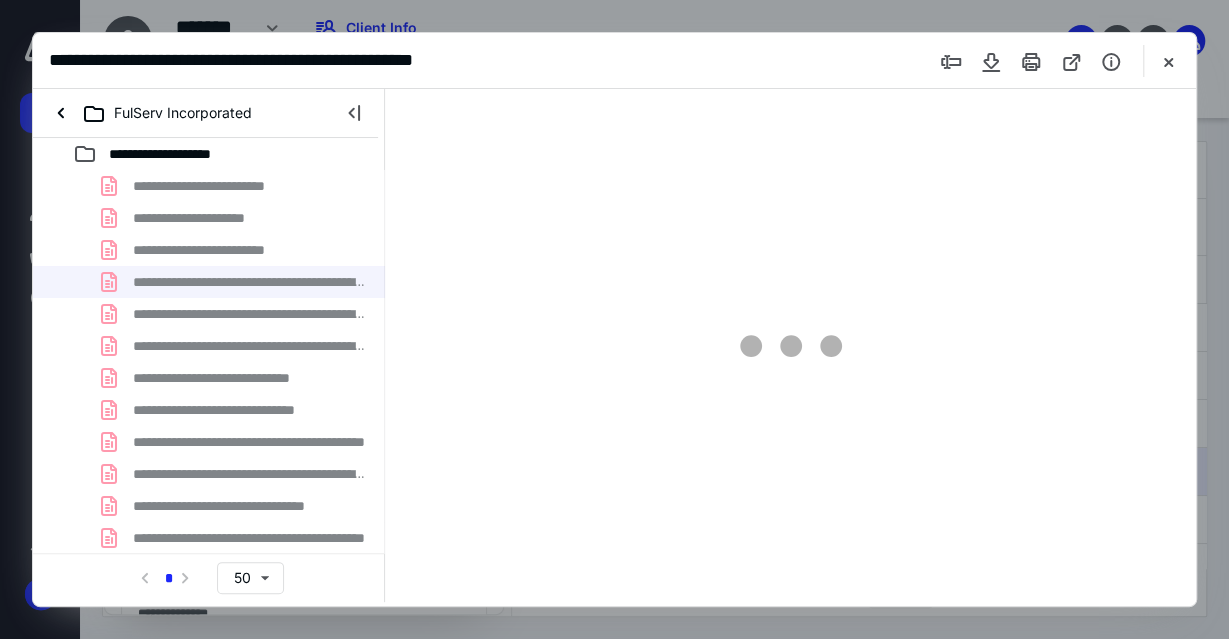 type on "58" 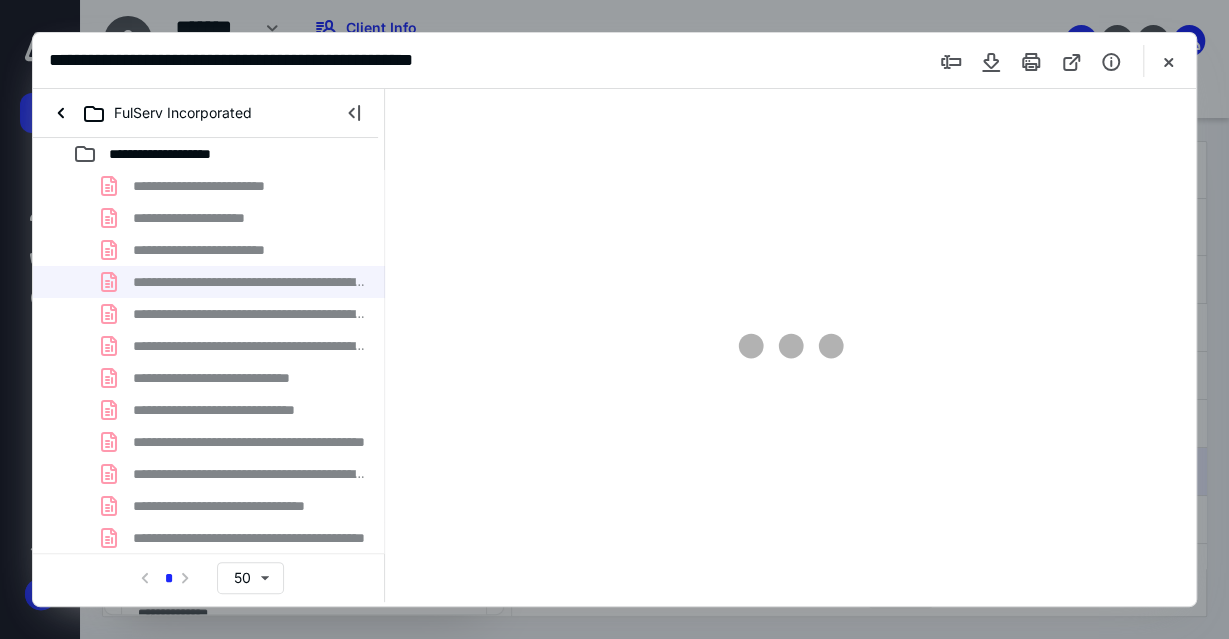 scroll, scrollTop: 0, scrollLeft: 0, axis: both 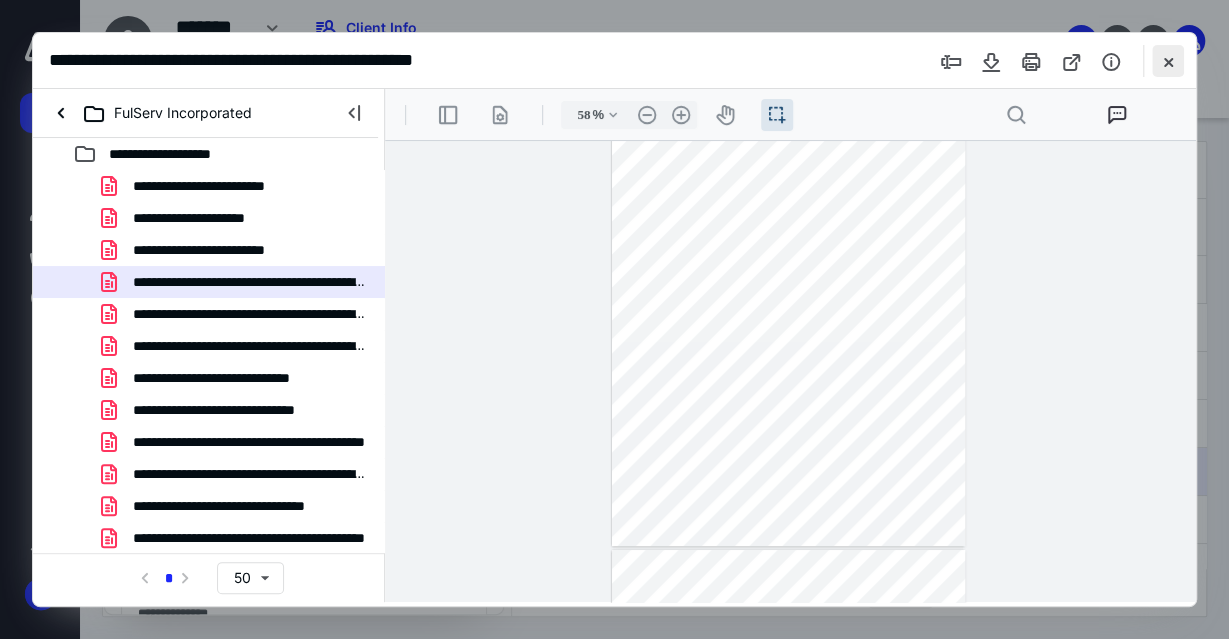 click at bounding box center [1168, 61] 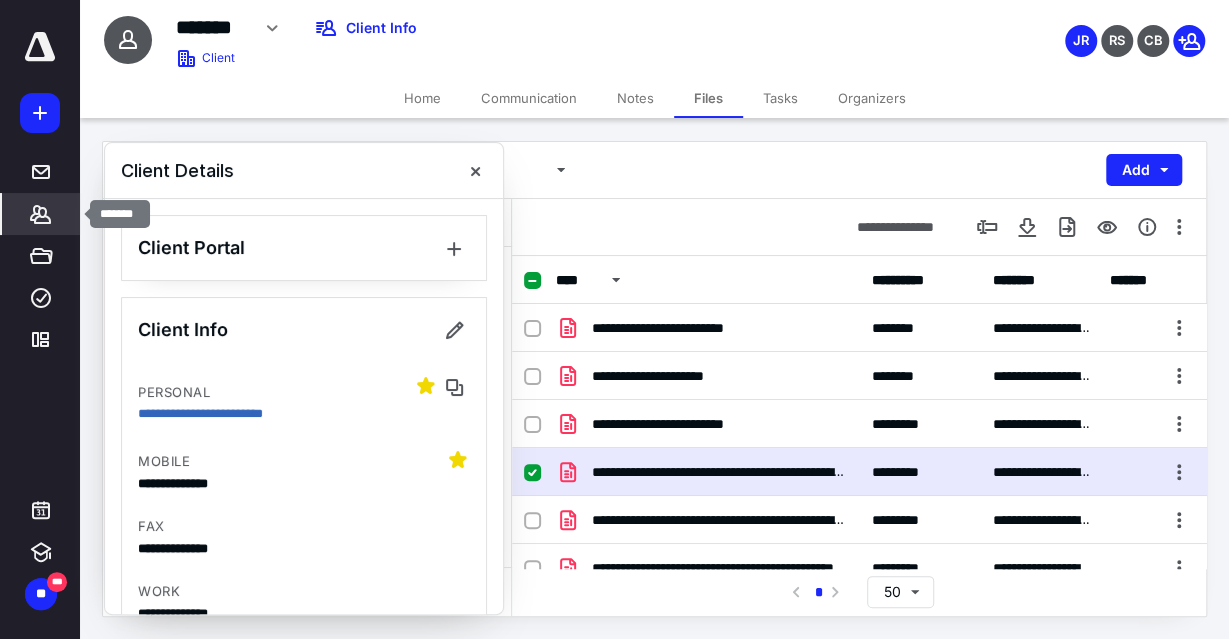 click on "*******" at bounding box center [41, 214] 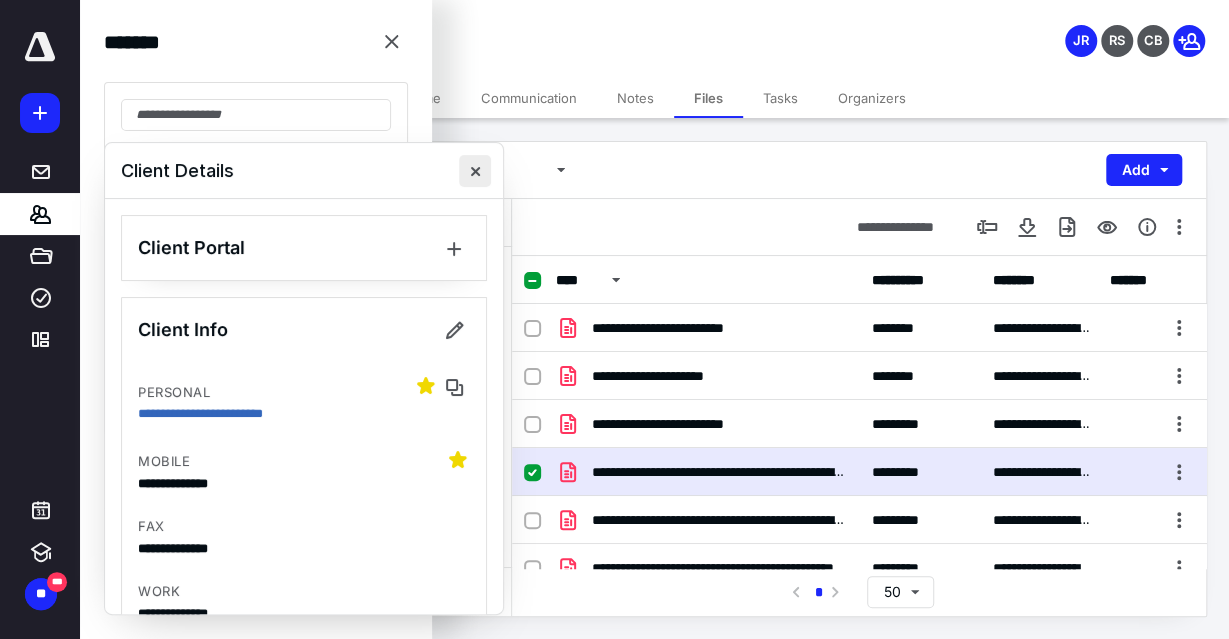 click at bounding box center (475, 171) 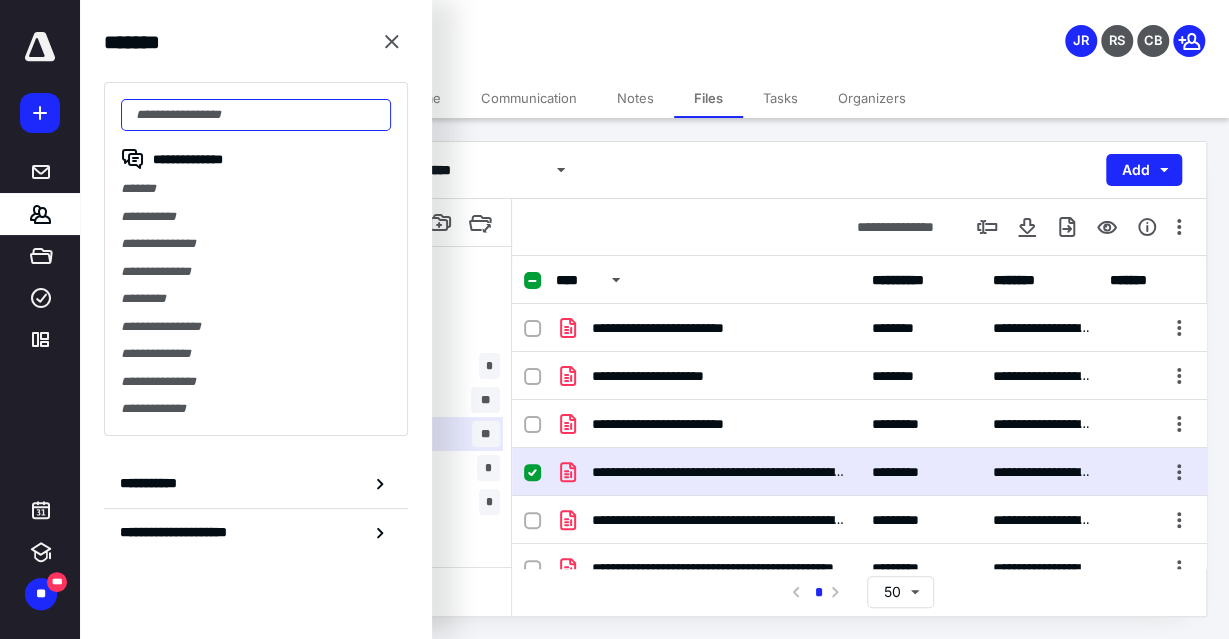 click at bounding box center (256, 115) 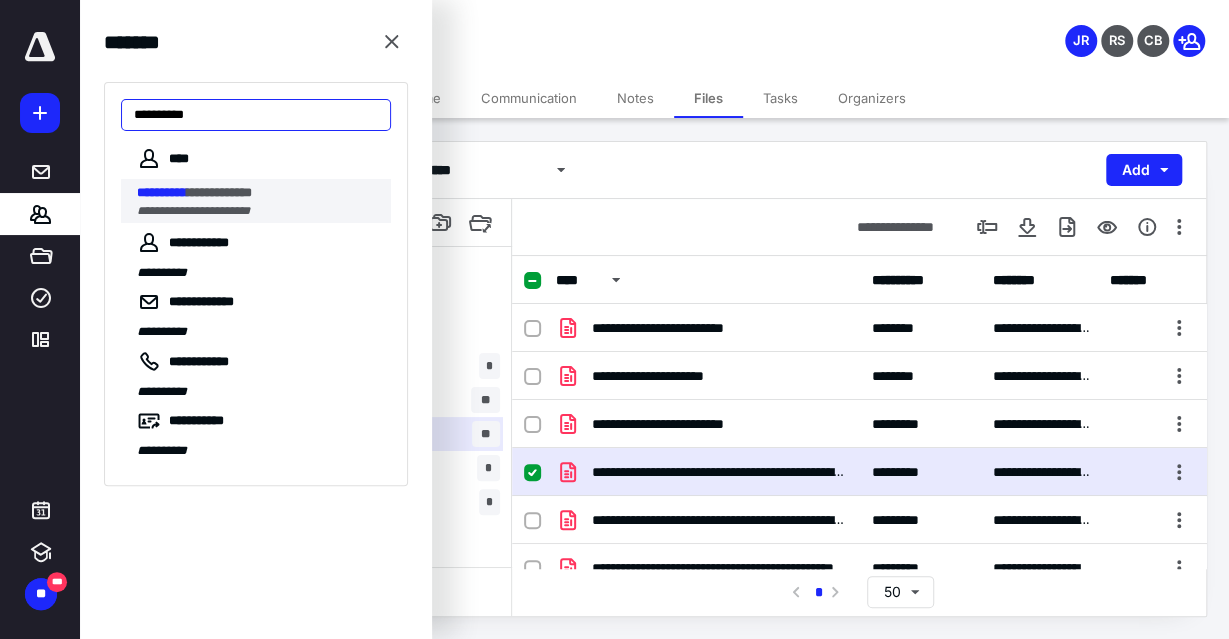 type on "**********" 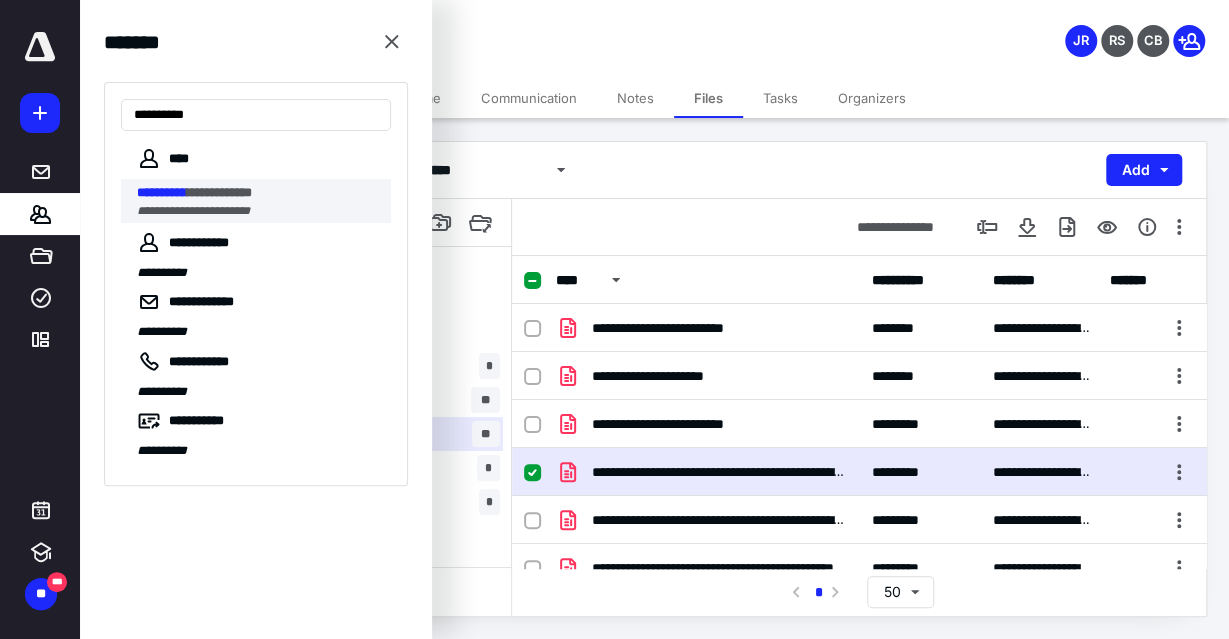click on "**********" at bounding box center [193, 211] 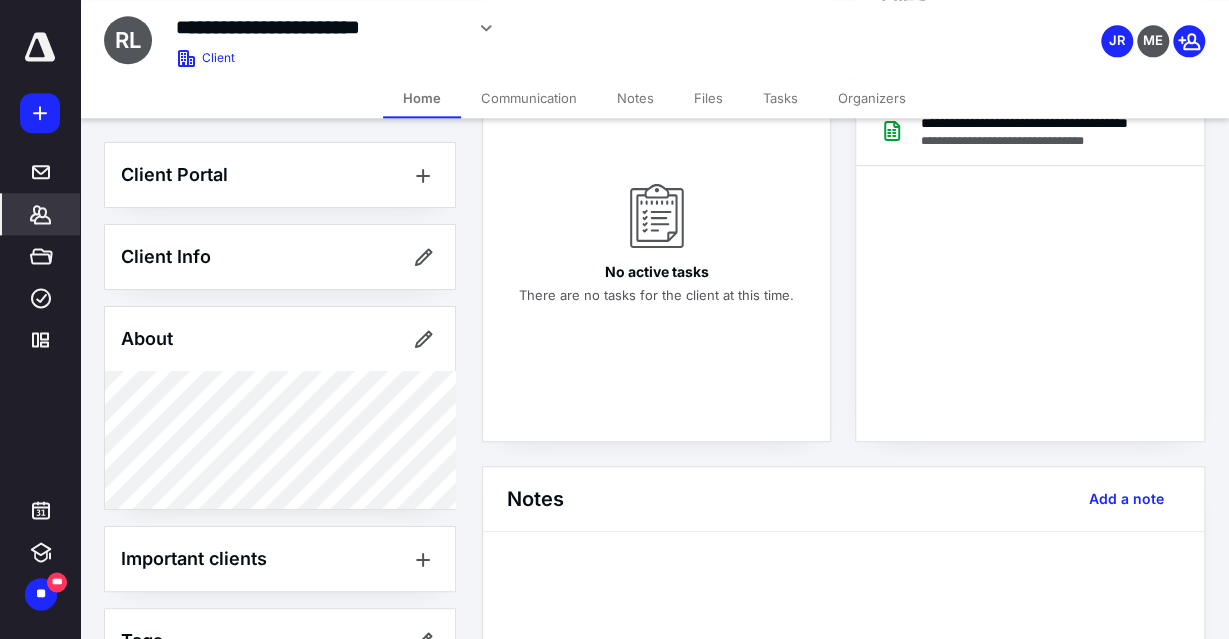 scroll, scrollTop: 0, scrollLeft: 0, axis: both 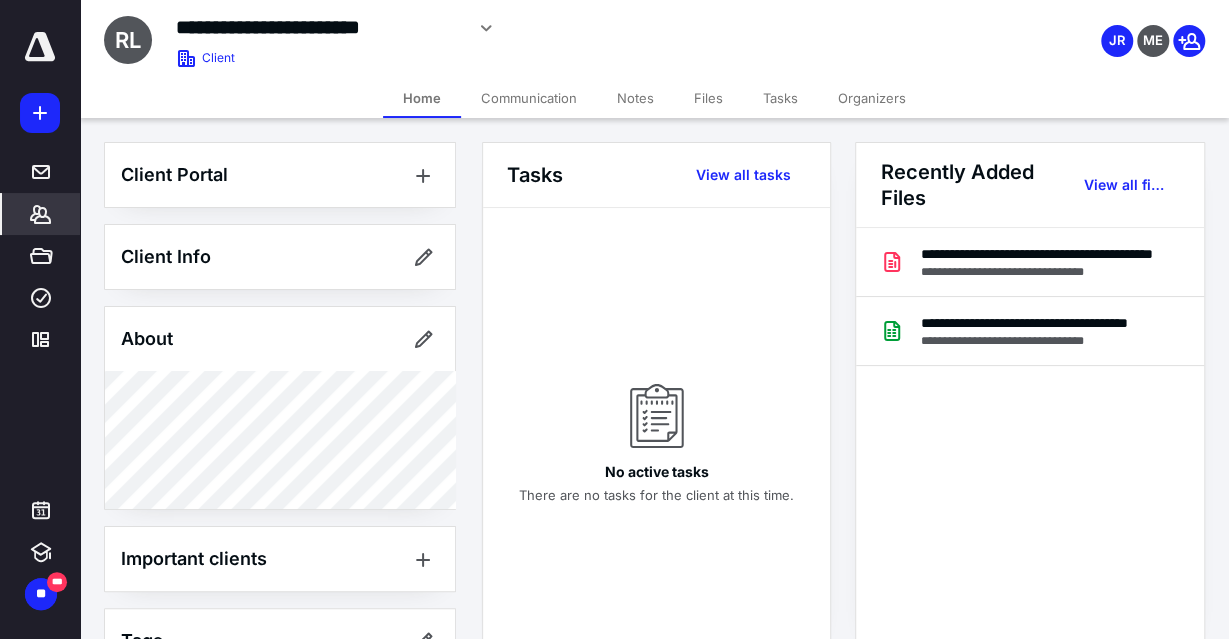 click on "Files" at bounding box center [708, 98] 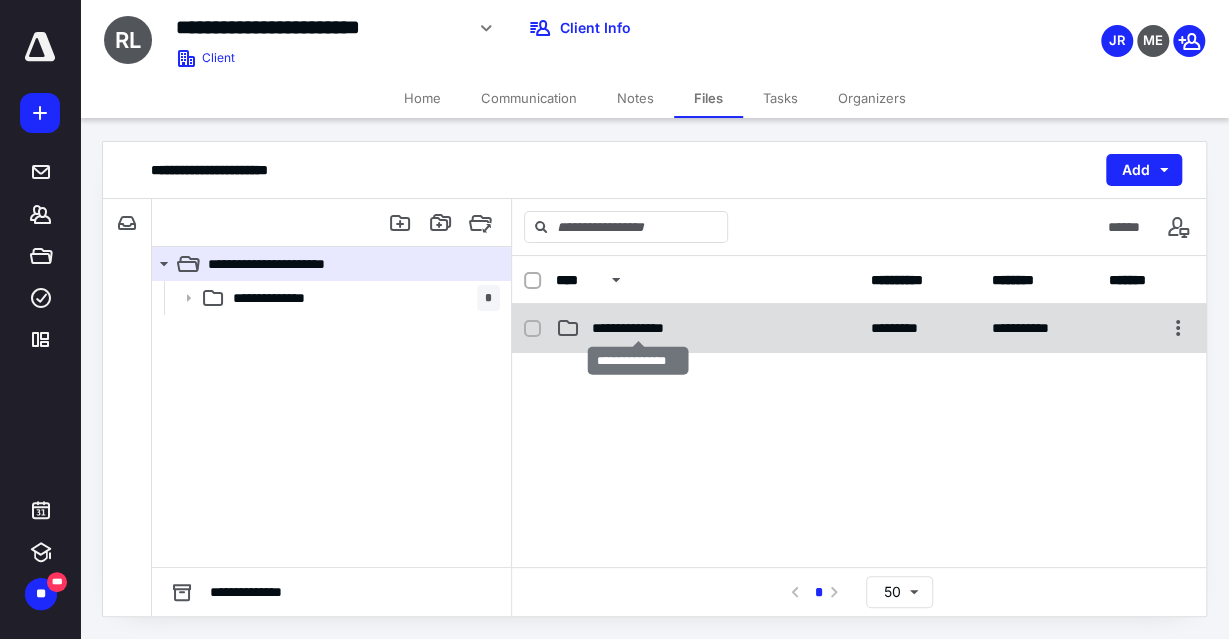 click on "**********" at bounding box center [639, 328] 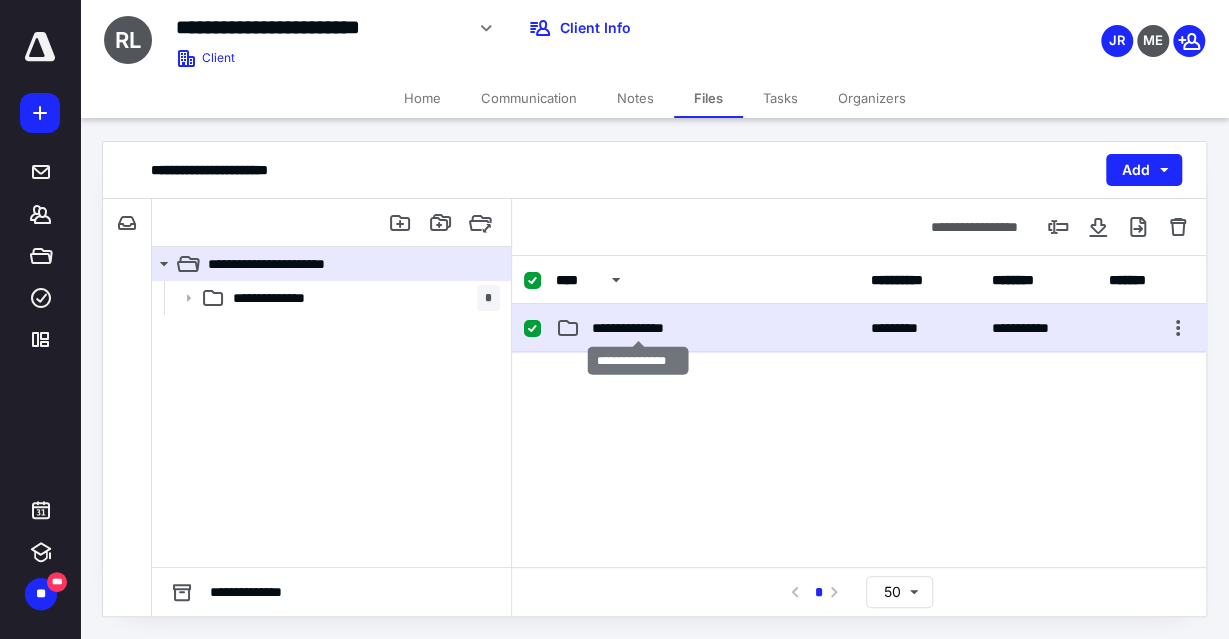 checkbox on "true" 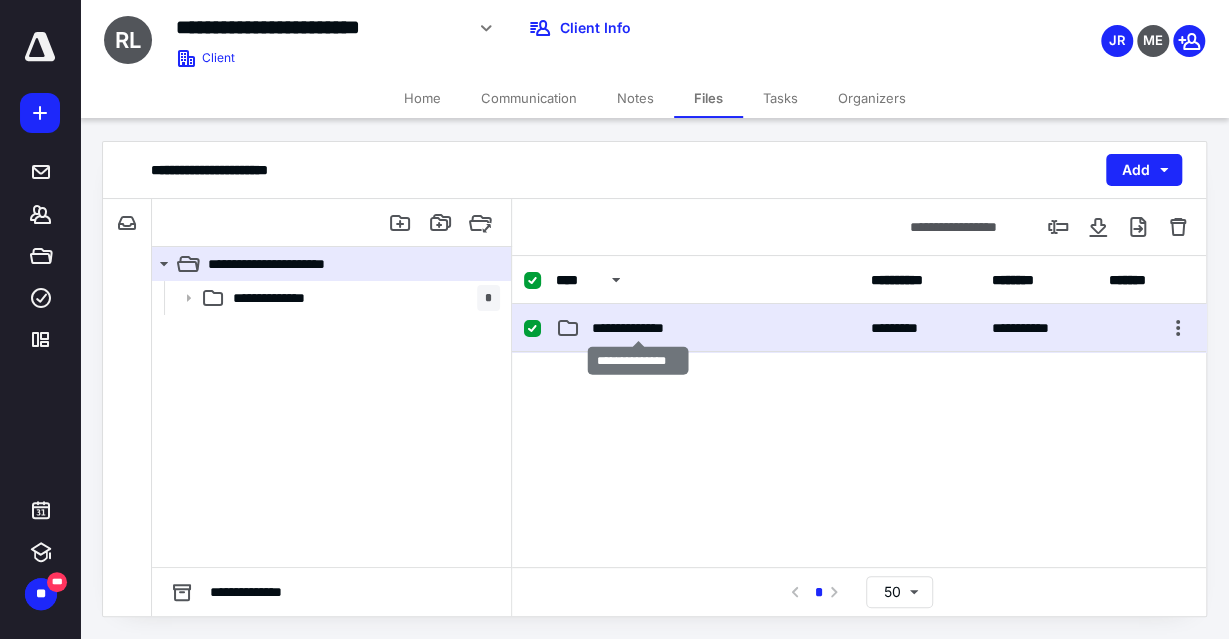 click on "**********" at bounding box center [639, 328] 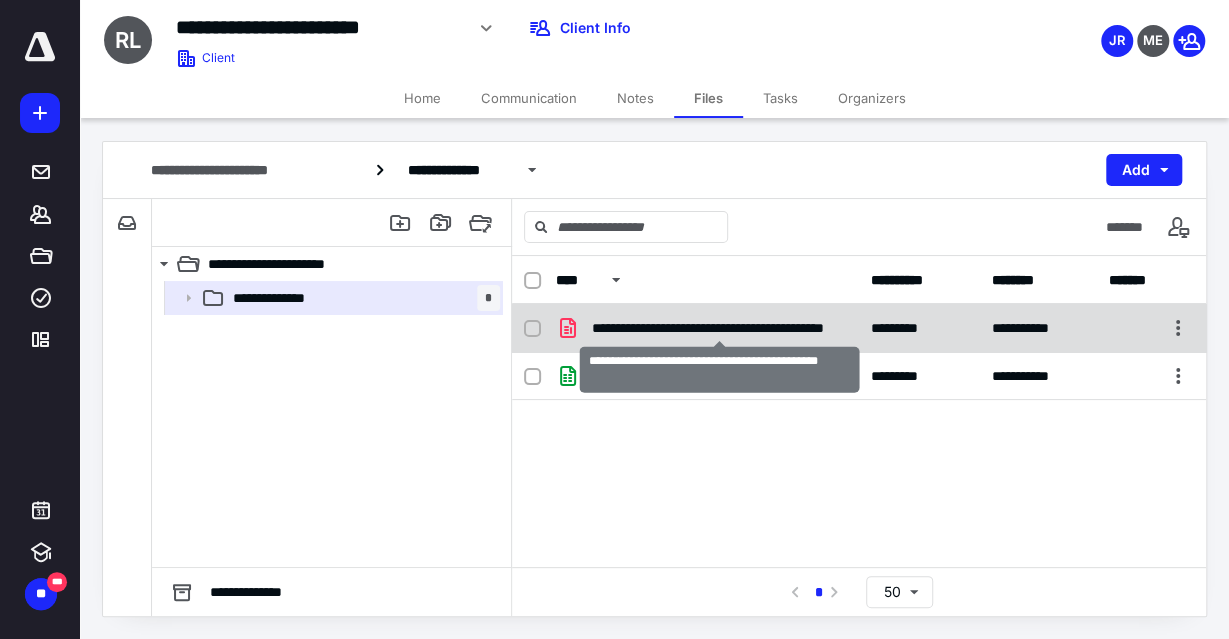 click on "**********" at bounding box center (719, 328) 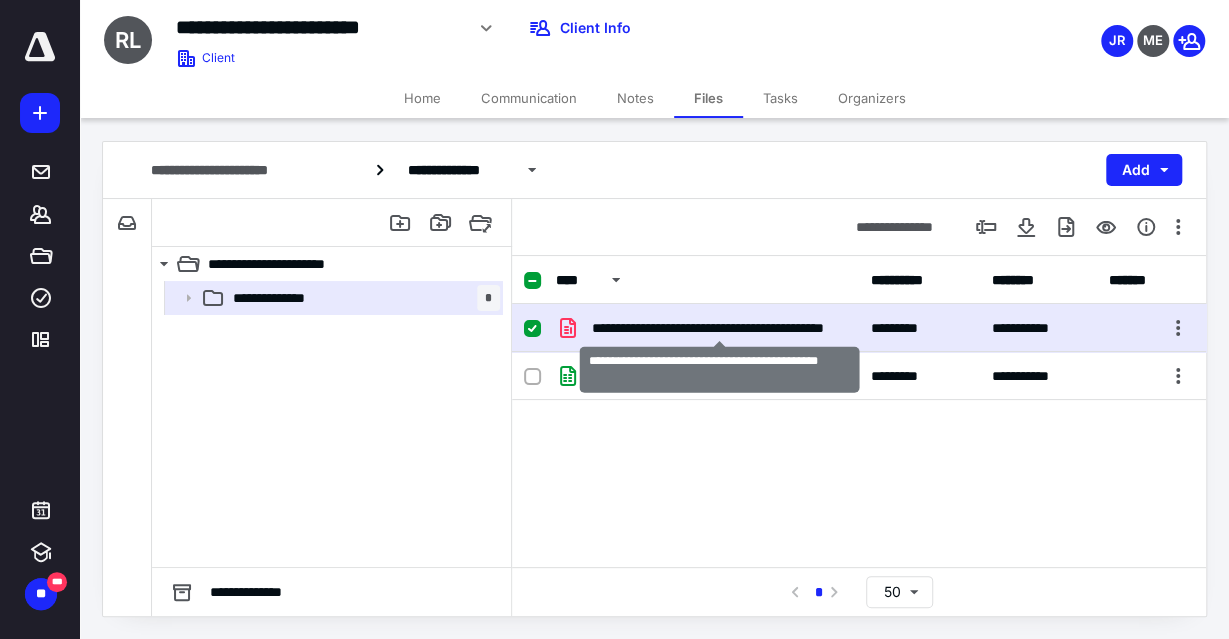 click on "**********" at bounding box center [719, 328] 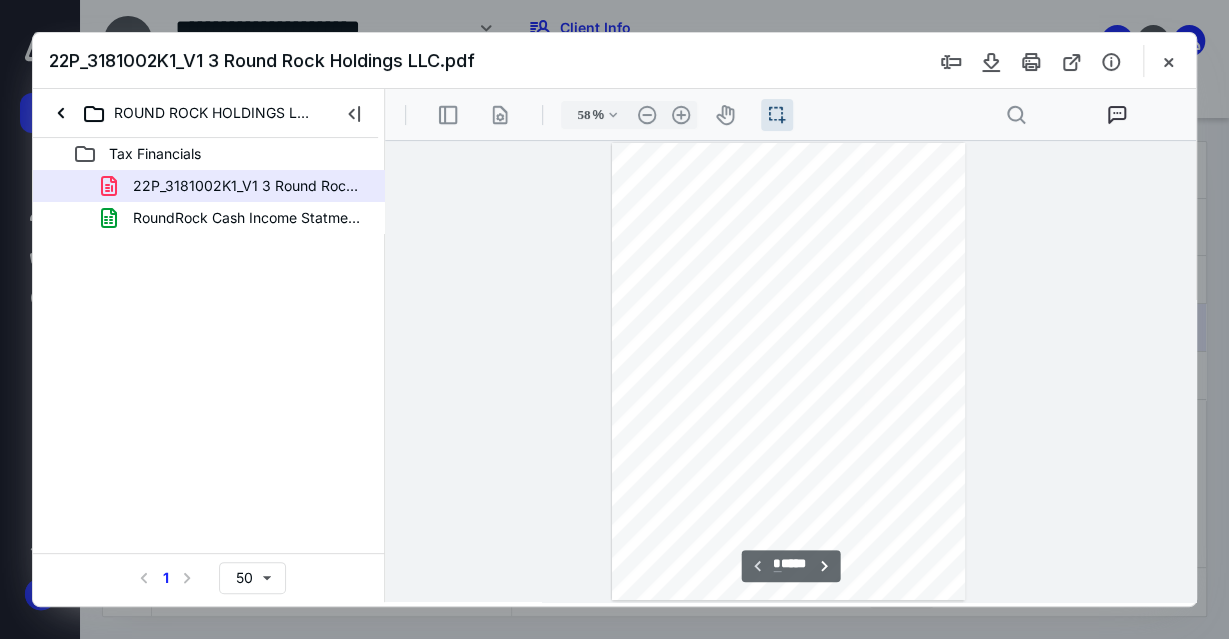 scroll, scrollTop: 0, scrollLeft: 0, axis: both 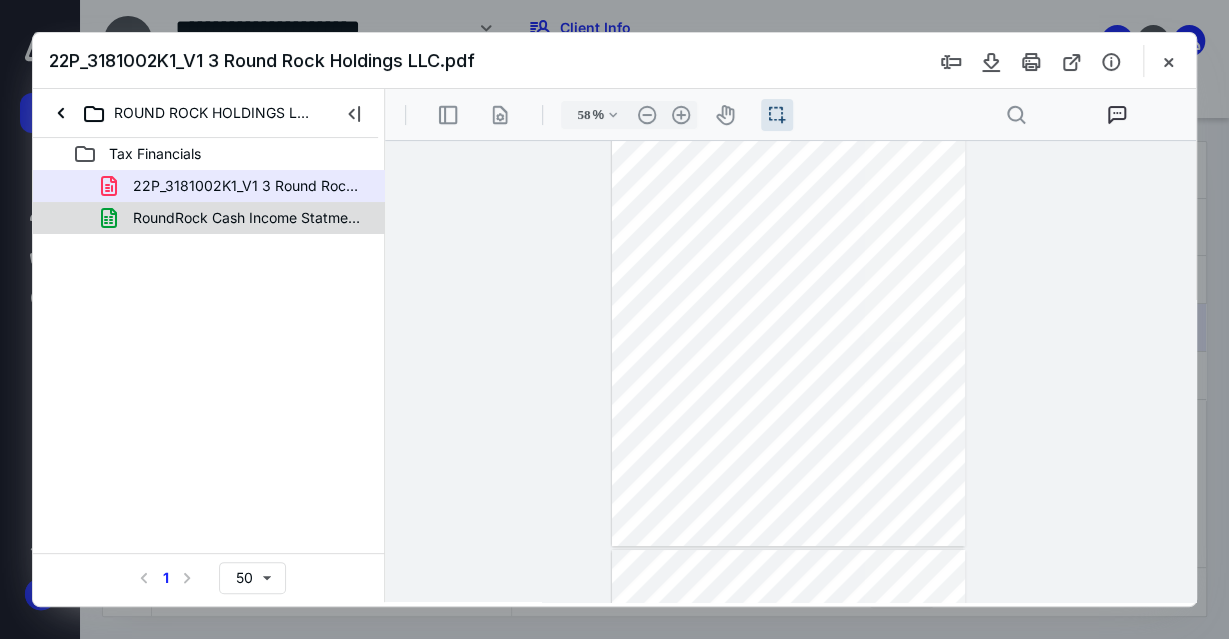 click on "RoundRock Cash Income Statments 2022.xlsx" at bounding box center [209, 218] 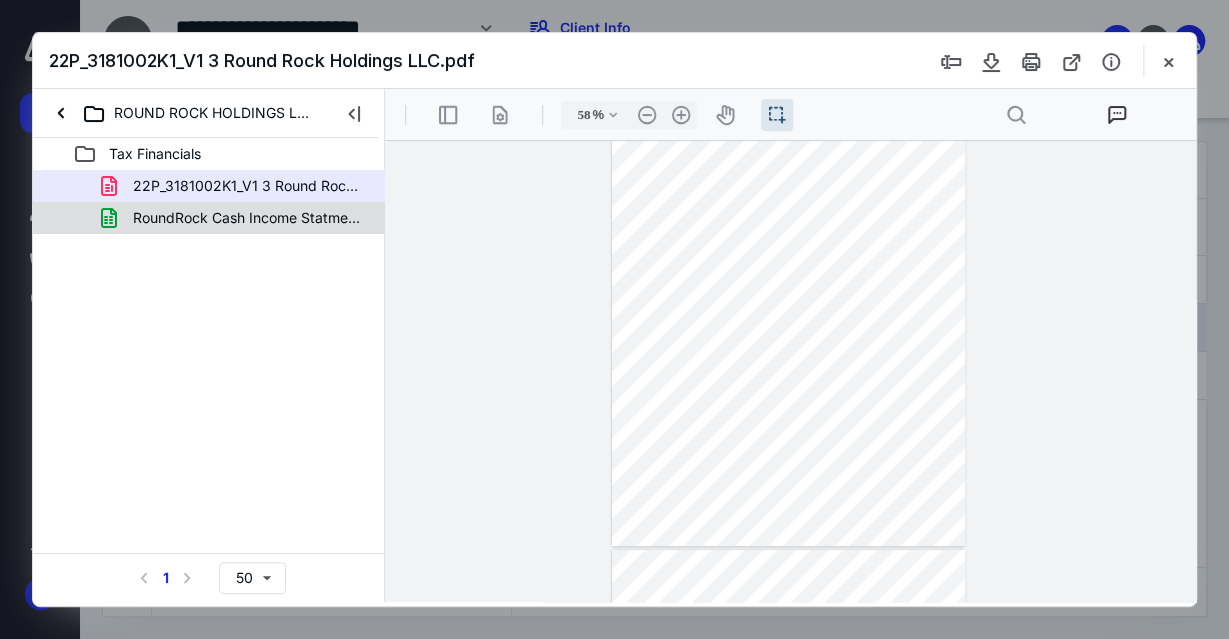 click on "22P_3181002K1_V1 3 Round Rock Holdings LLC.pdf RoundRock Cash Income Statments 2022.xlsx" at bounding box center [209, 202] 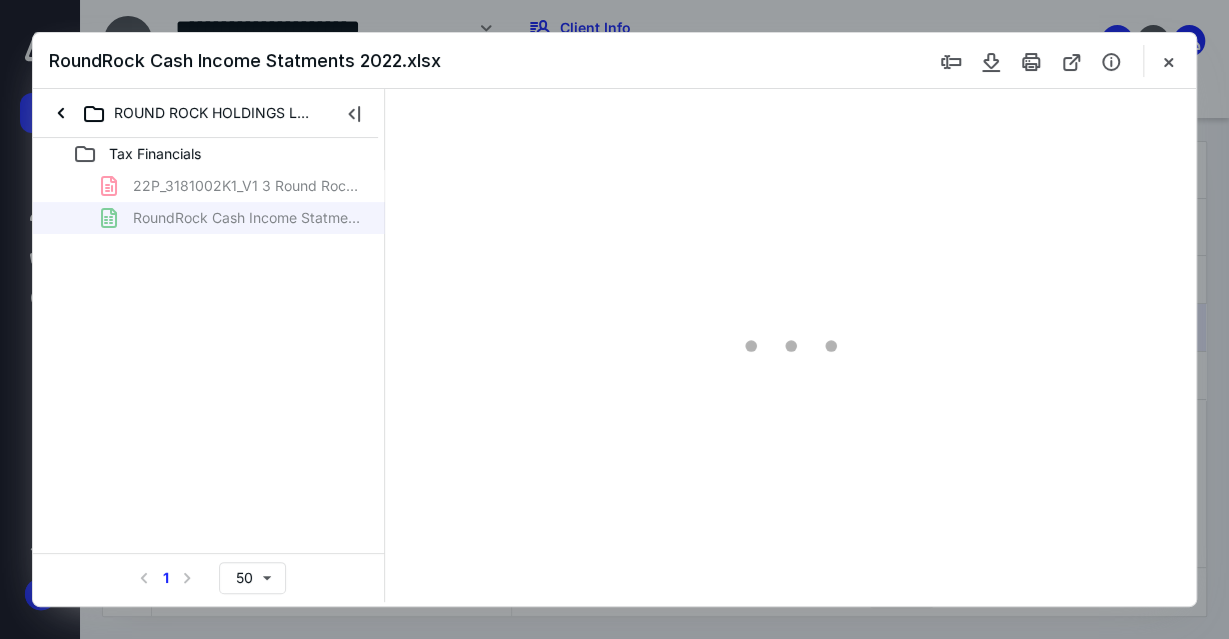 type on "71" 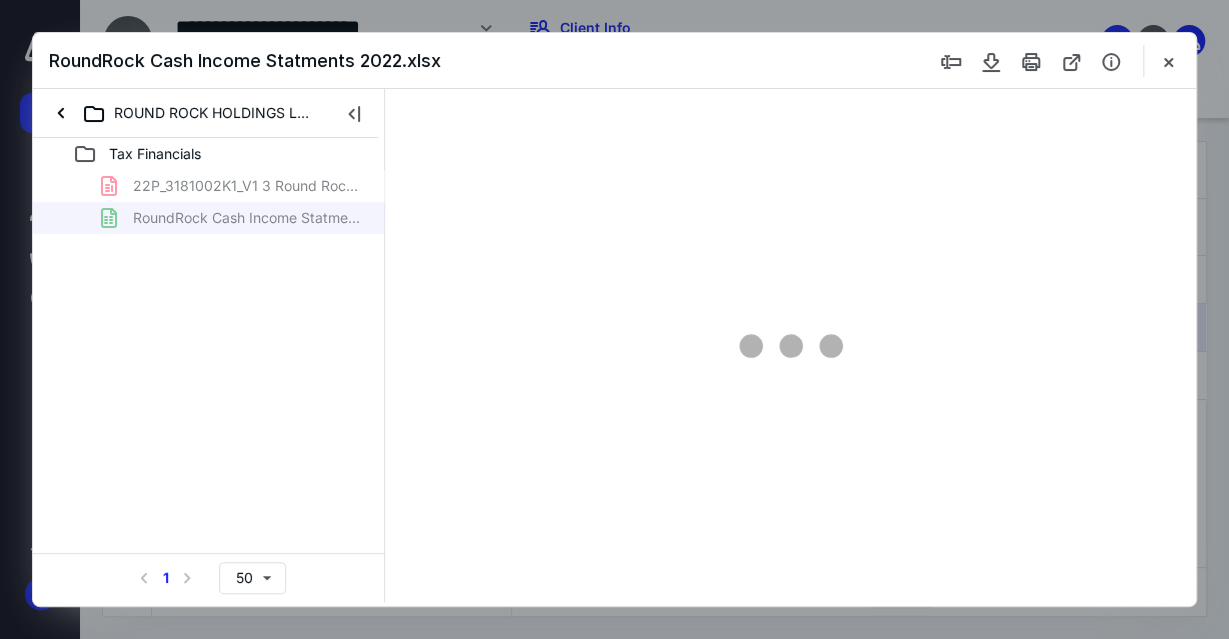 scroll, scrollTop: 55, scrollLeft: 0, axis: vertical 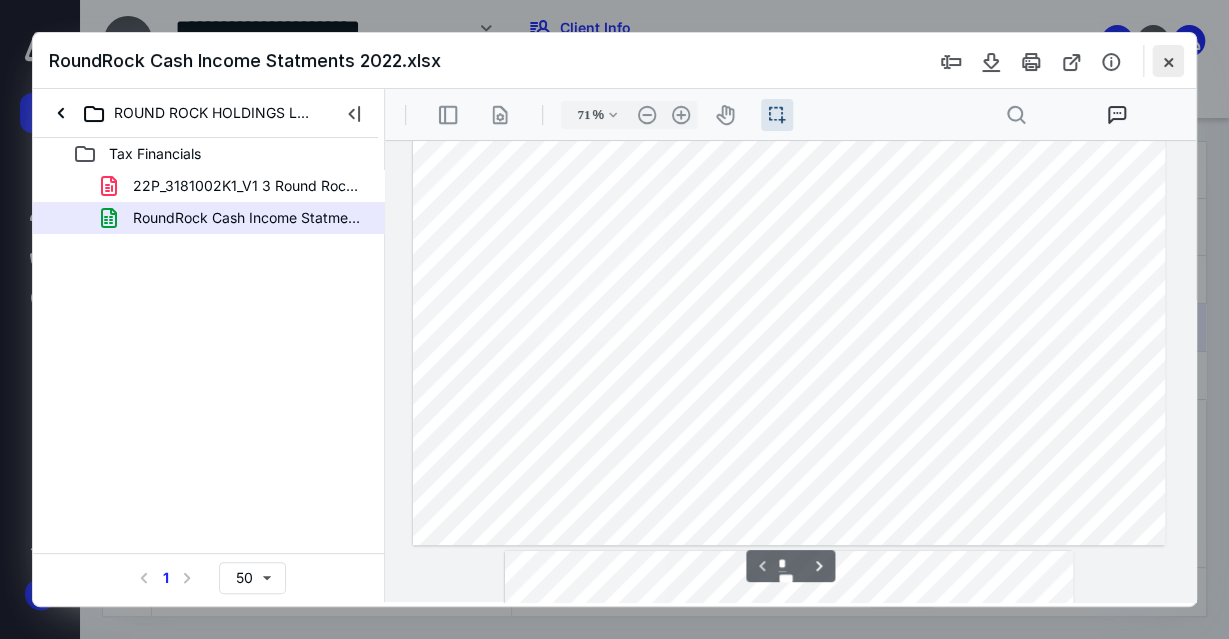 click at bounding box center (1168, 61) 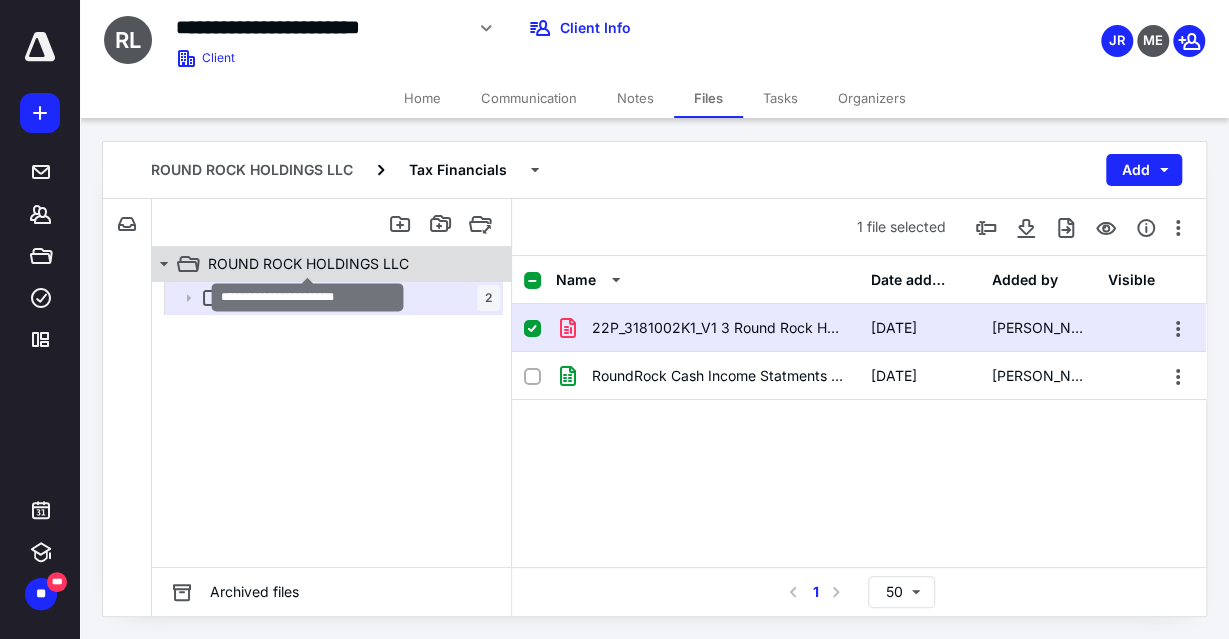 click on "ROUND ROCK HOLDINGS LLC" at bounding box center (308, 264) 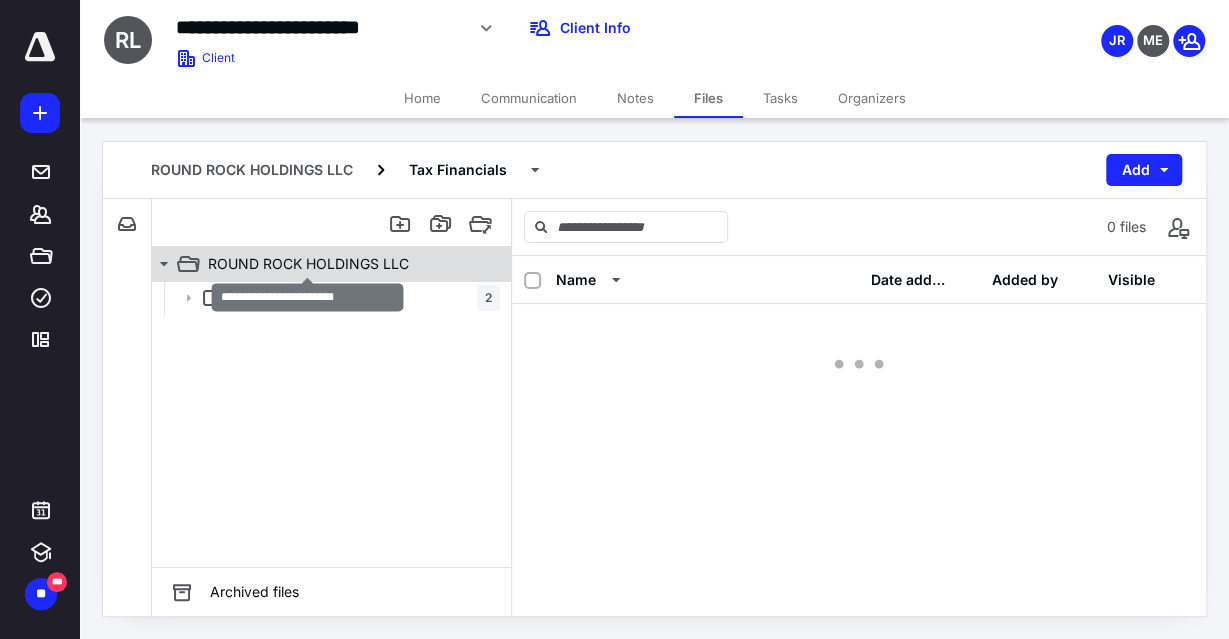 click on "ROUND ROCK HOLDINGS LLC" at bounding box center [308, 264] 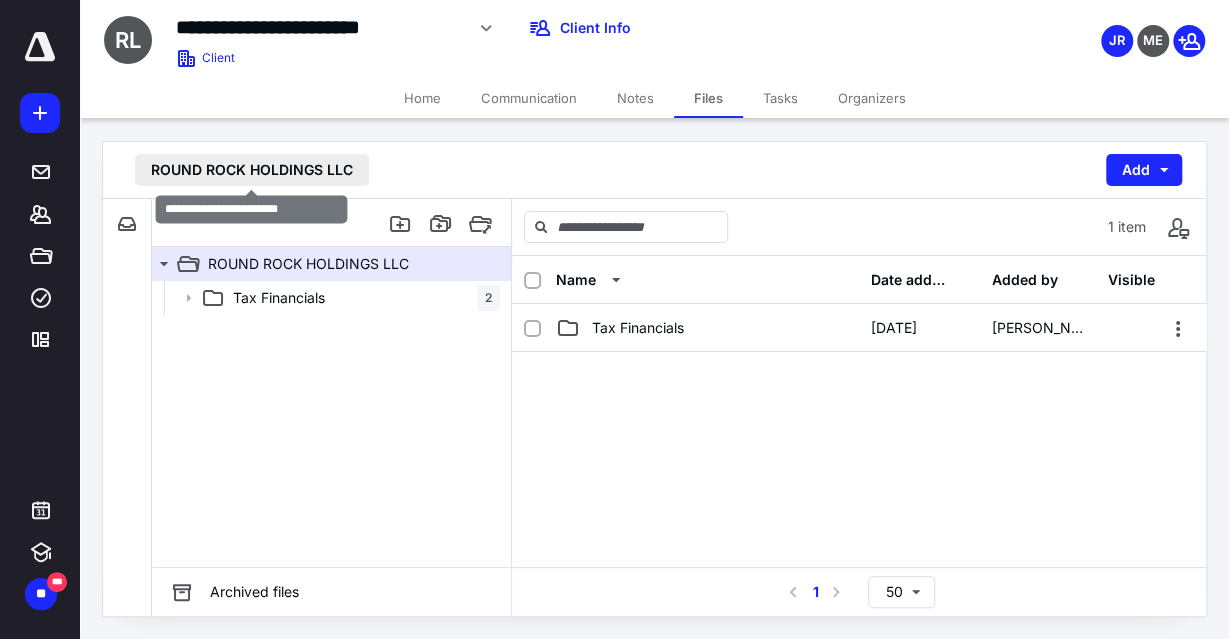 click on "ROUND ROCK HOLDINGS LLC" at bounding box center [252, 170] 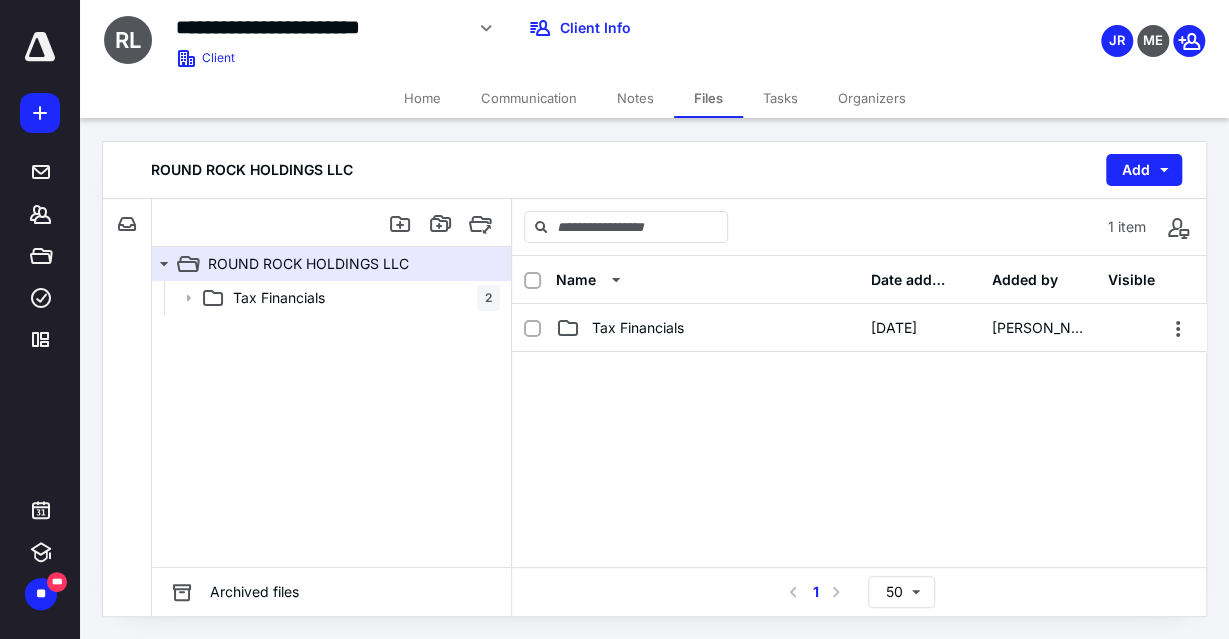 click on "ROUND ROCK HOLDINGS LLC   Add" at bounding box center (654, 170) 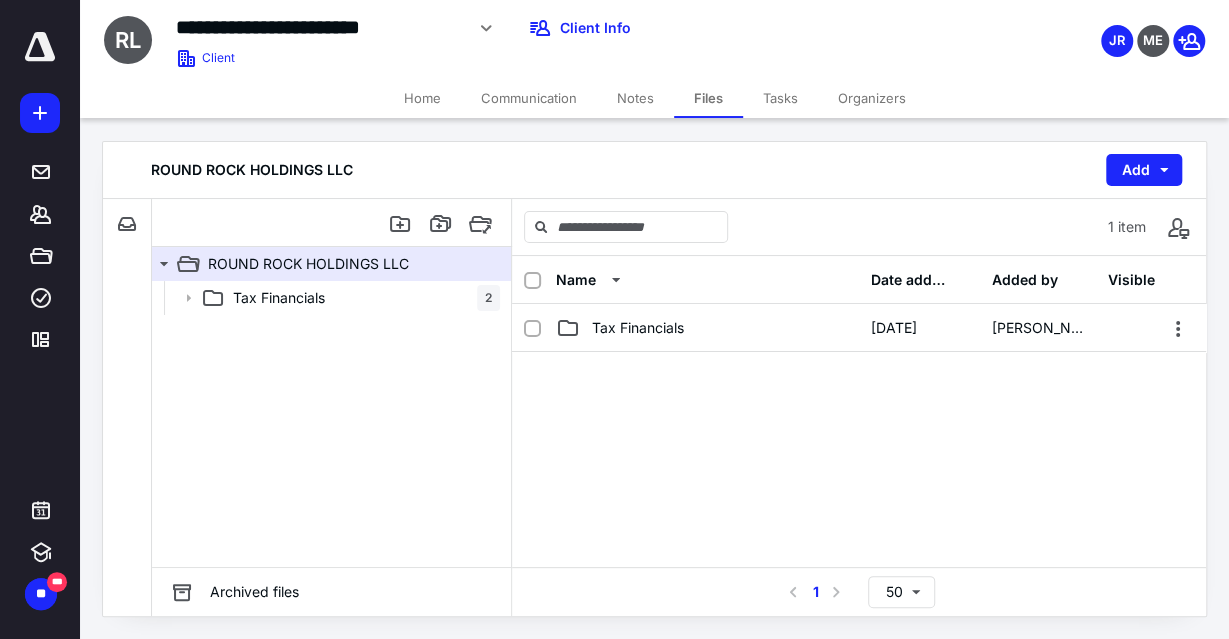 click on "**********" at bounding box center (319, 27) 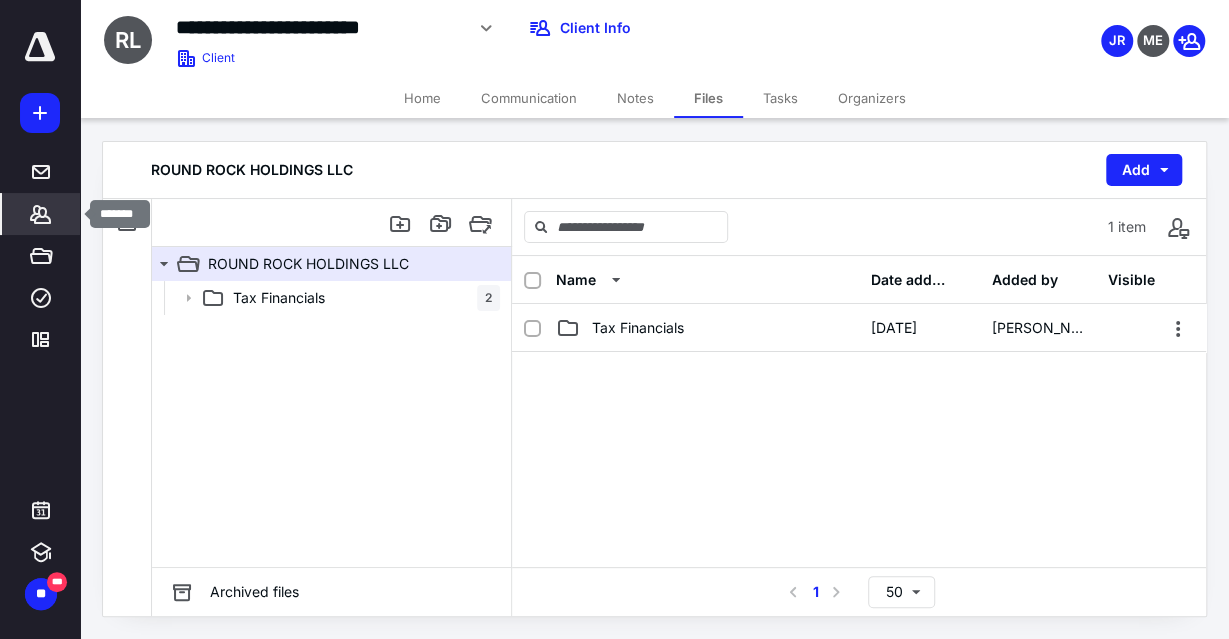 click 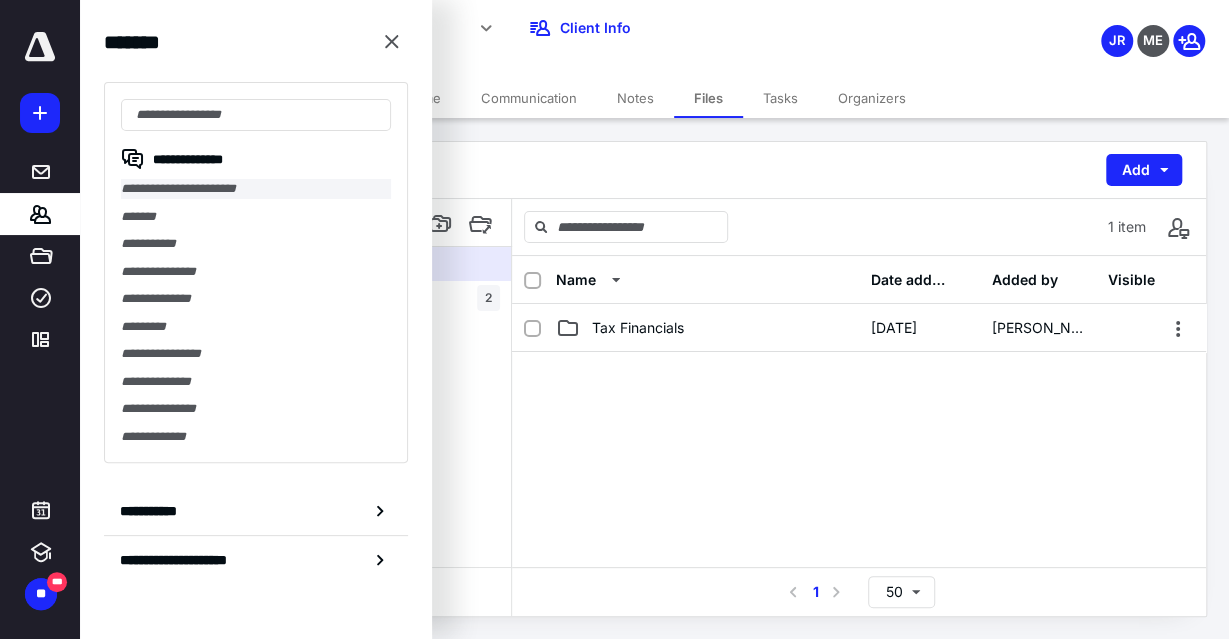 click on "**********" at bounding box center [256, 189] 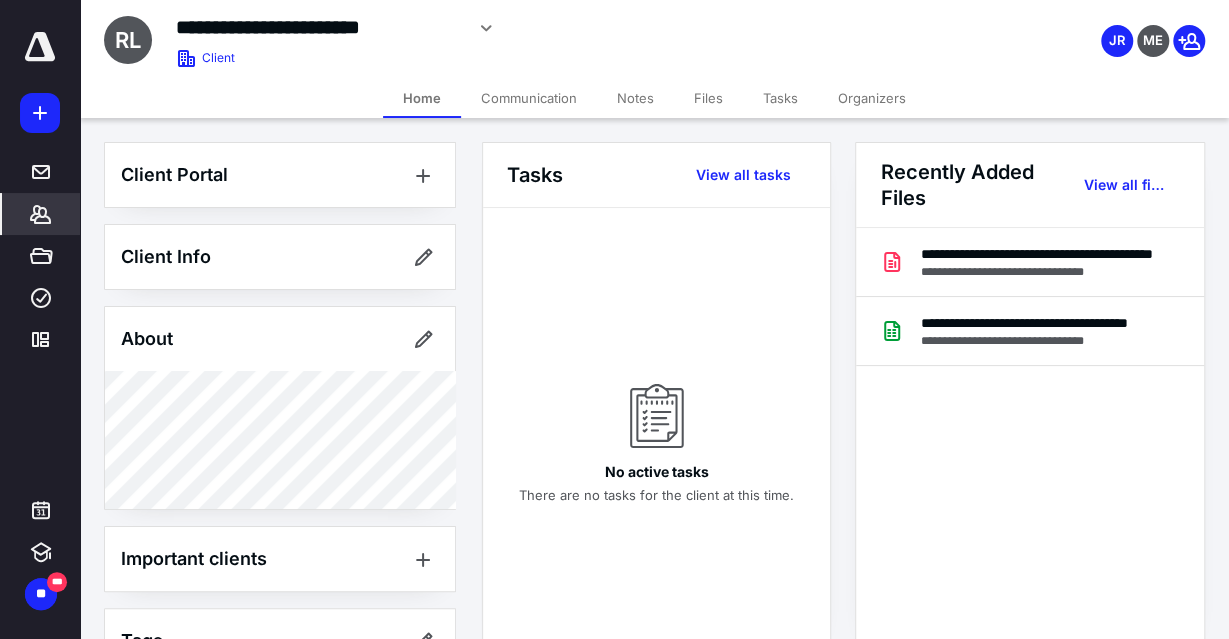 click on "Files" at bounding box center (708, 98) 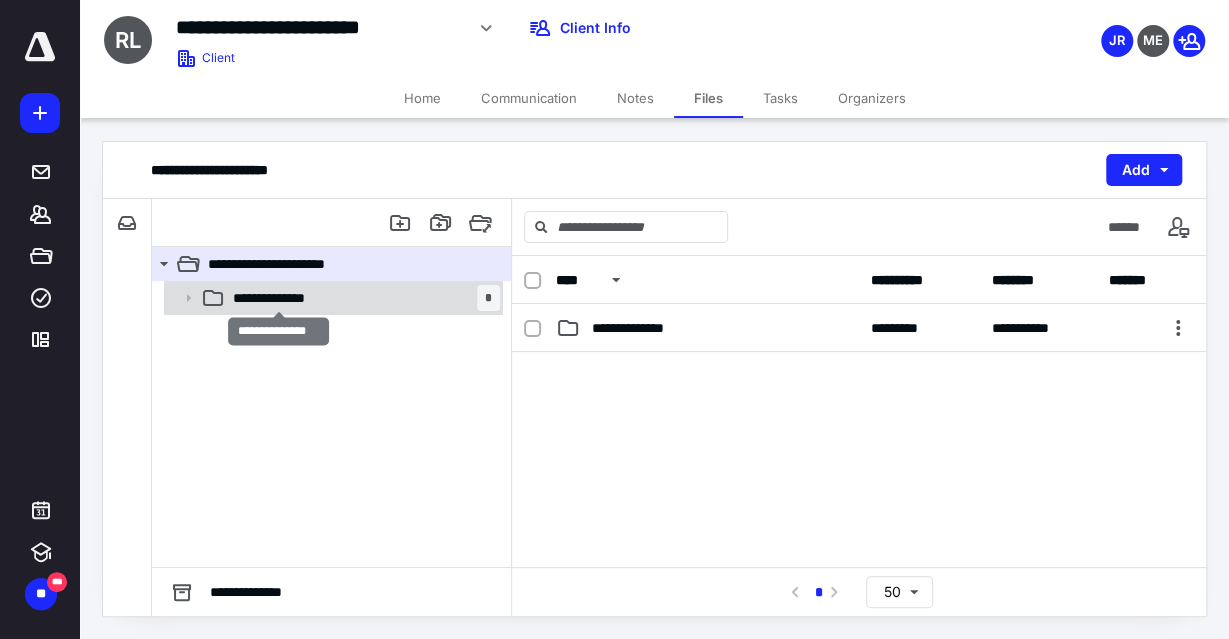 click on "**********" at bounding box center [280, 298] 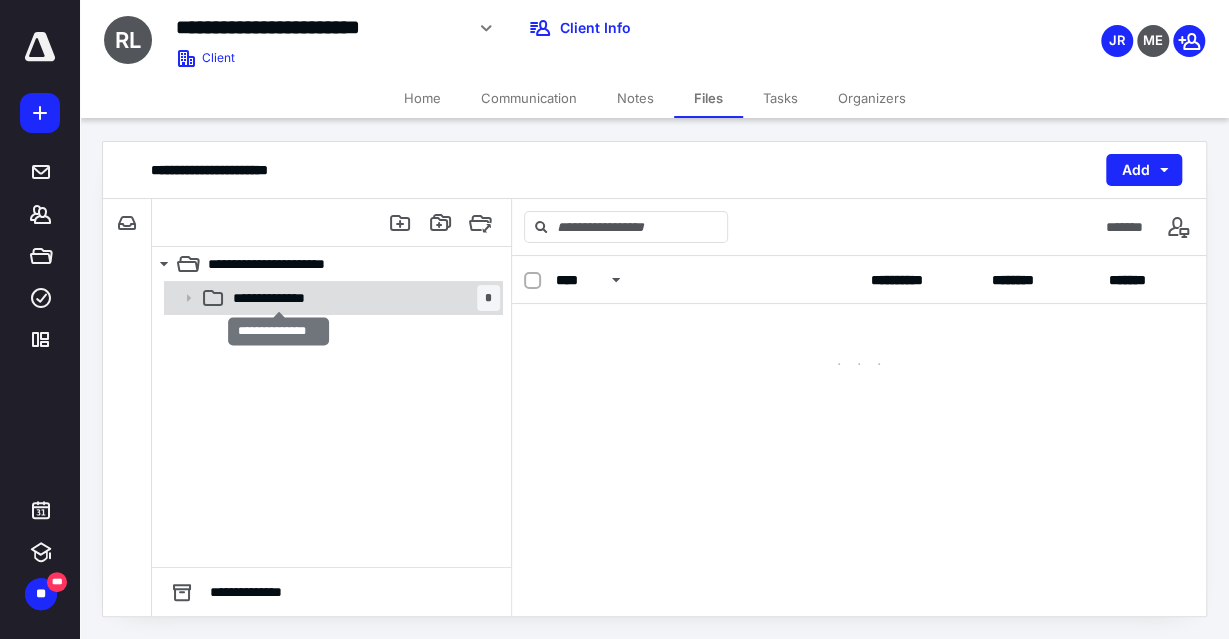 click on "**********" at bounding box center [280, 298] 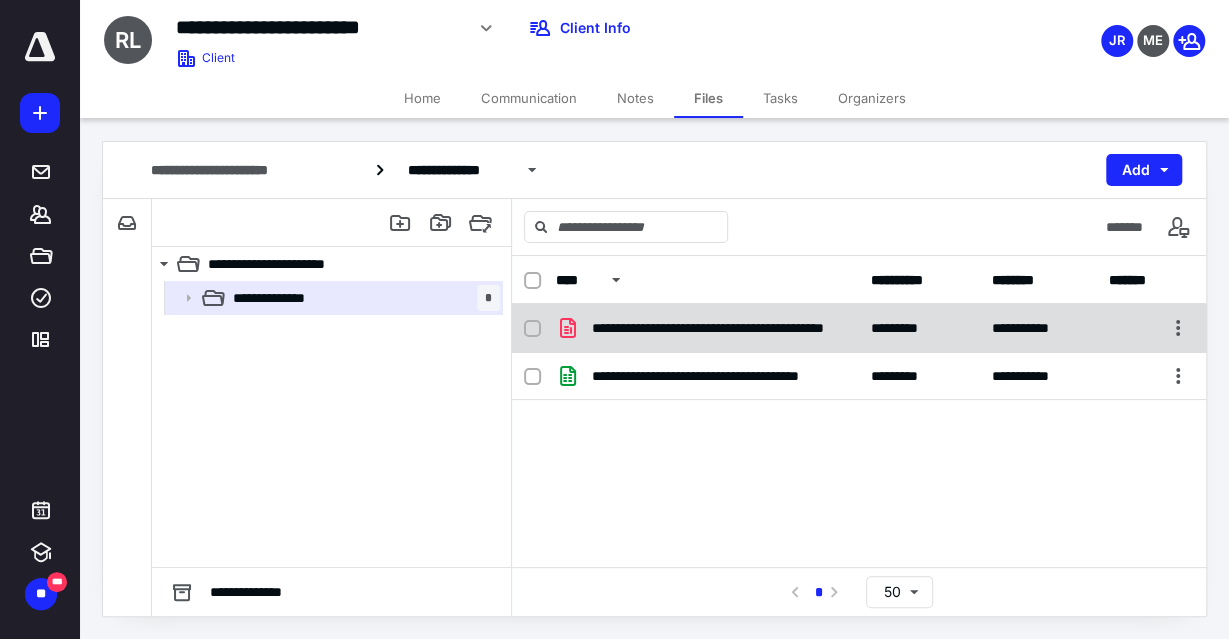 click on "**********" at bounding box center (707, 328) 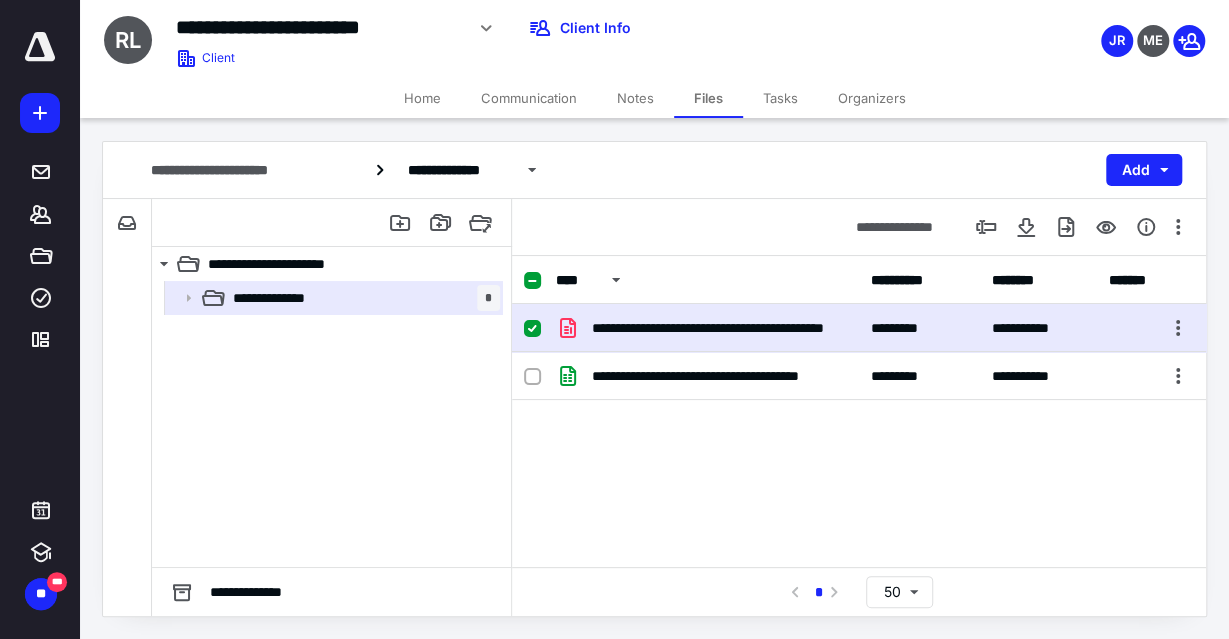 click on "**********" at bounding box center (707, 328) 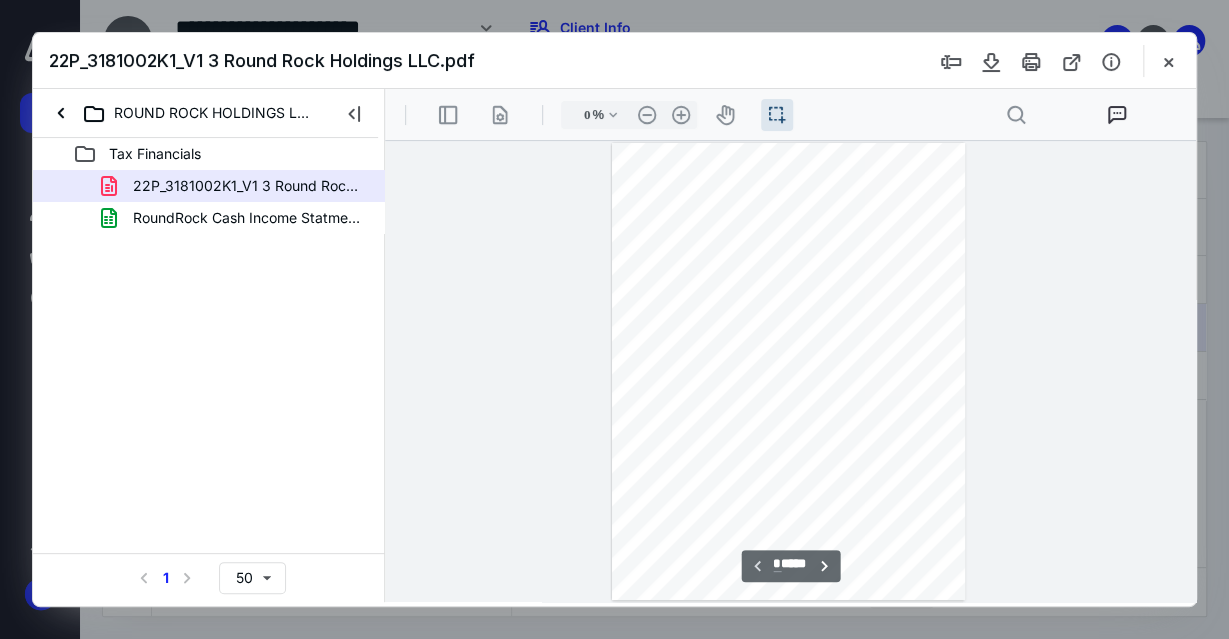 type on "58" 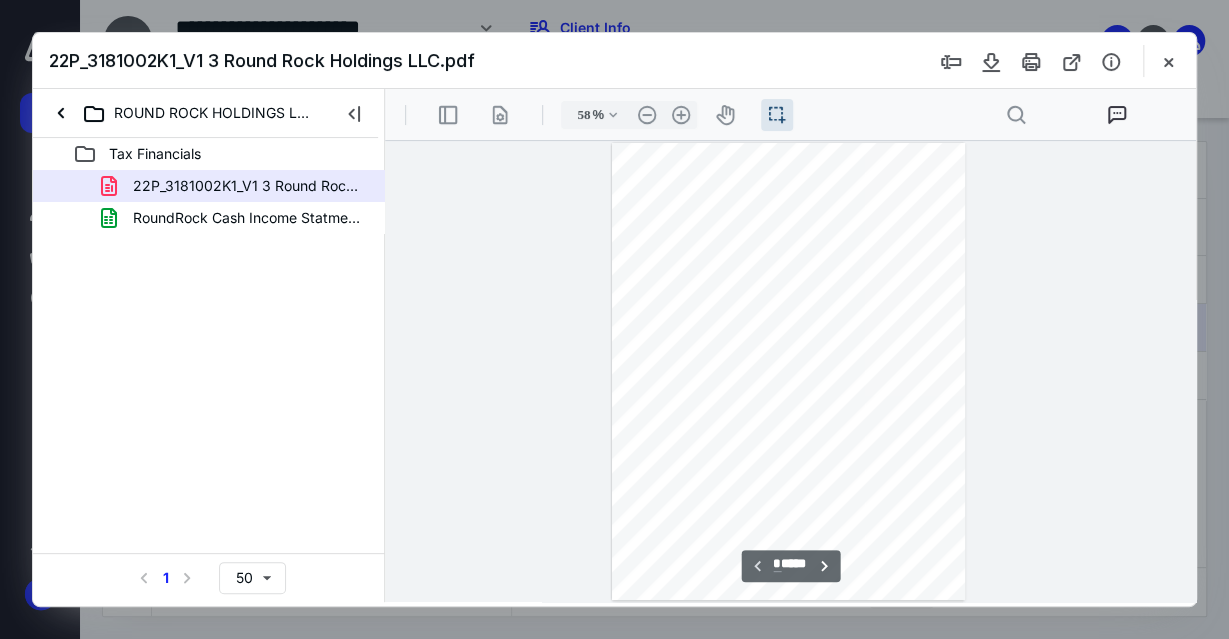 scroll, scrollTop: 0, scrollLeft: 0, axis: both 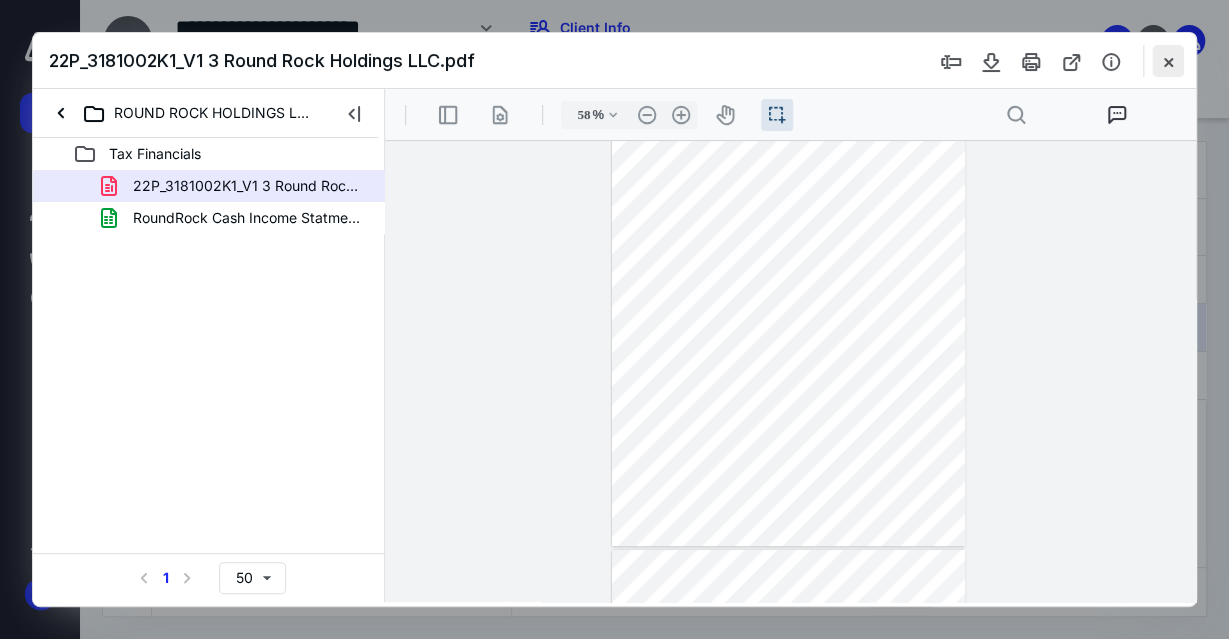 click at bounding box center (1168, 61) 